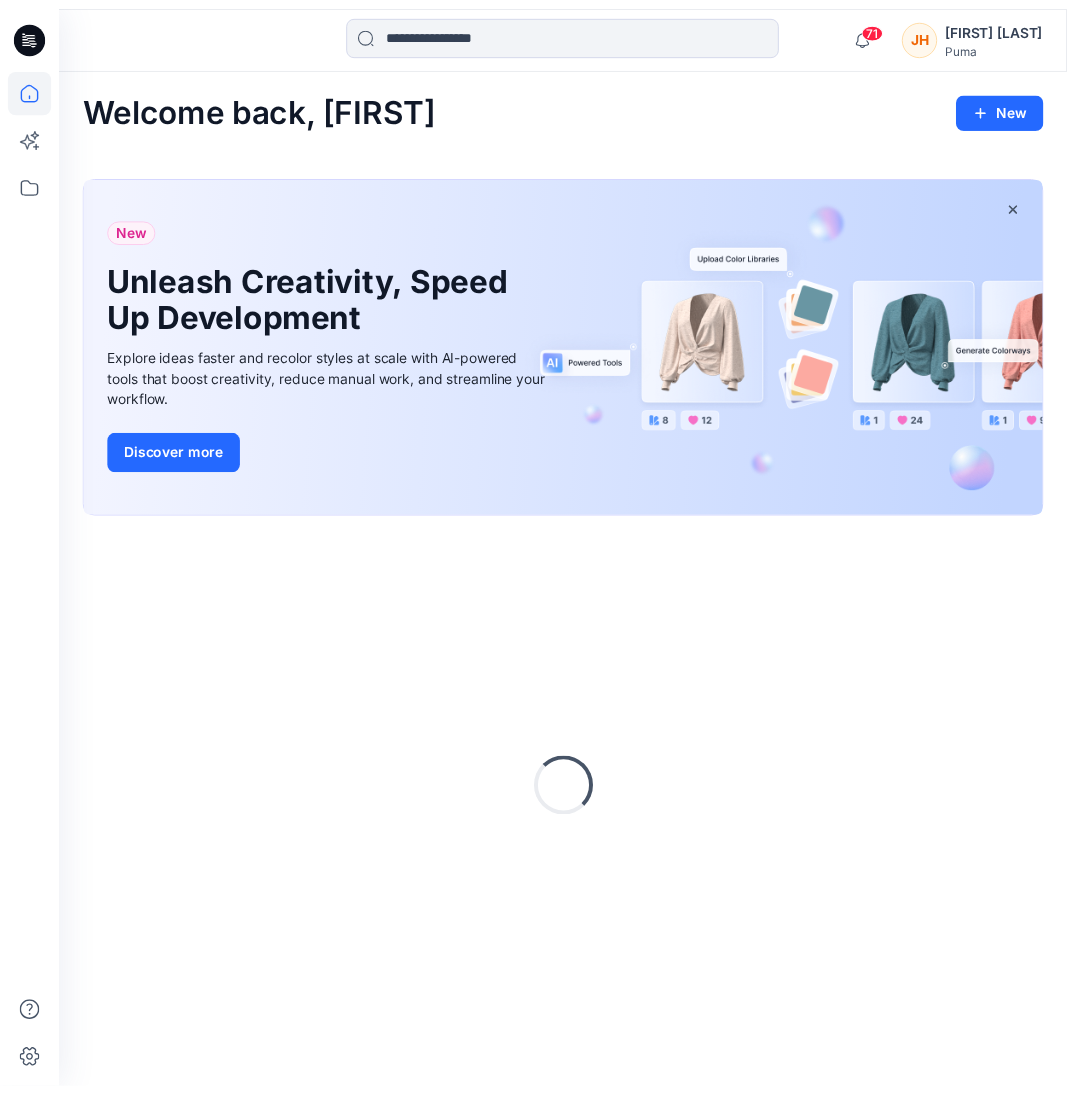 scroll, scrollTop: 0, scrollLeft: 0, axis: both 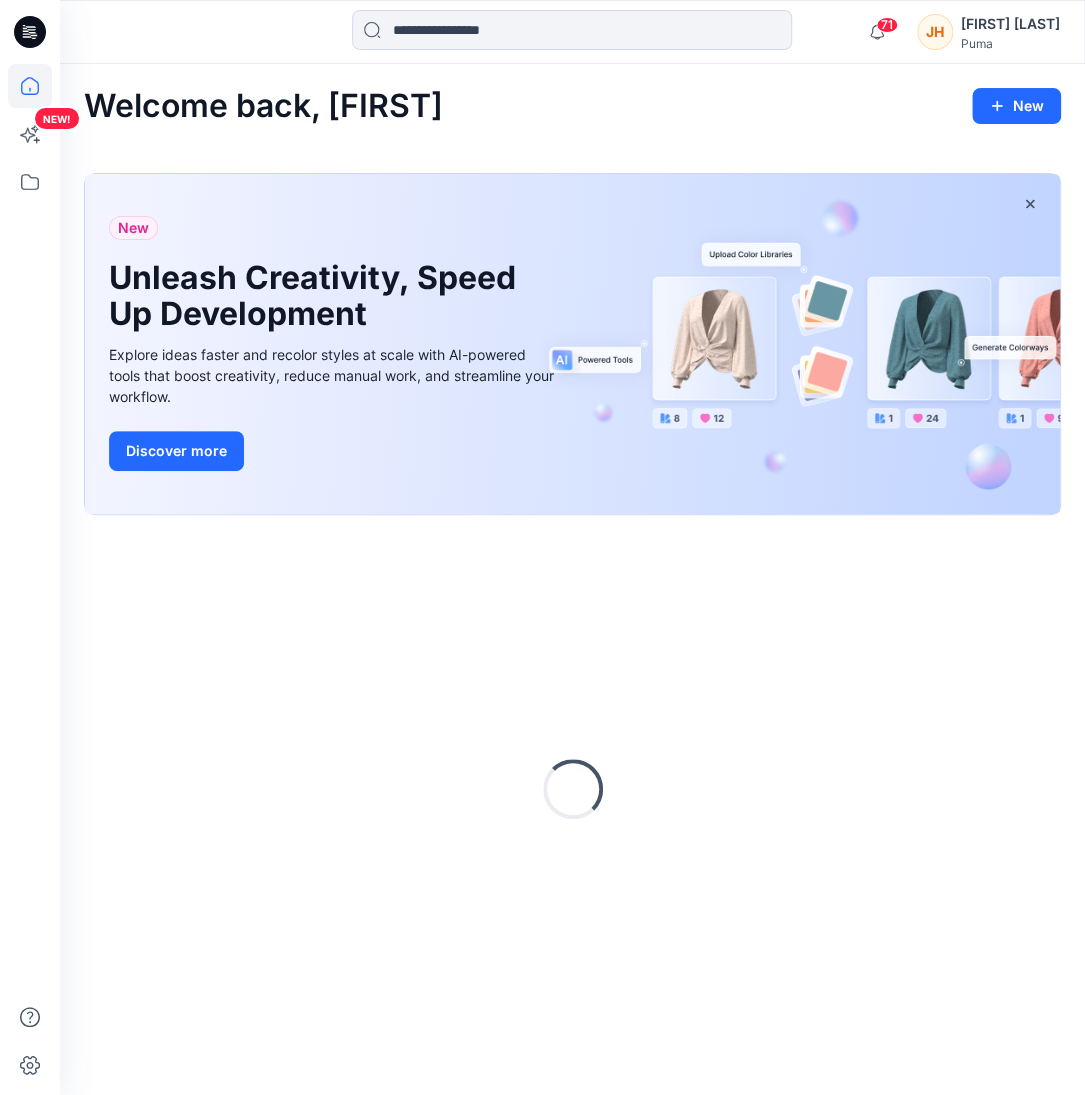 click 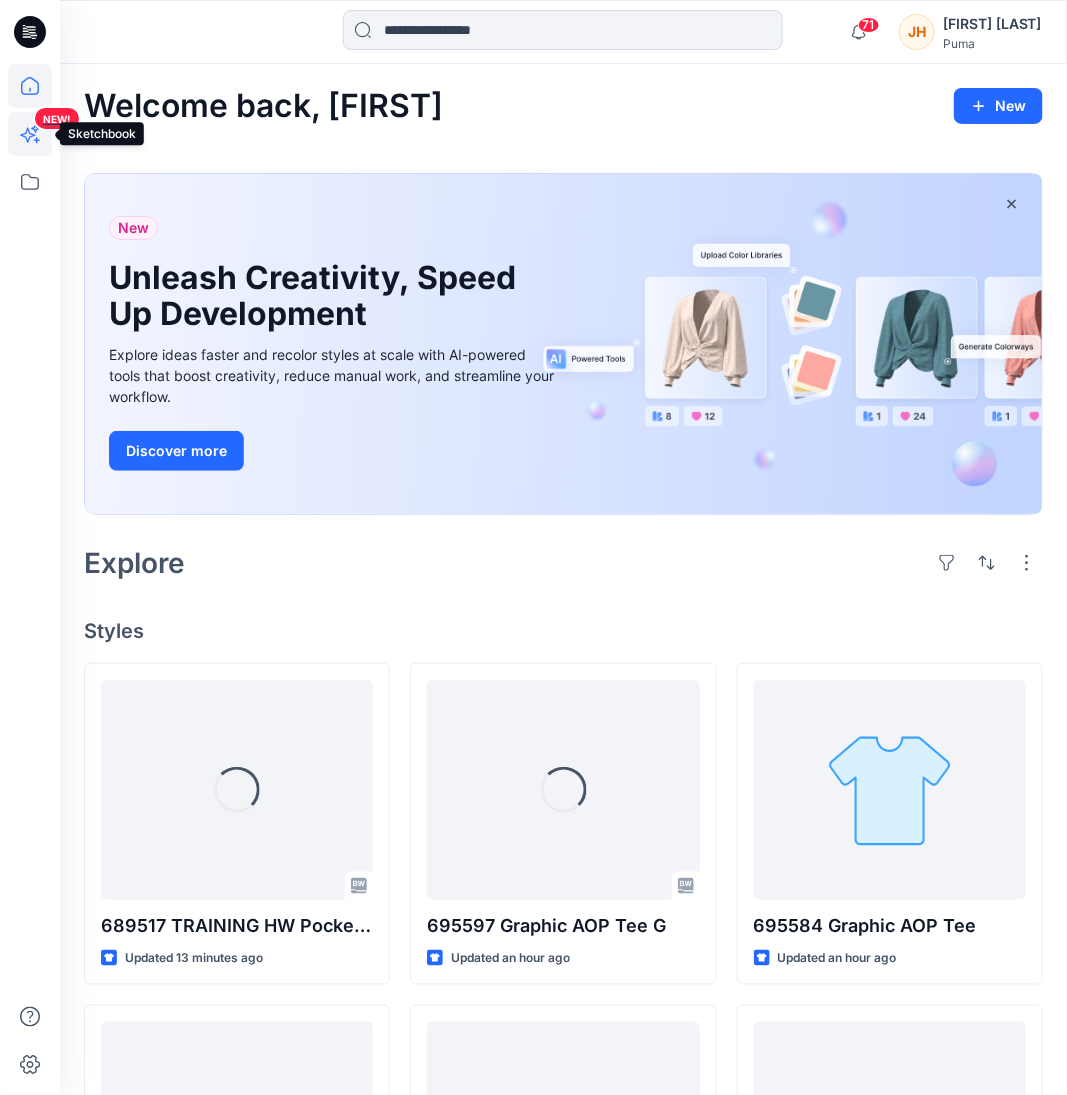 click on "NEW!" at bounding box center (32, 168) 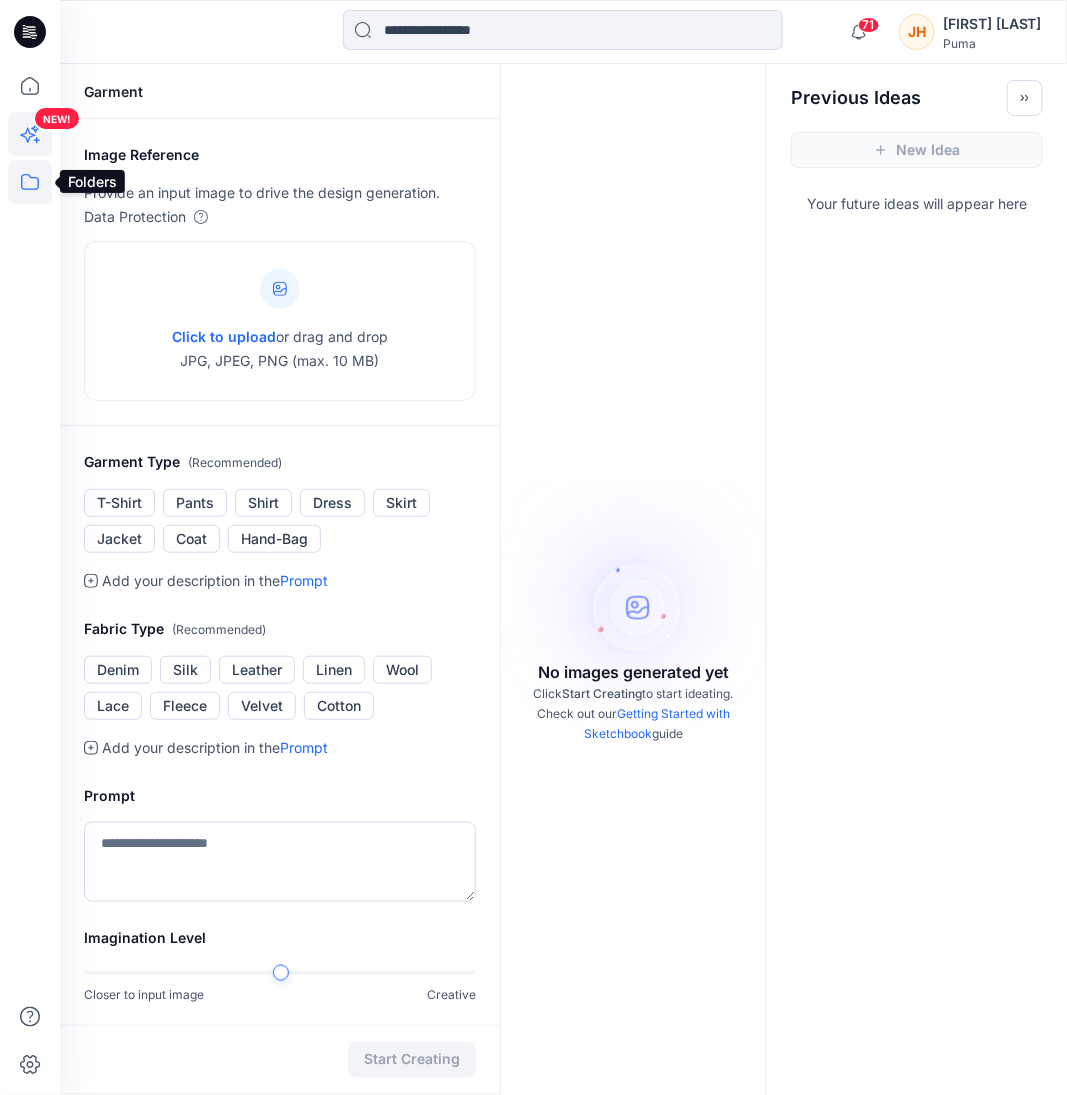 click 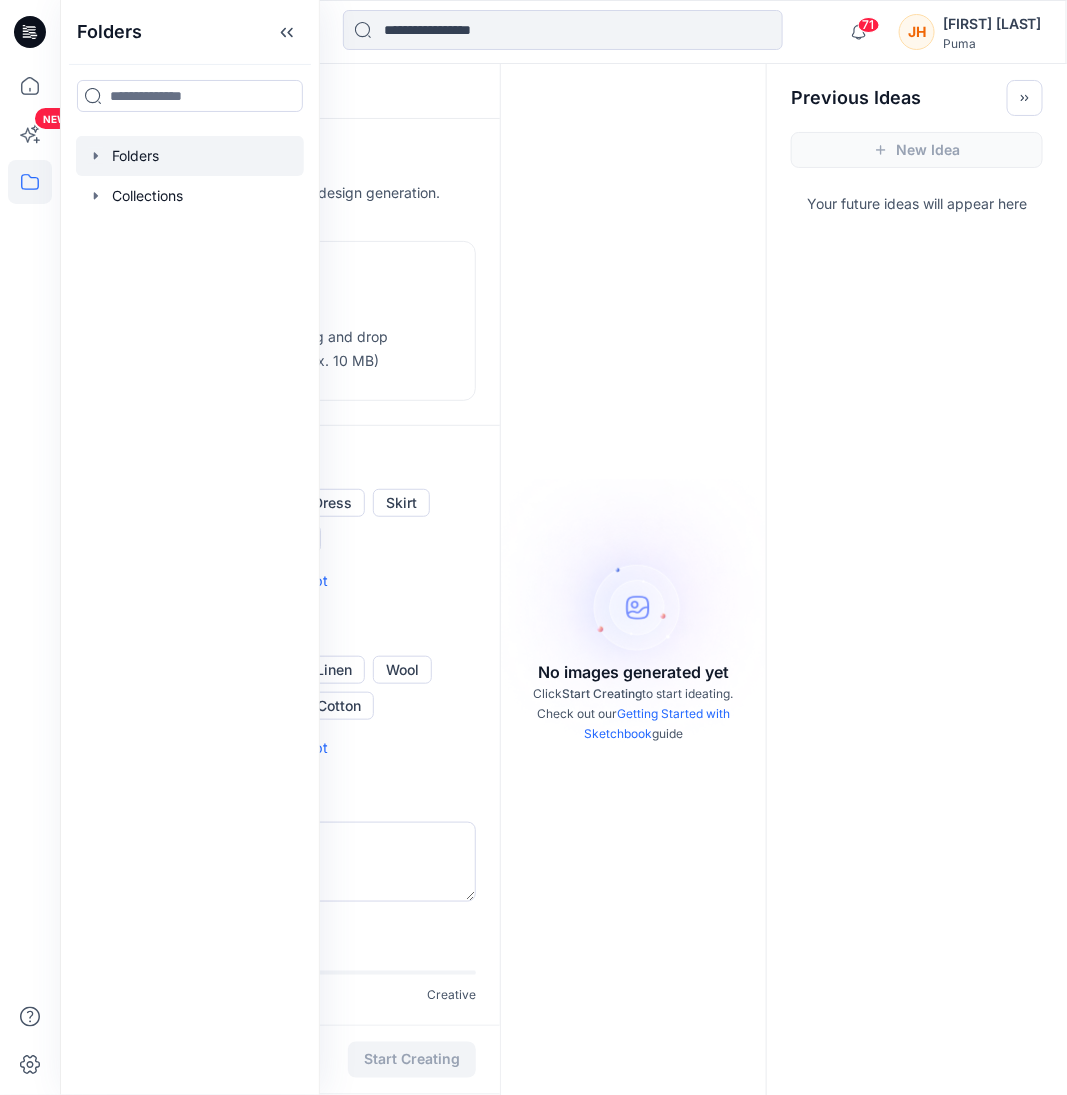 click 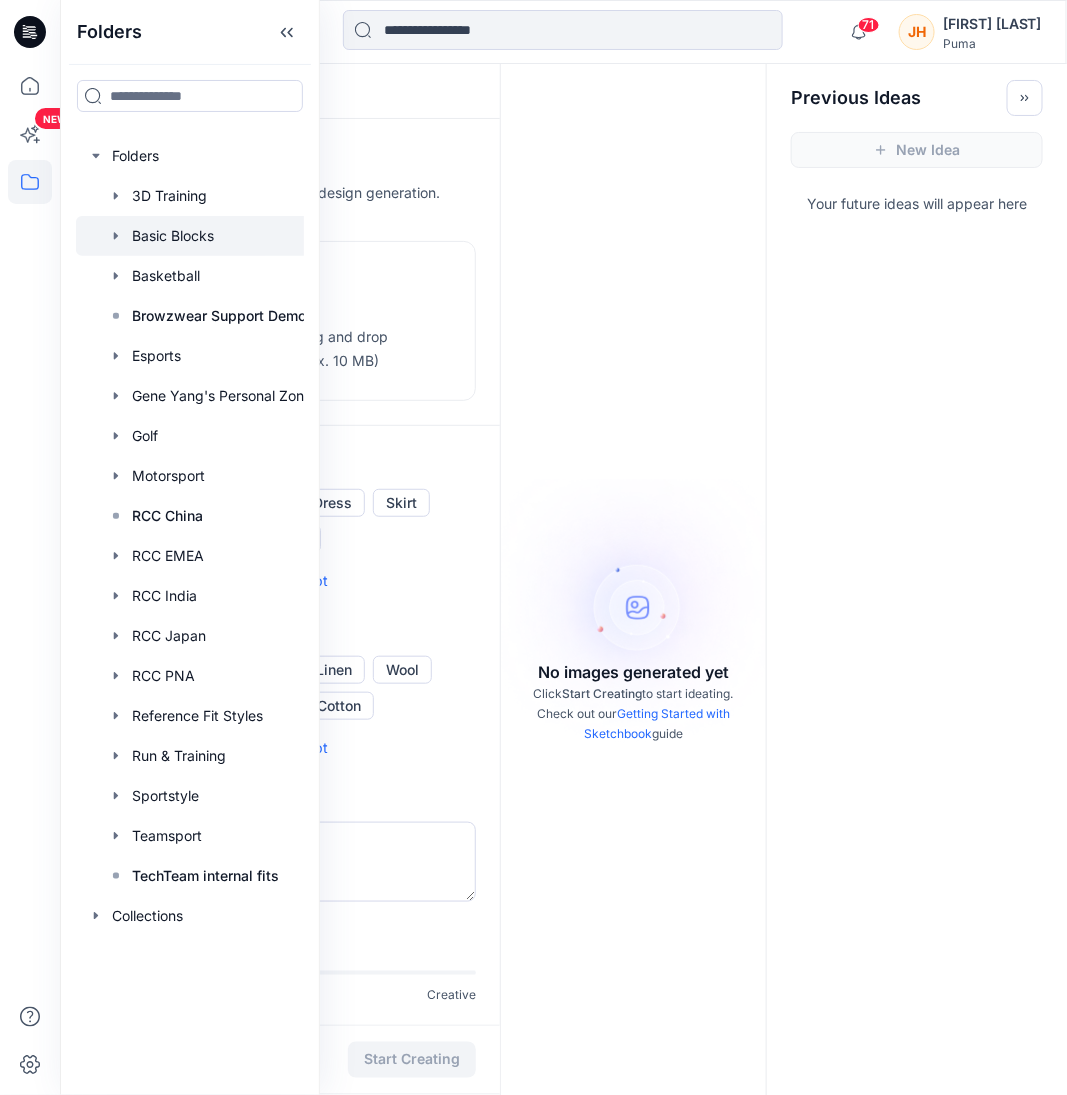 click at bounding box center (200, 236) 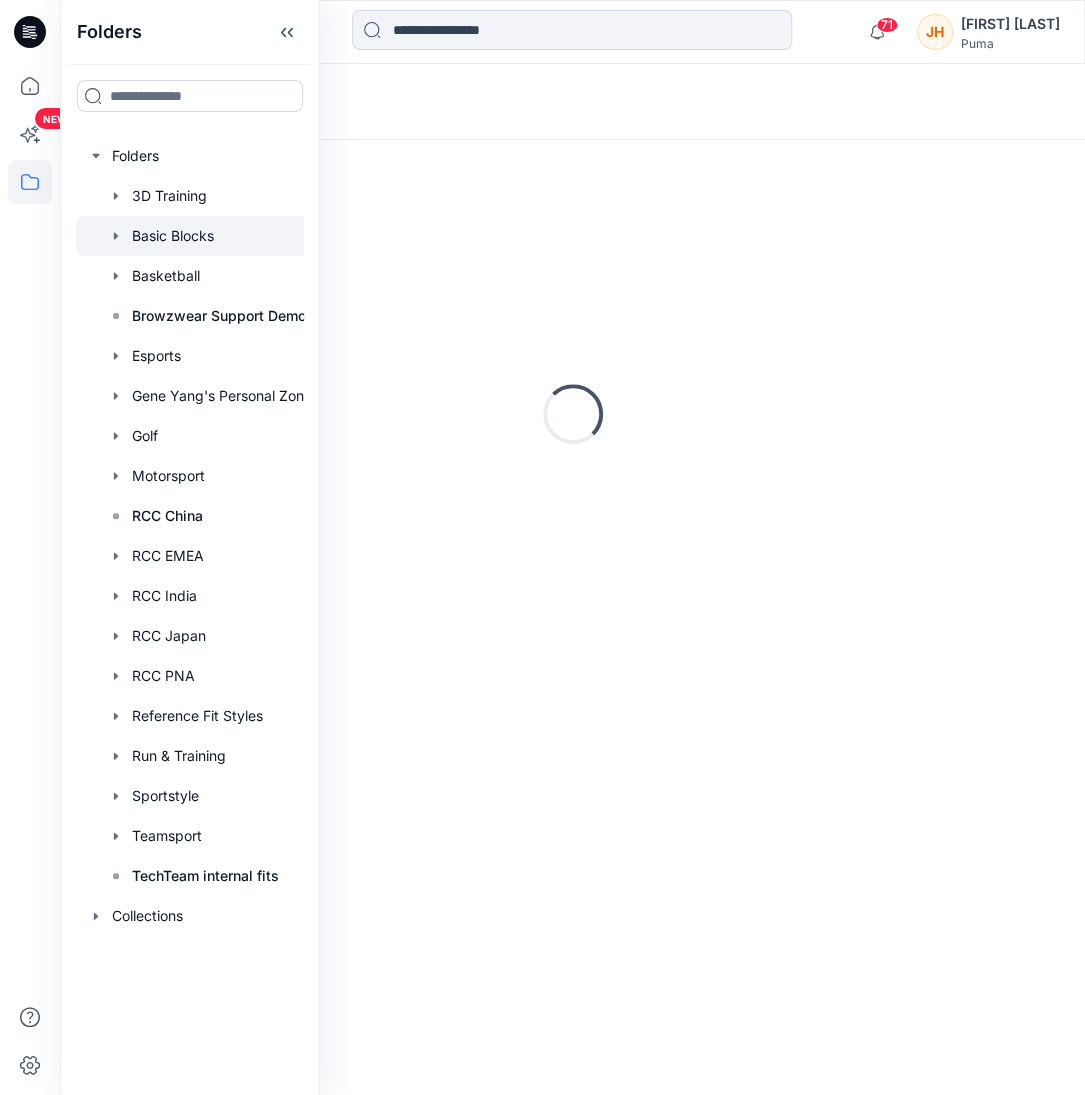 click on "Loading..." at bounding box center [572, 414] 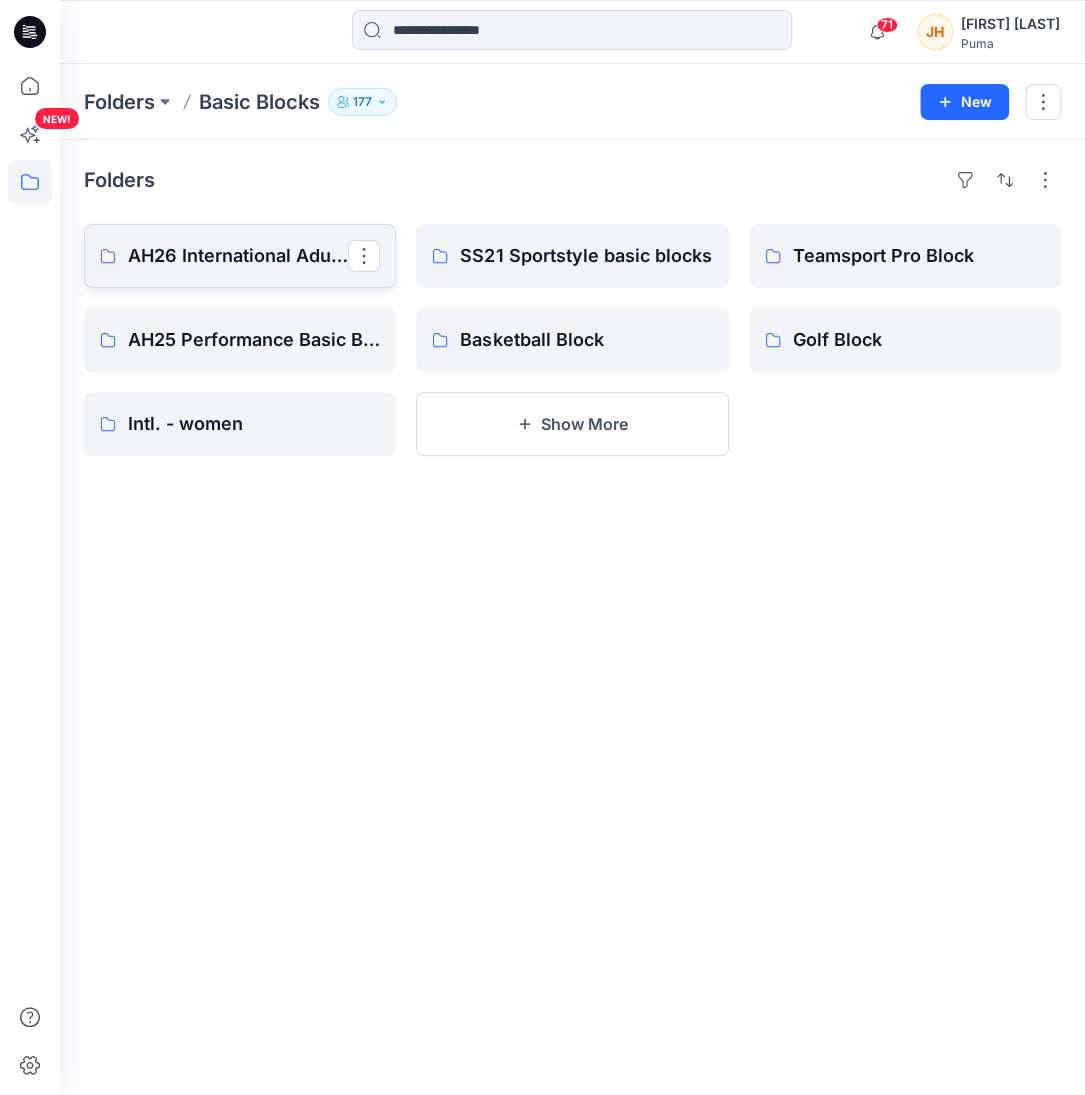 click on "AH26 International Adults" at bounding box center [238, 256] 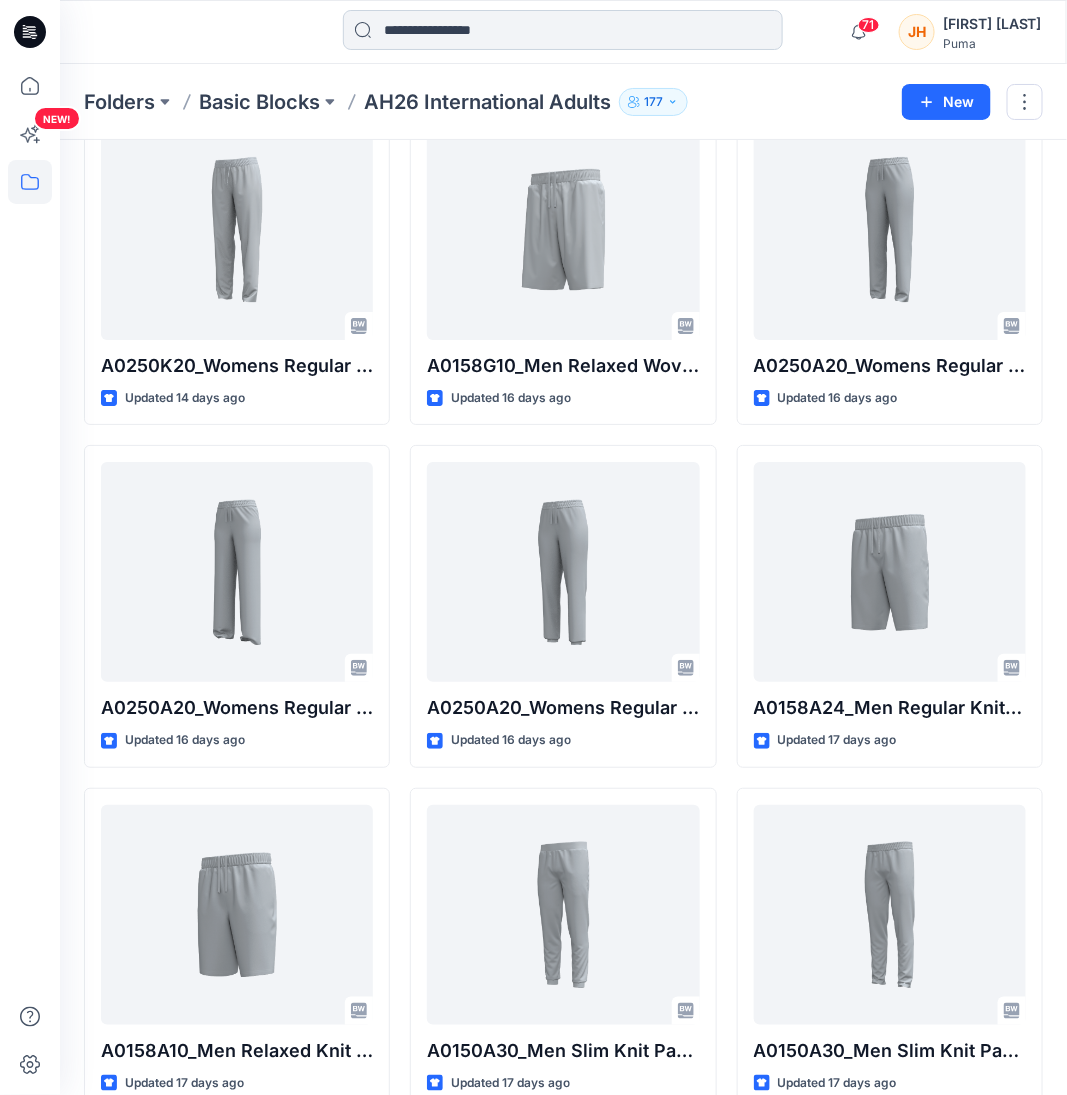 scroll, scrollTop: 1831, scrollLeft: 0, axis: vertical 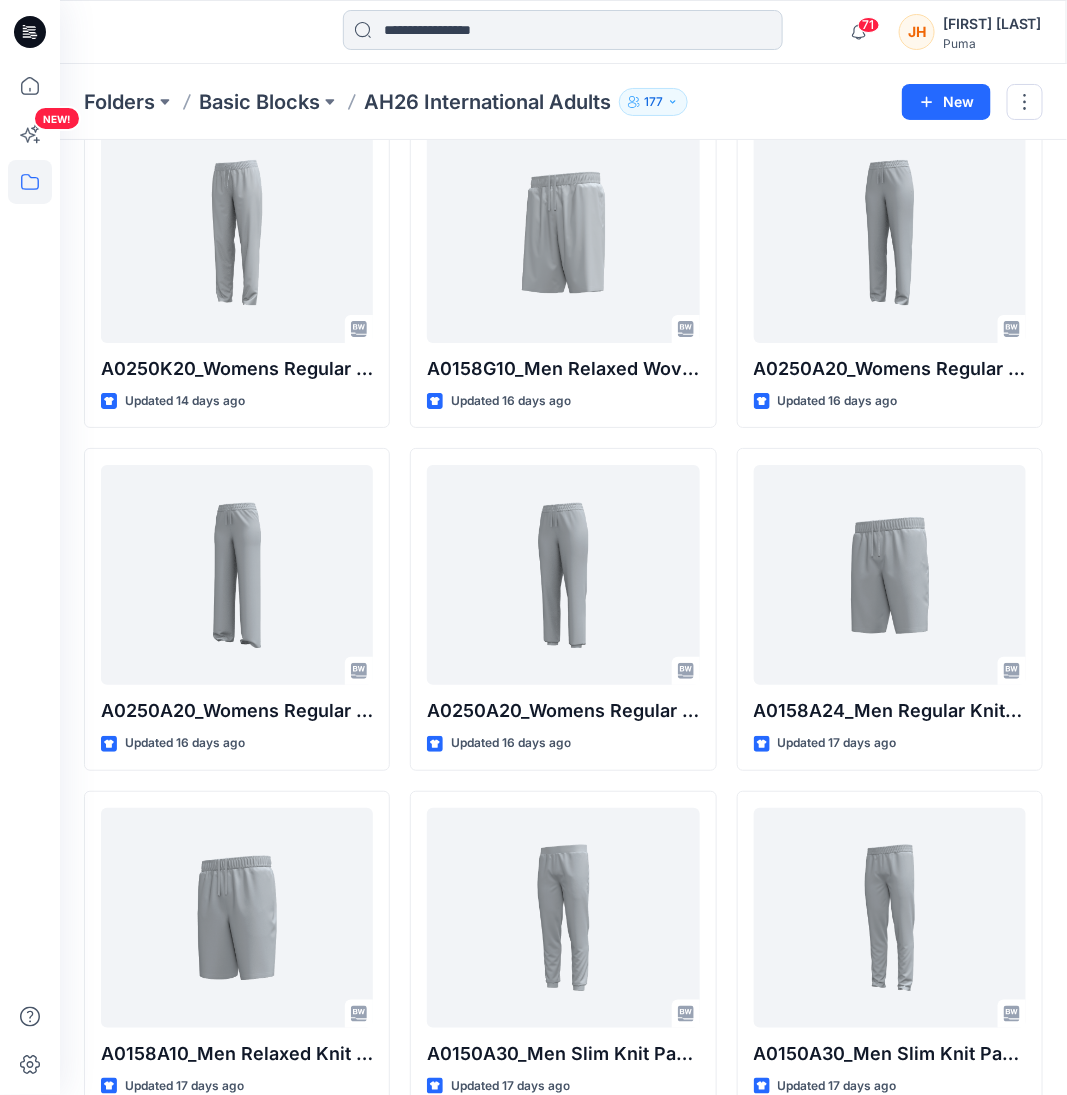 click at bounding box center [563, 30] 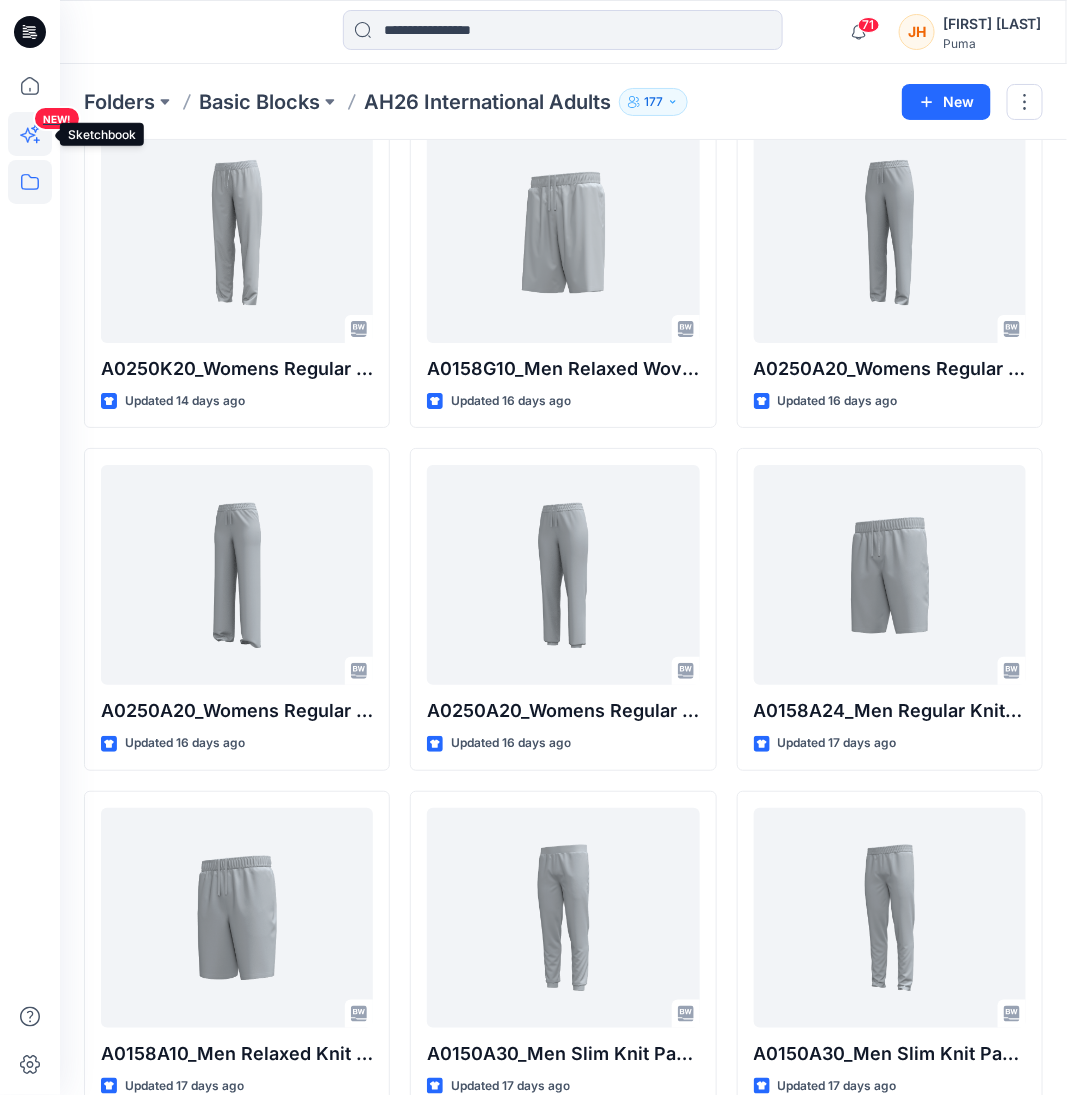 click on "NEW!" at bounding box center (32, 168) 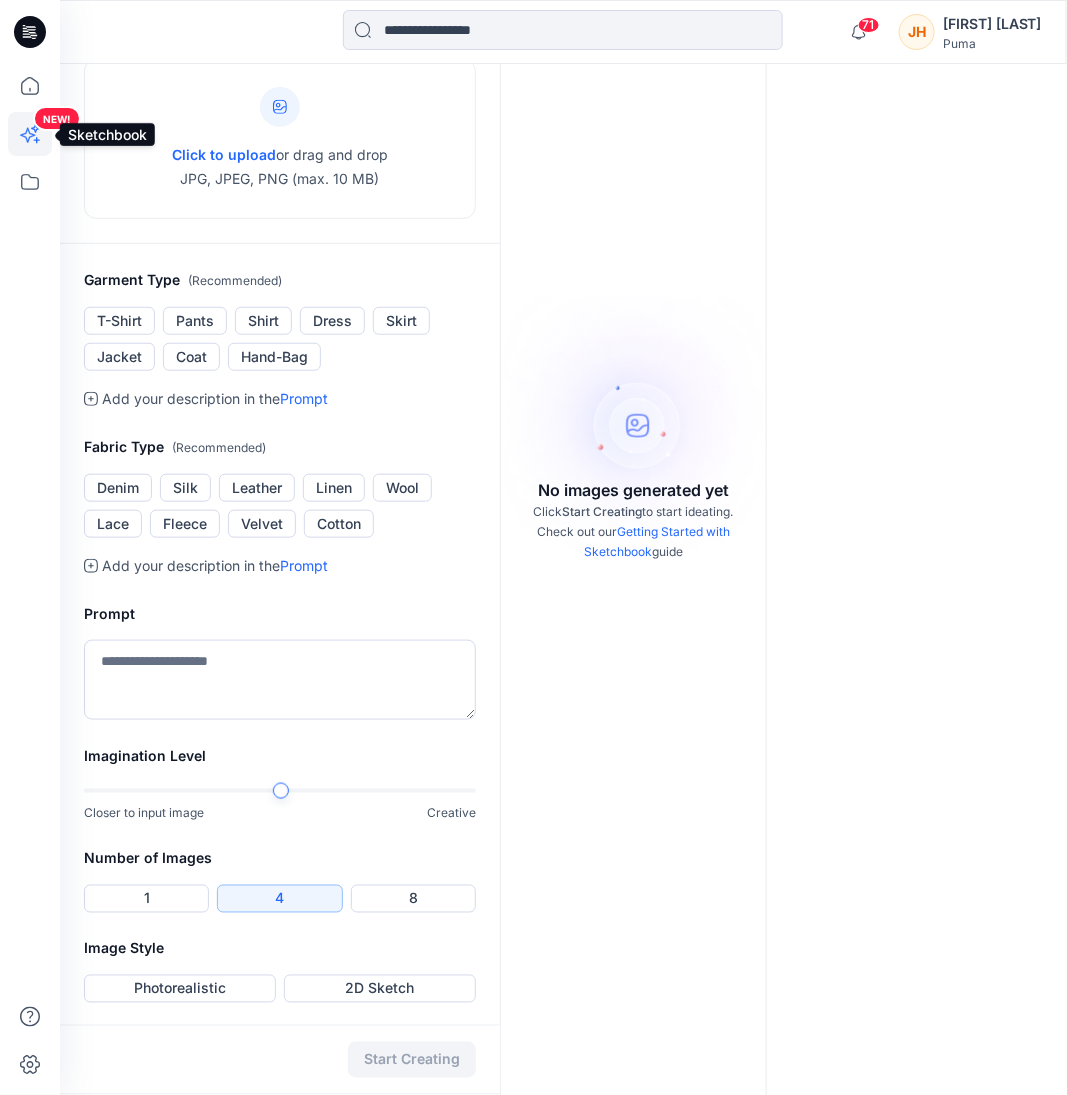 click on "NEW!" at bounding box center (32, 168) 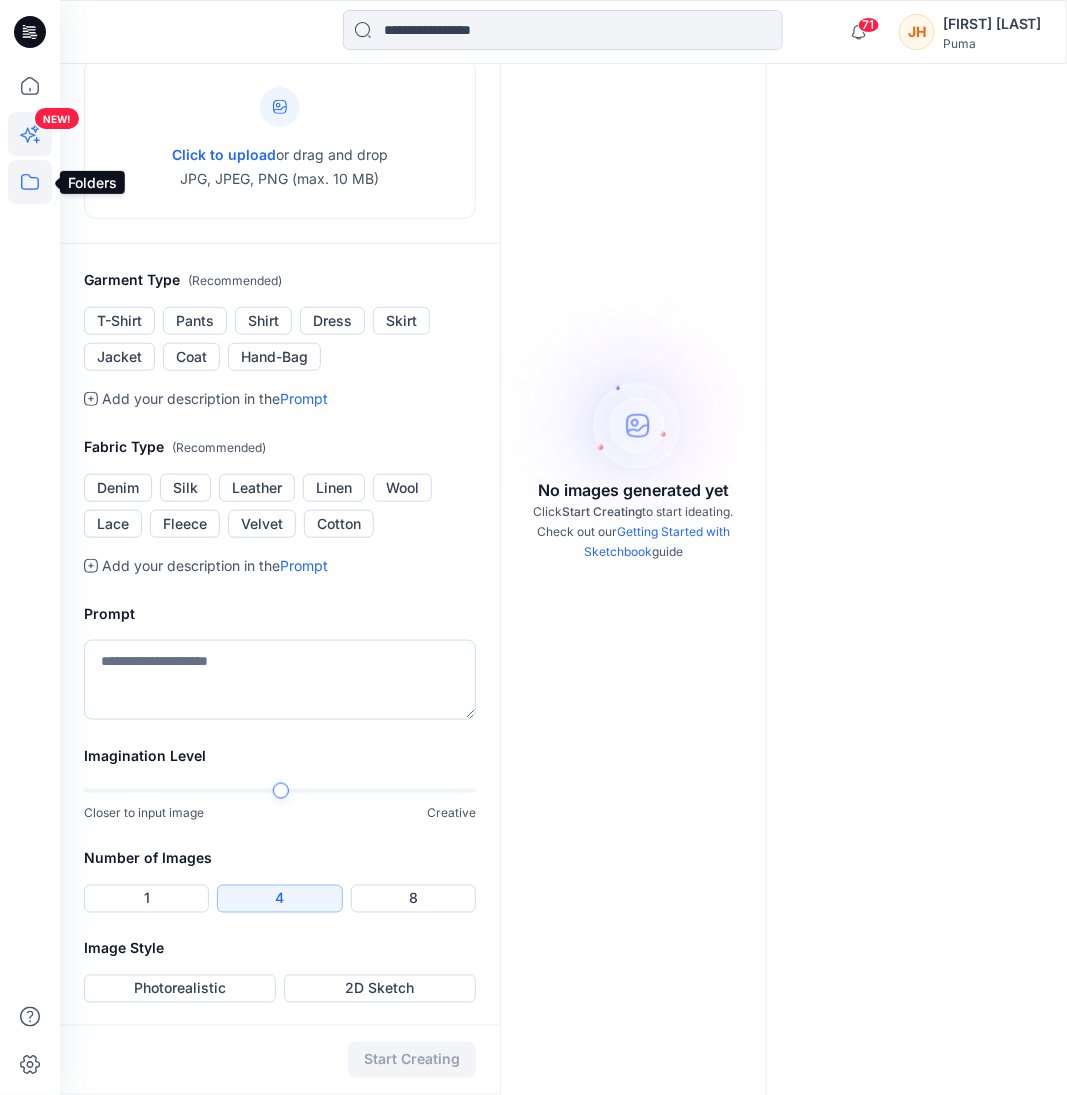 click 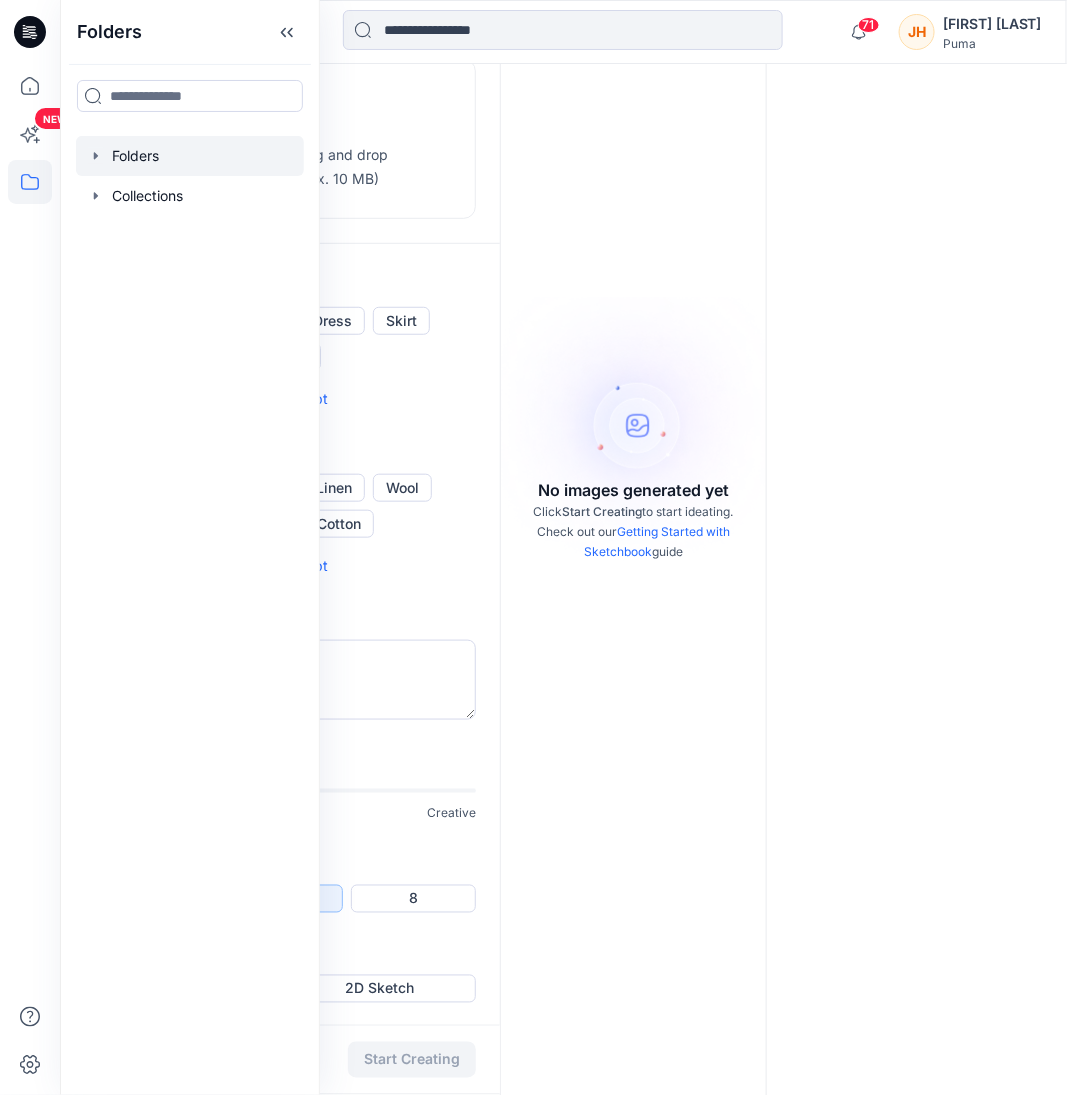 click 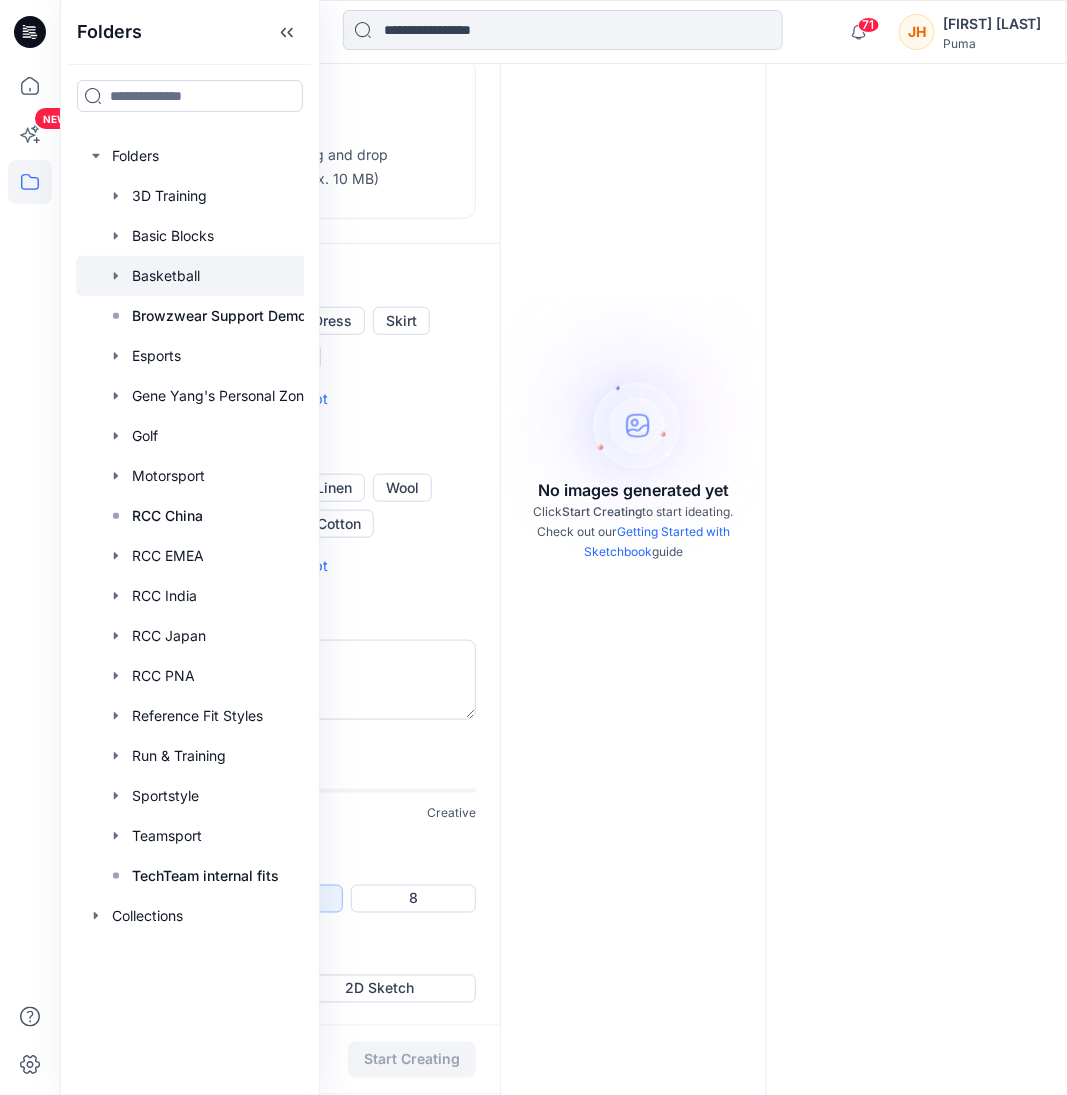 click 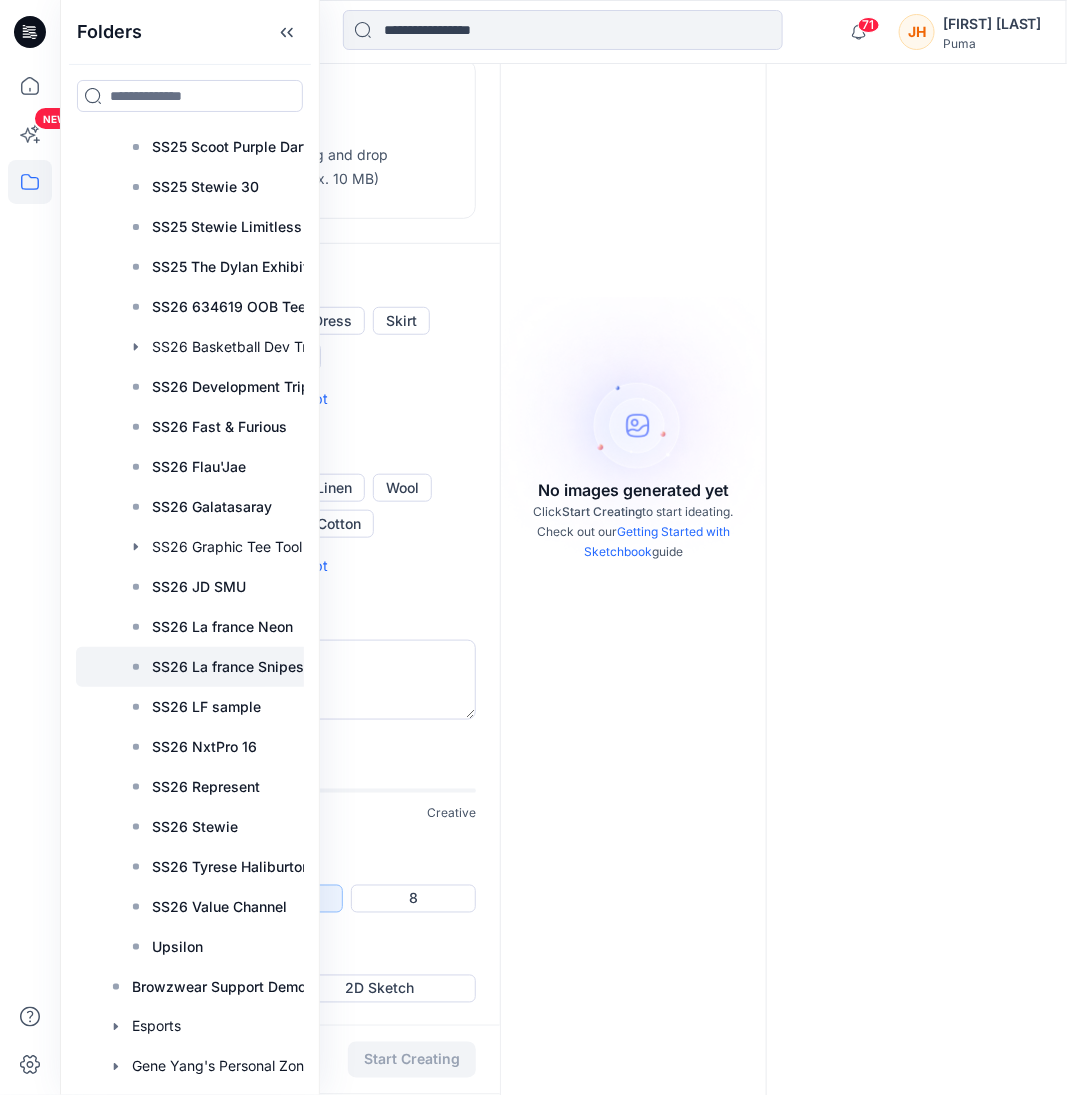 scroll, scrollTop: 5555, scrollLeft: 0, axis: vertical 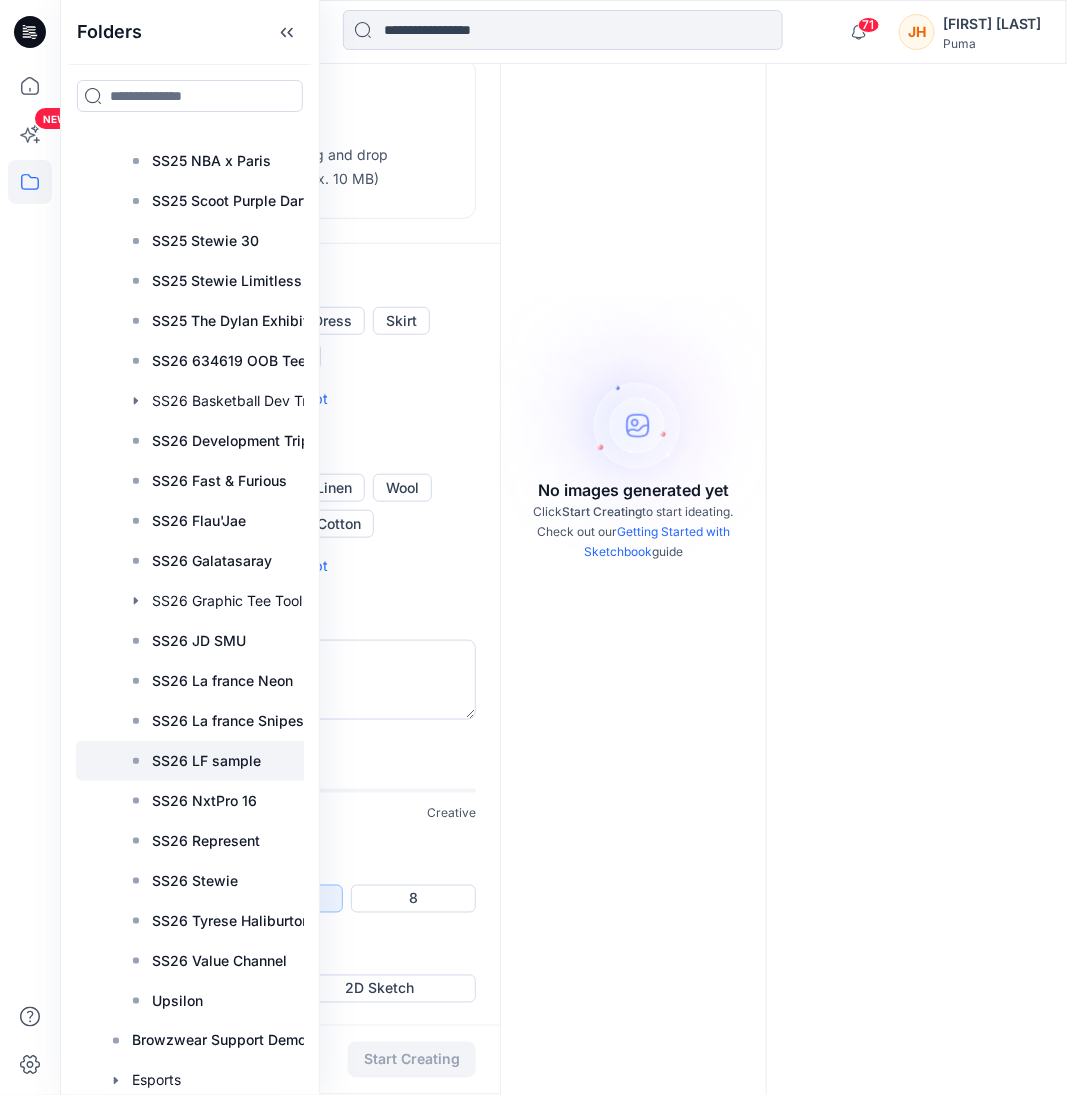 click on "SS26 LF sample" at bounding box center [206, 761] 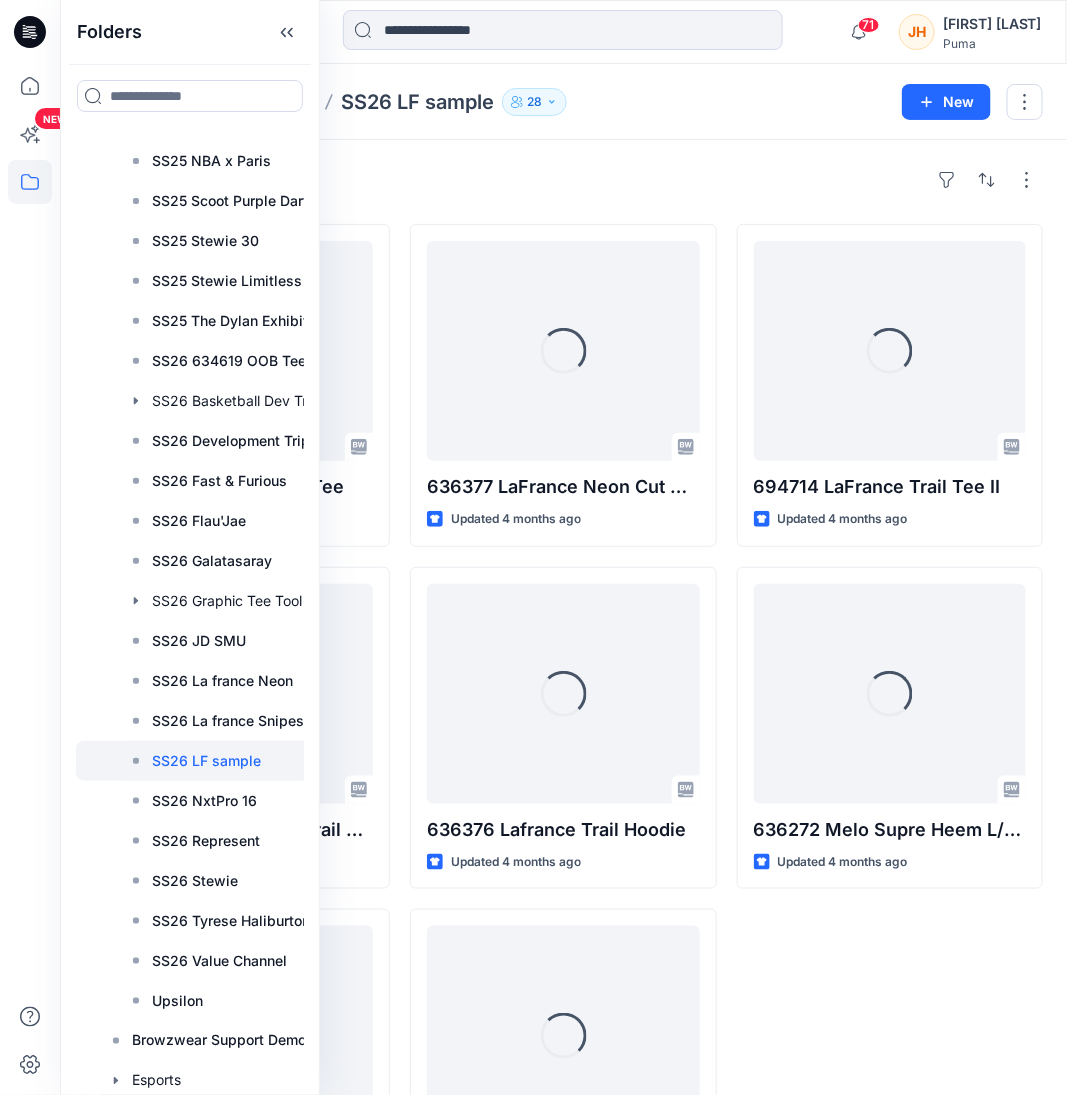click on "Styles" at bounding box center (563, 180) 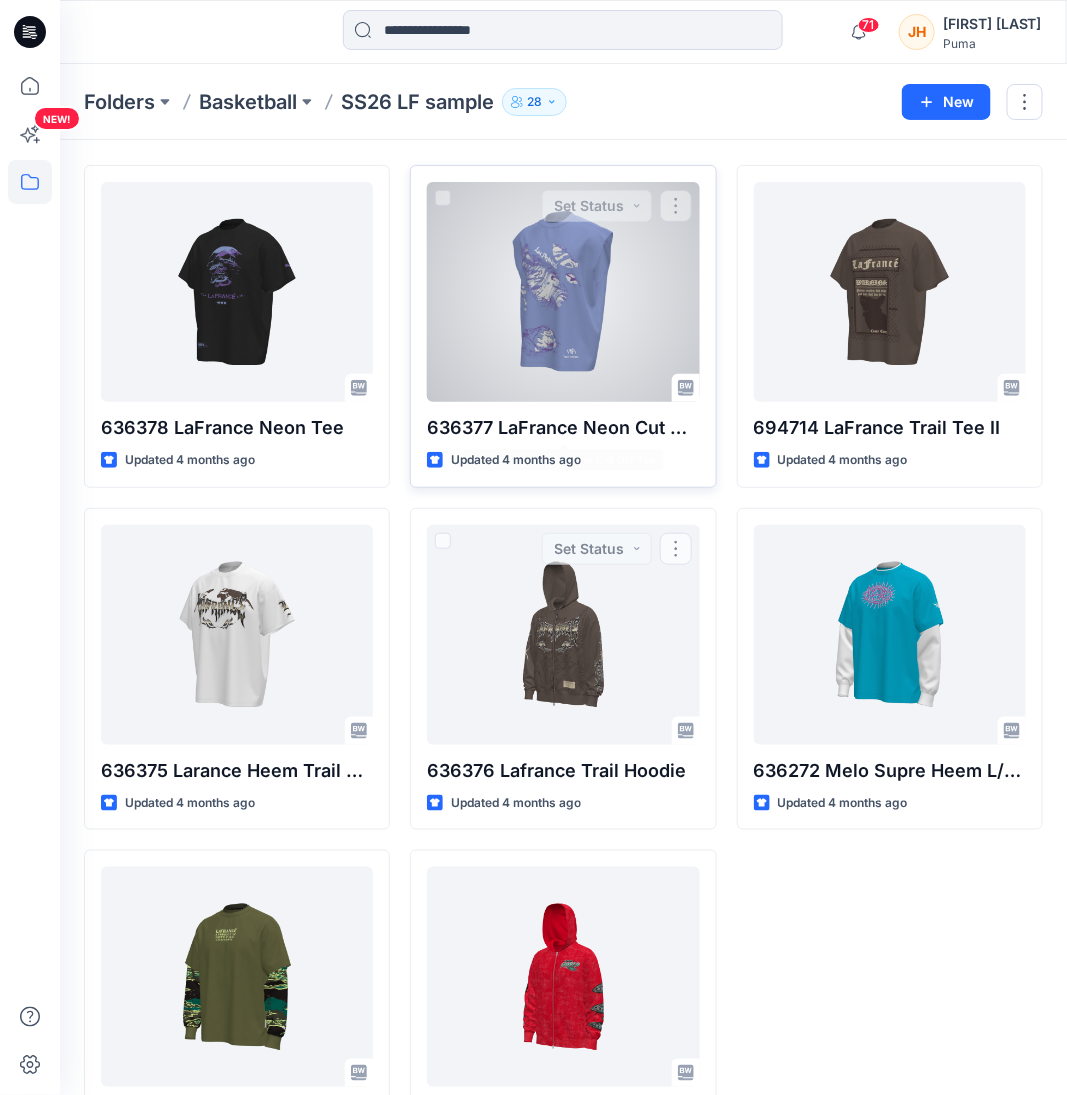 scroll, scrollTop: 0, scrollLeft: 0, axis: both 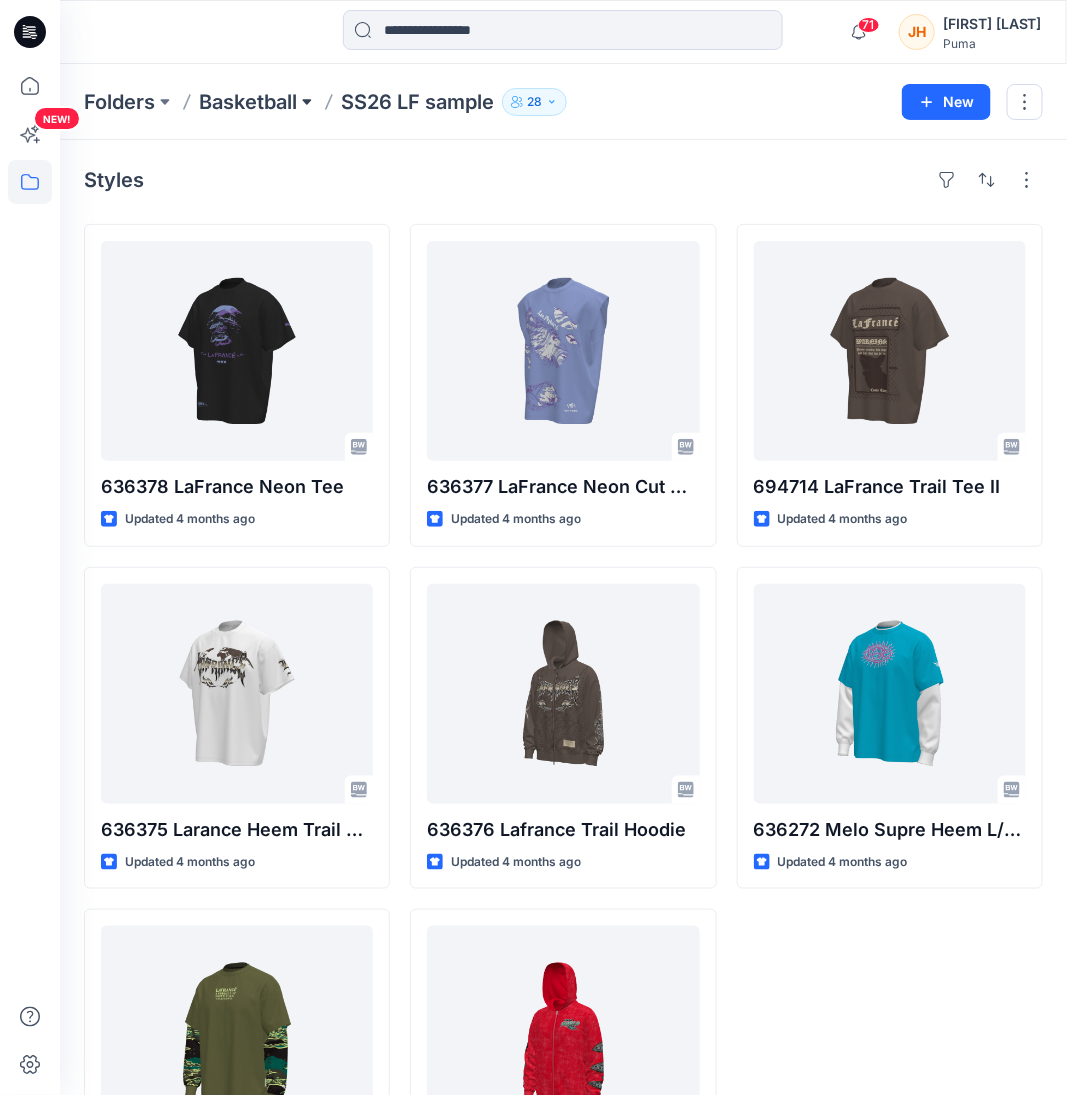 click at bounding box center (307, 102) 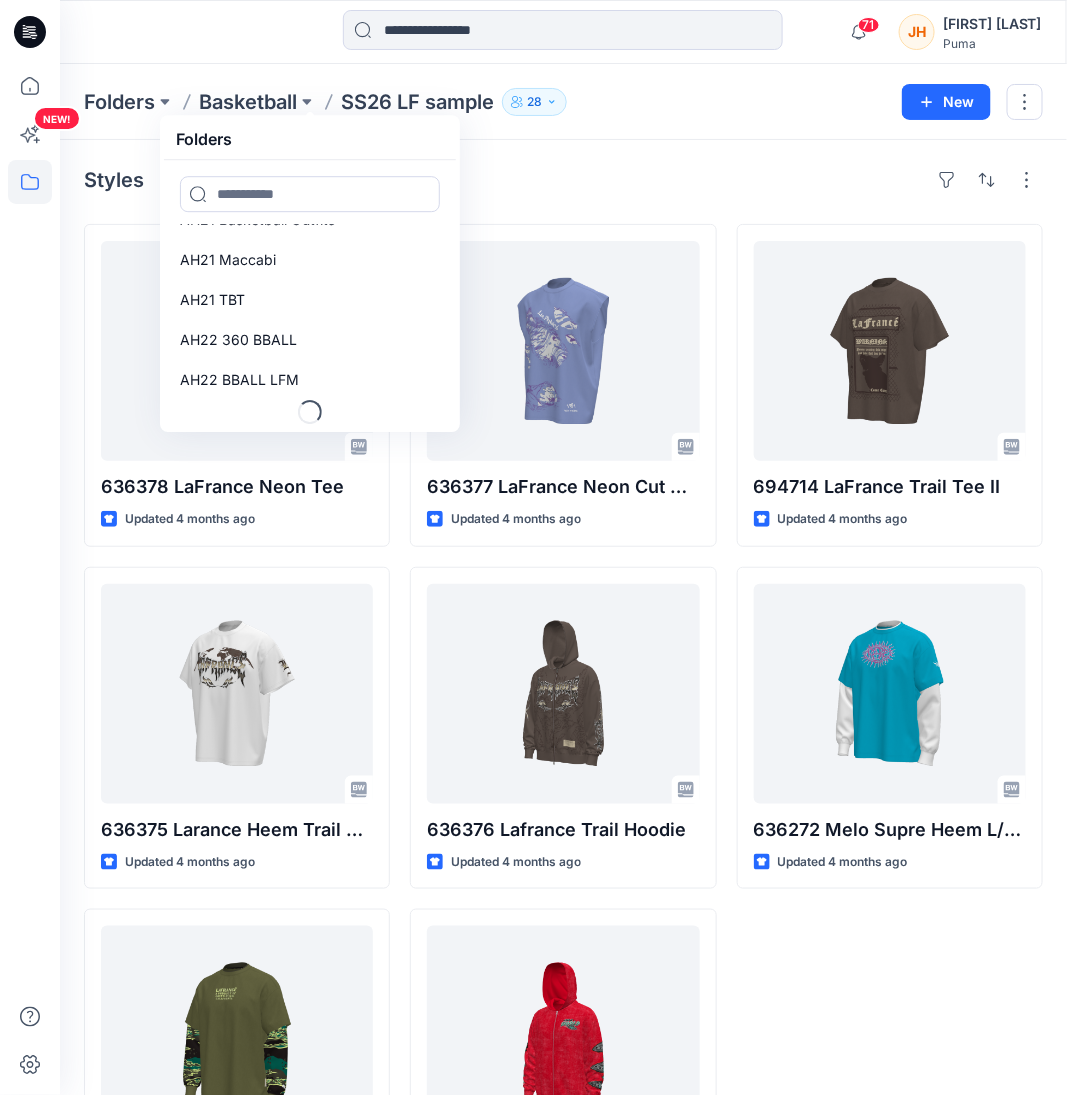 scroll, scrollTop: 144, scrollLeft: 0, axis: vertical 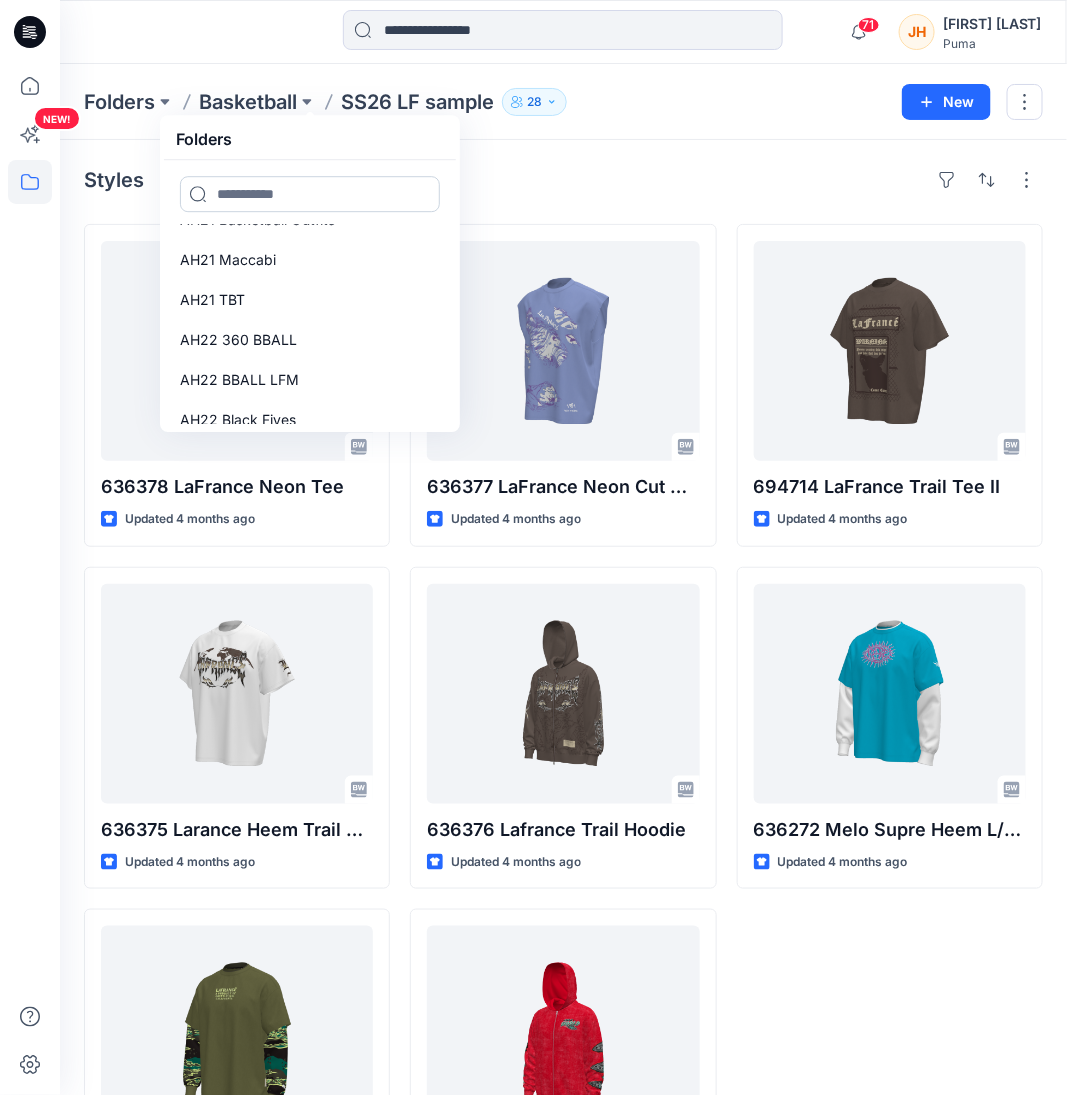 click at bounding box center [310, 194] 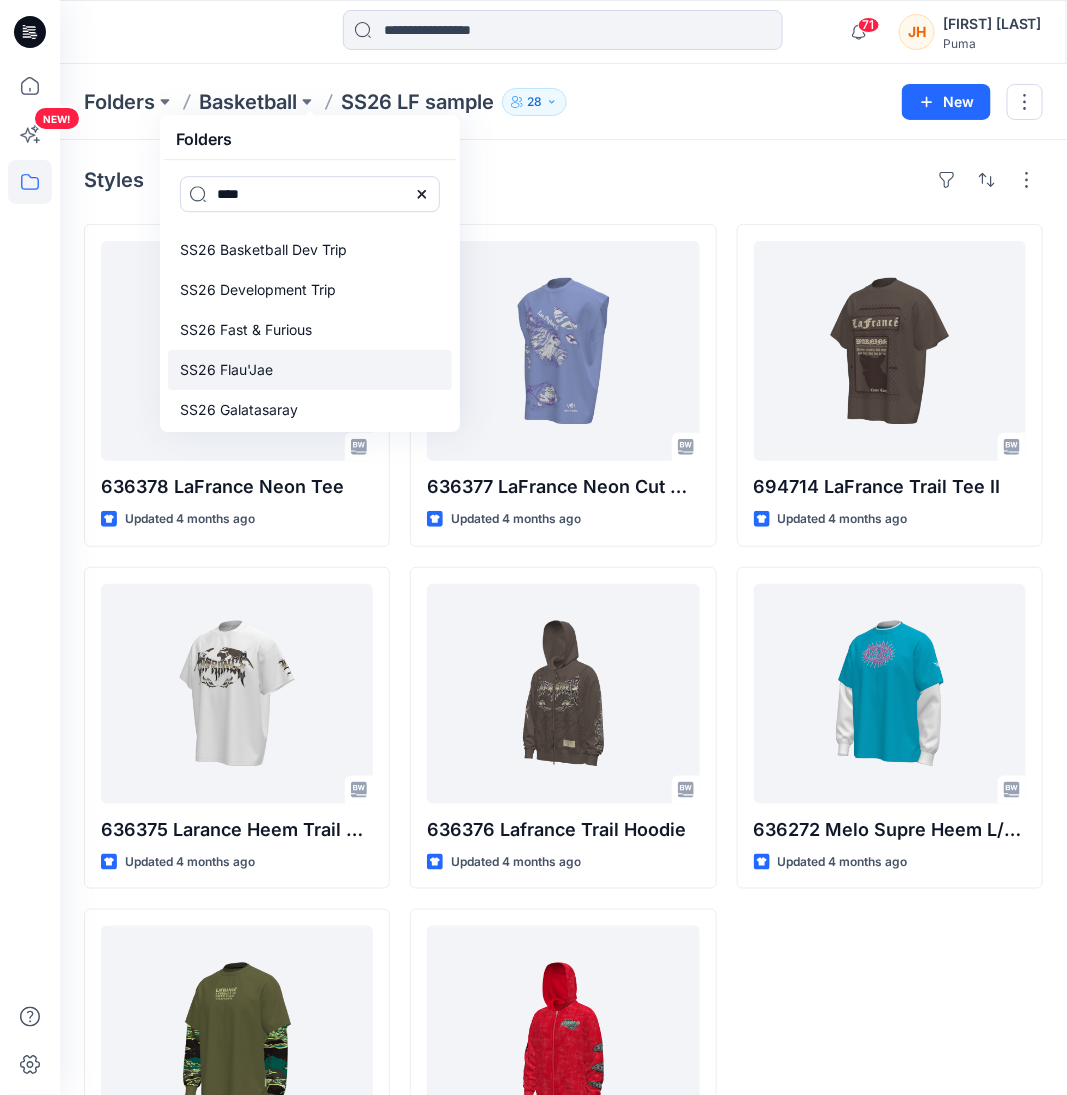 scroll, scrollTop: 0, scrollLeft: 0, axis: both 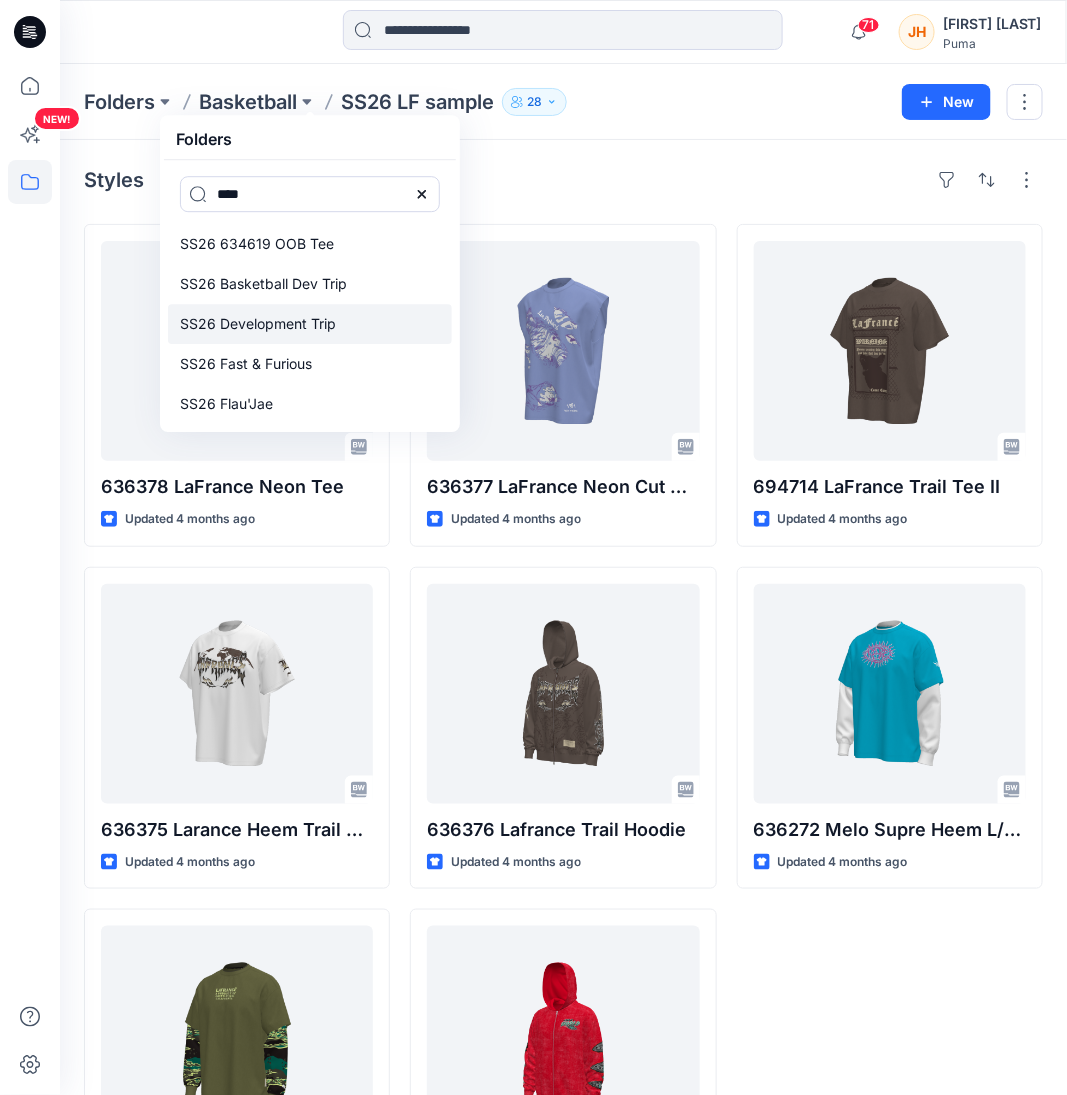 type on "****" 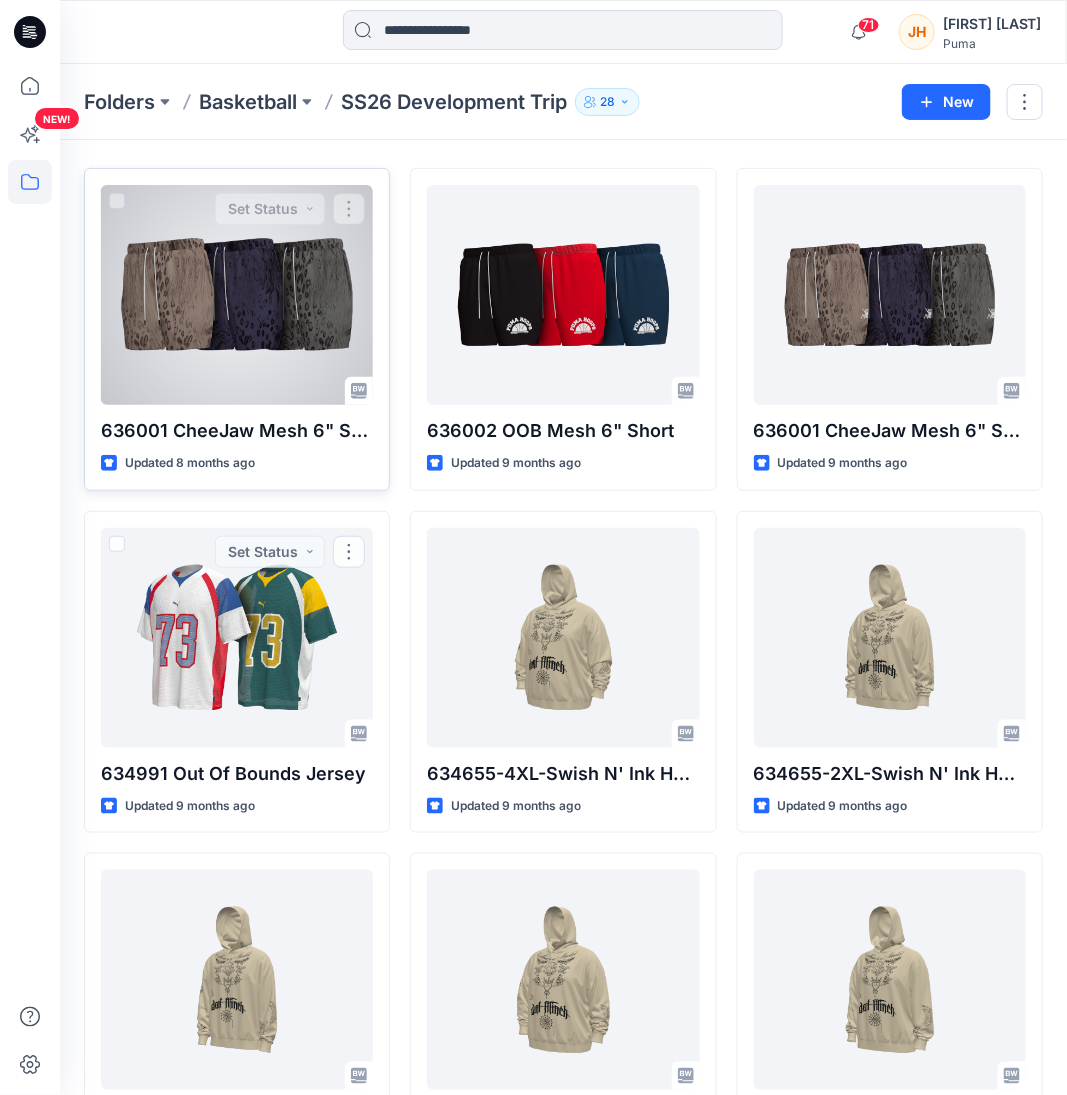 scroll, scrollTop: 0, scrollLeft: 0, axis: both 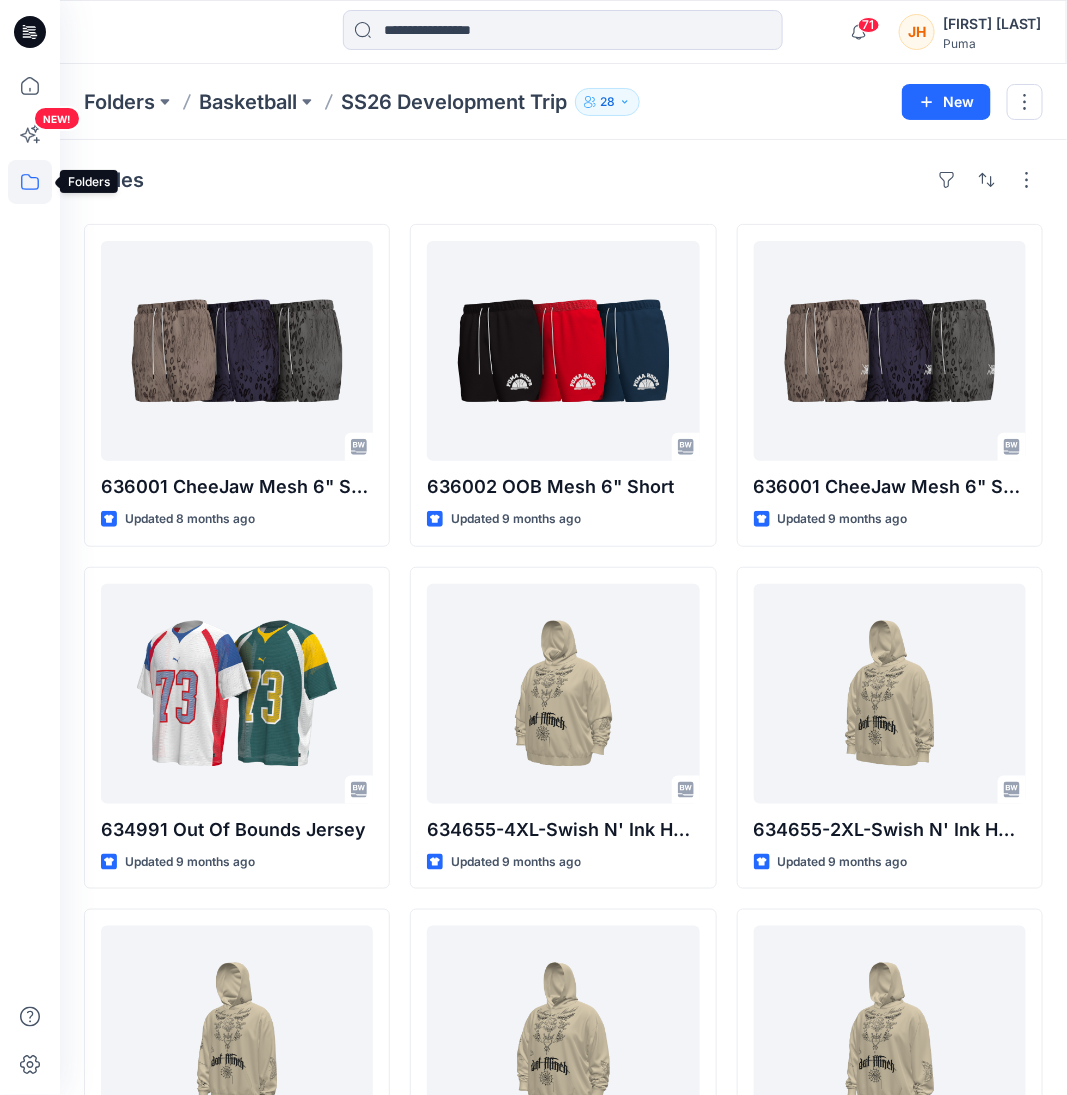 click 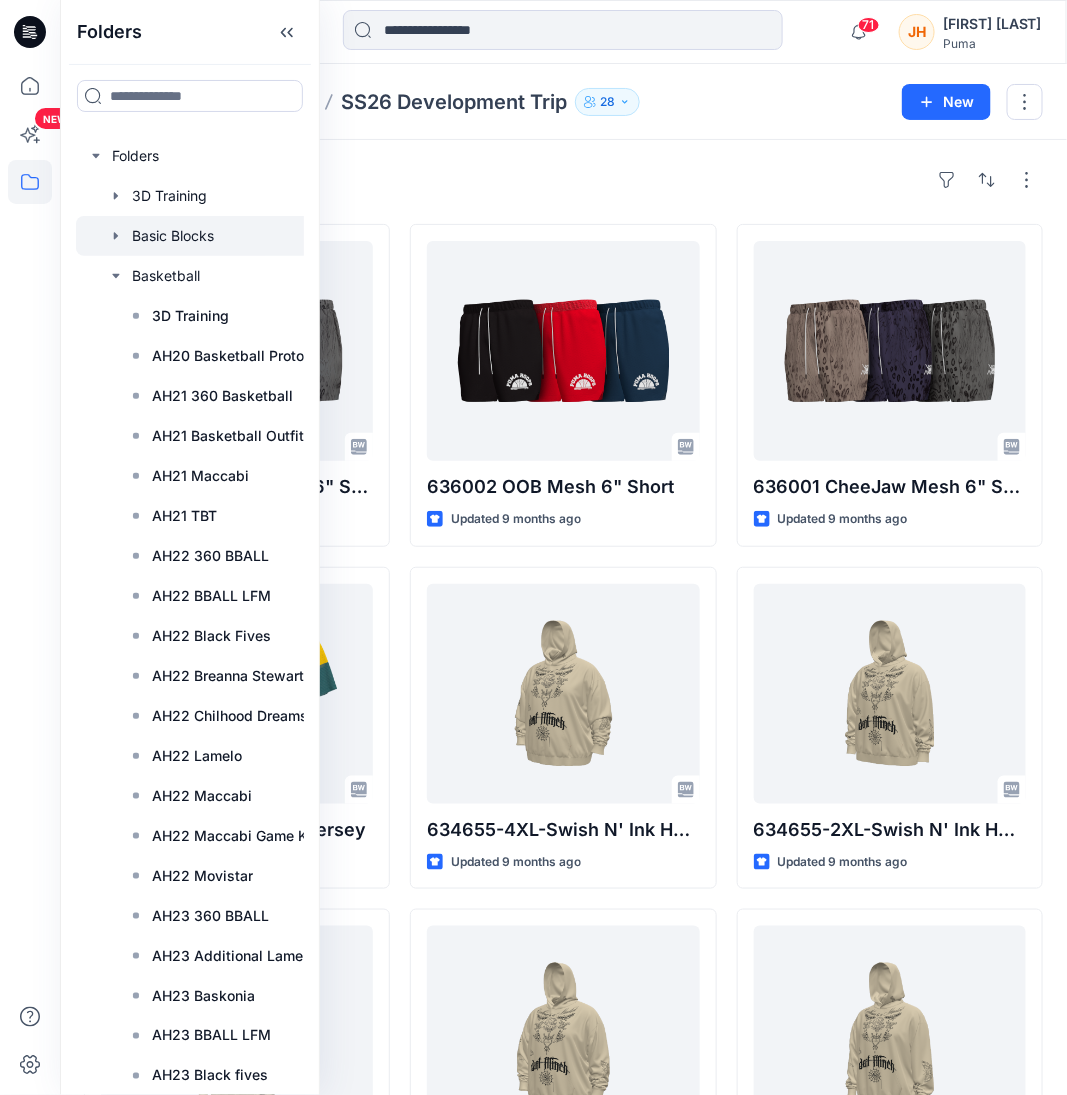 click 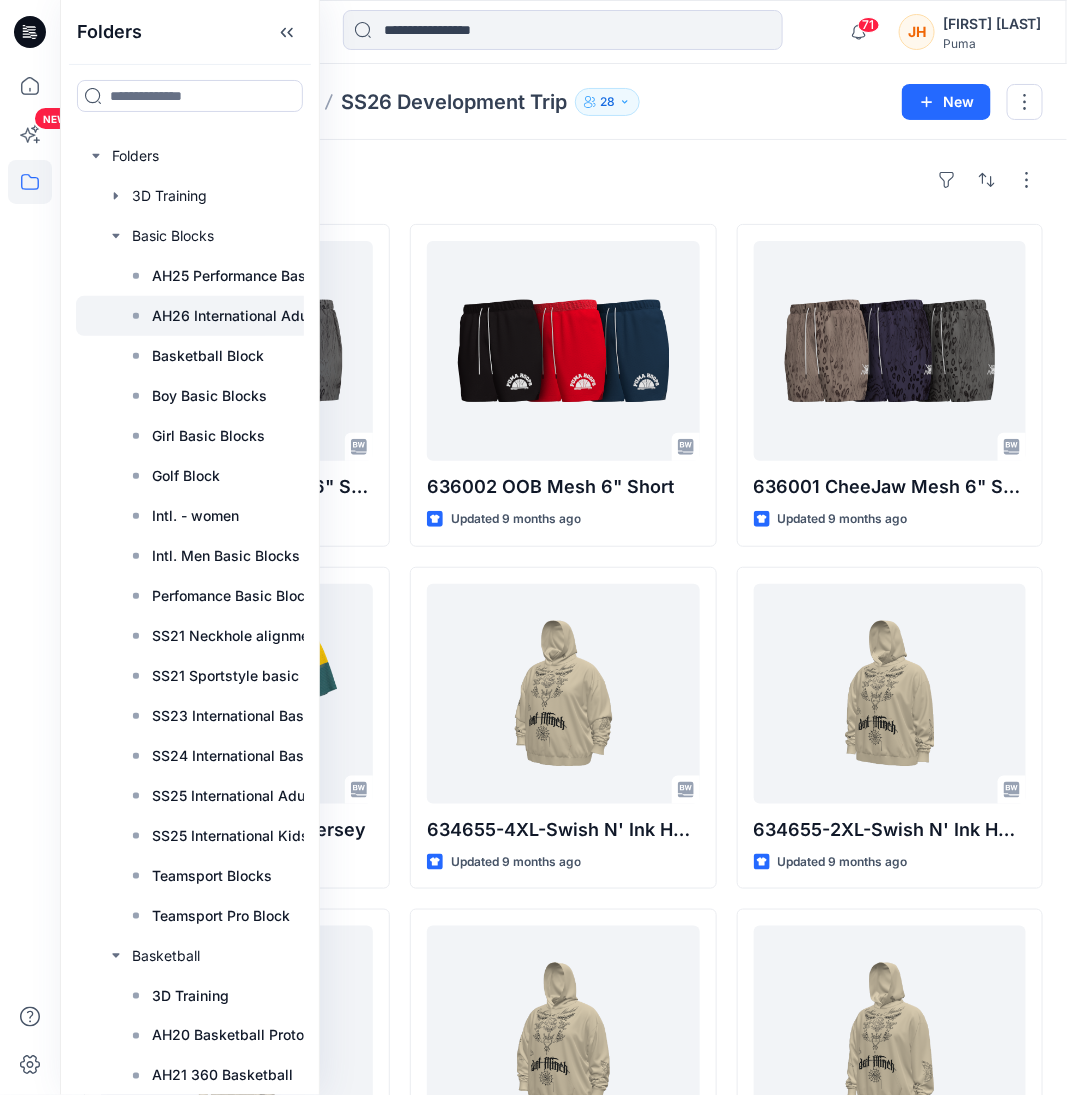 click on "AH26 International Adults" at bounding box center (238, 316) 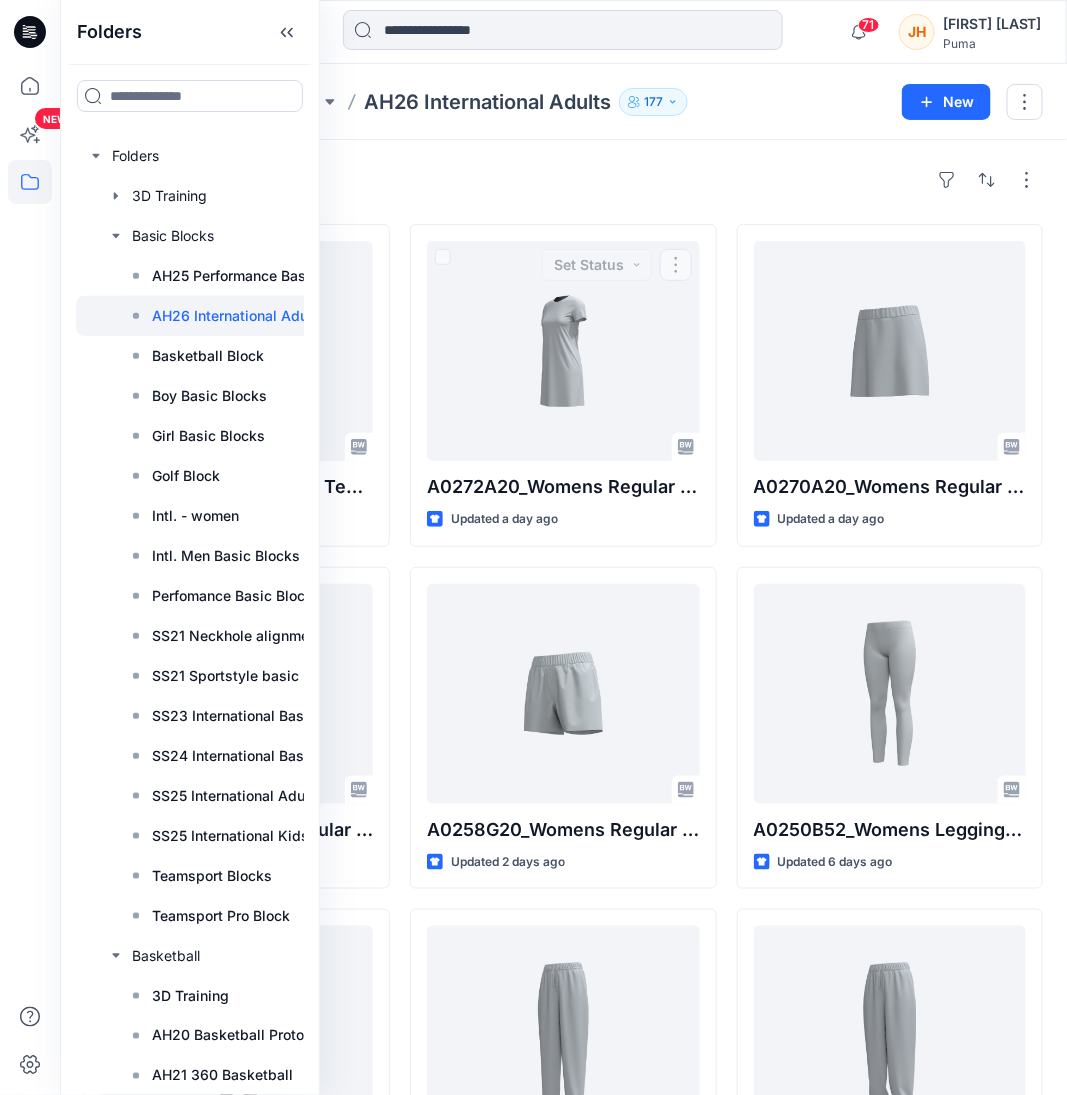 click on "Styles" at bounding box center [563, 180] 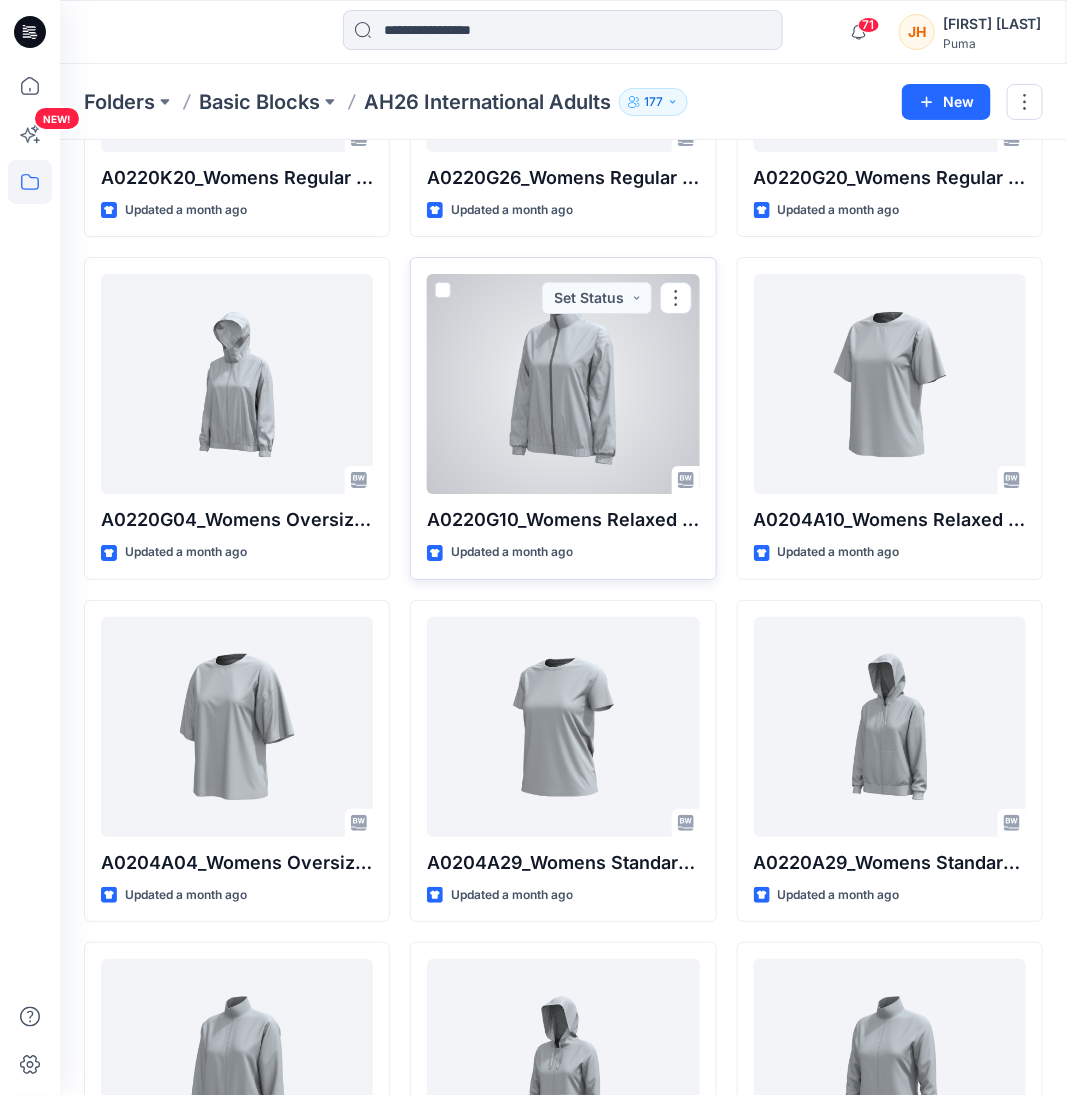 scroll, scrollTop: 6014, scrollLeft: 0, axis: vertical 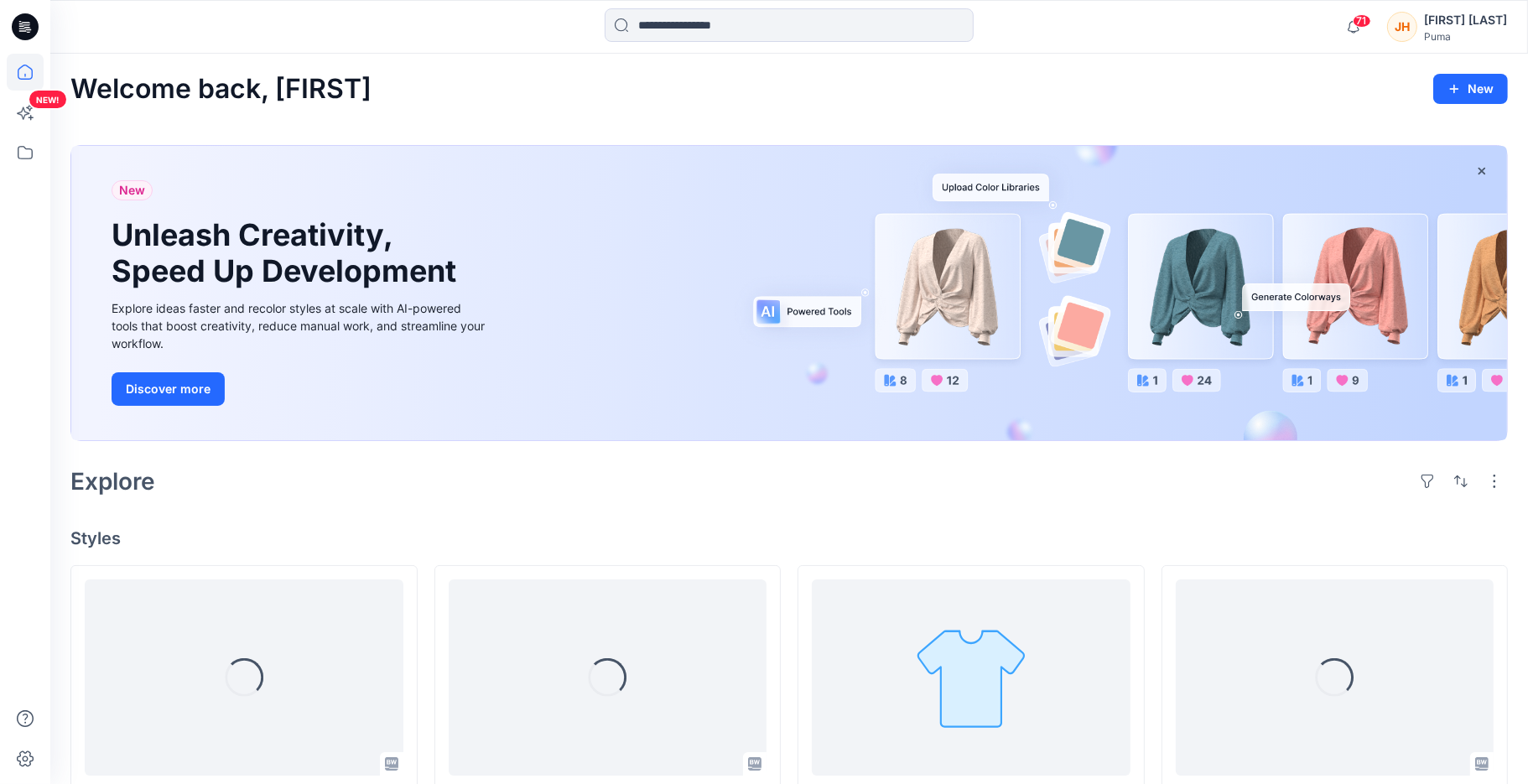 click on "Puma" at bounding box center (1465, 36) 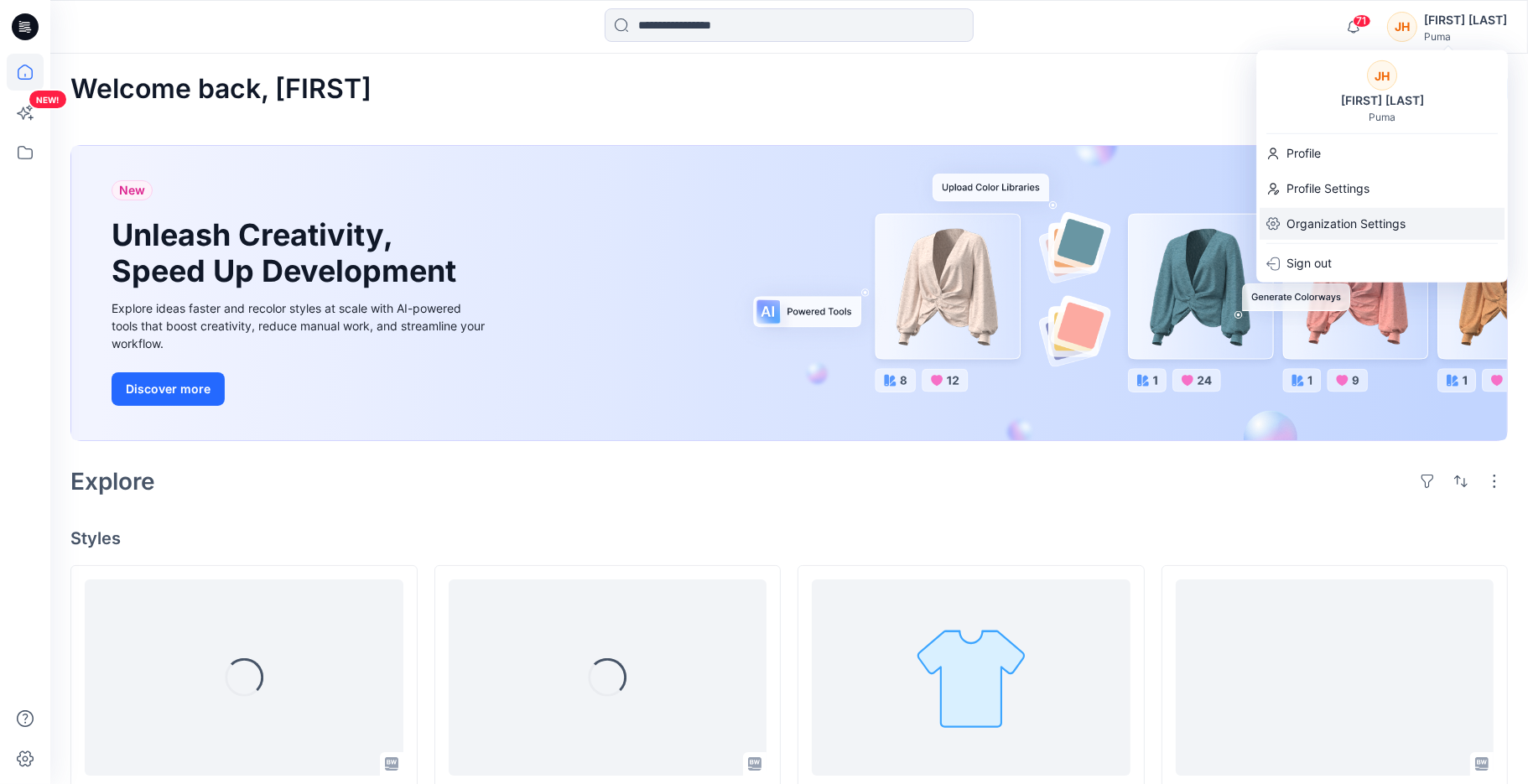 click on "Organization Settings" at bounding box center [1346, 224] 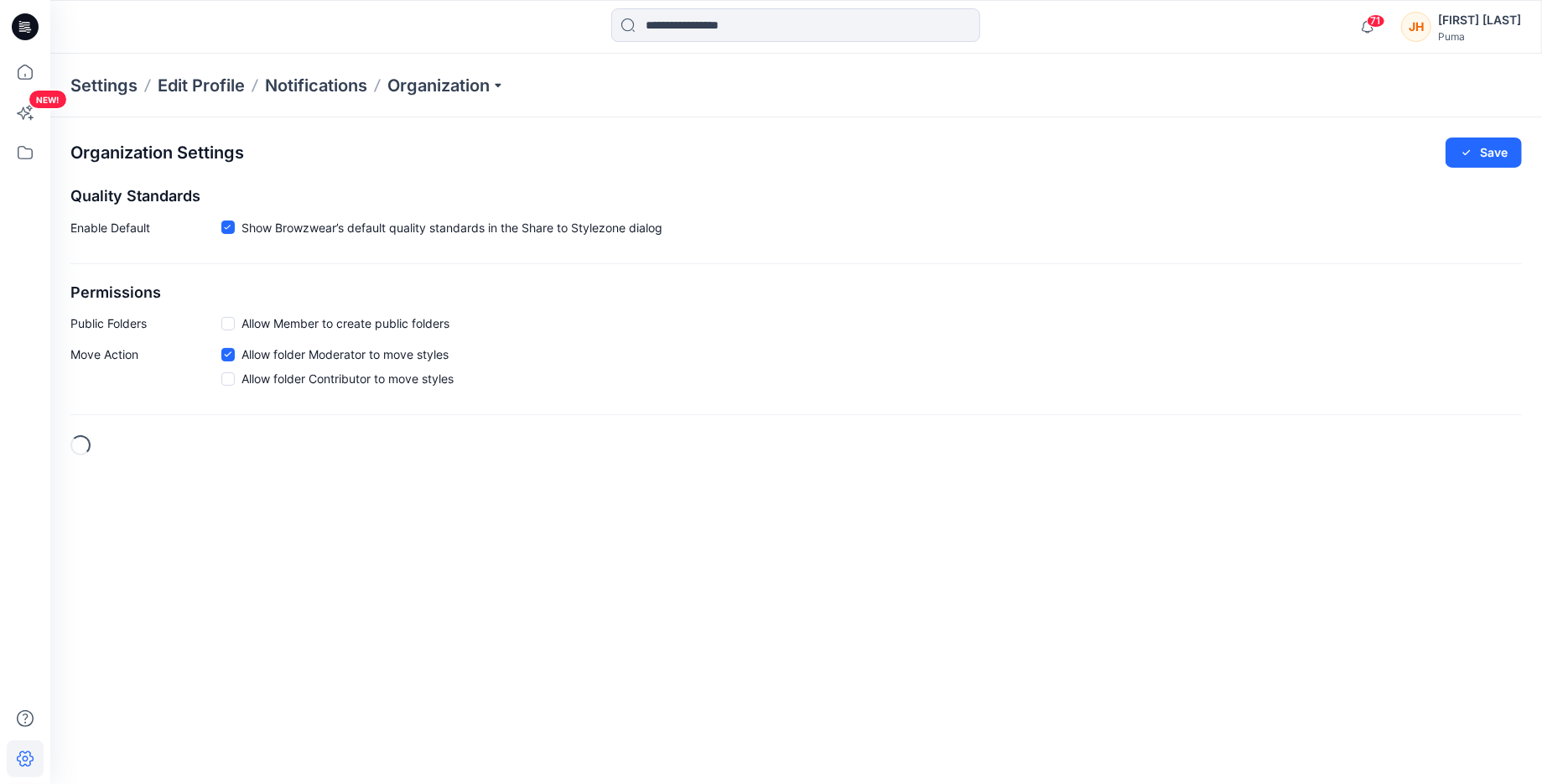 click on "Settings Edit Profile Notifications Organization" at bounding box center [796, 86] 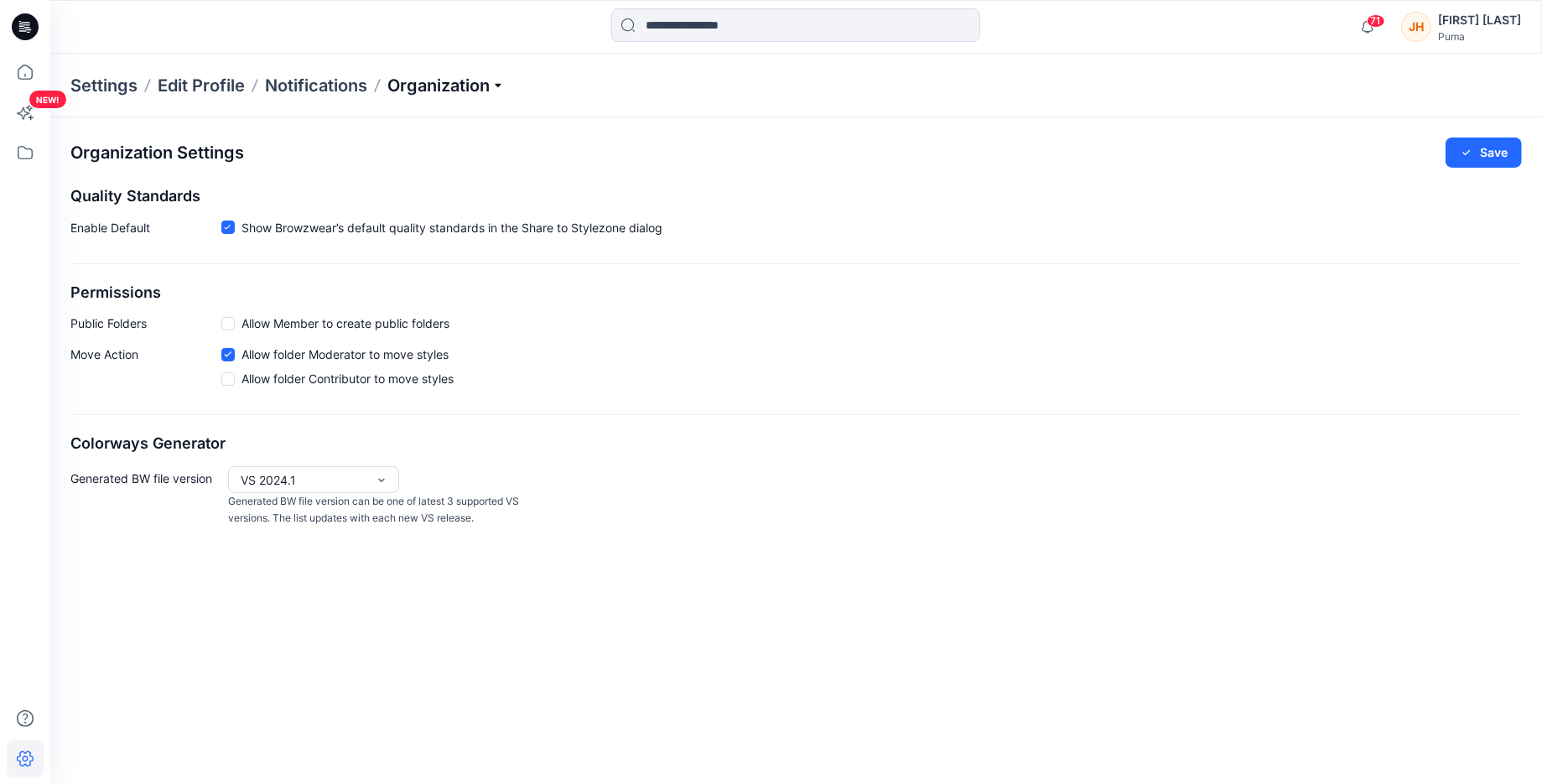 click on "Organization" at bounding box center [446, 86] 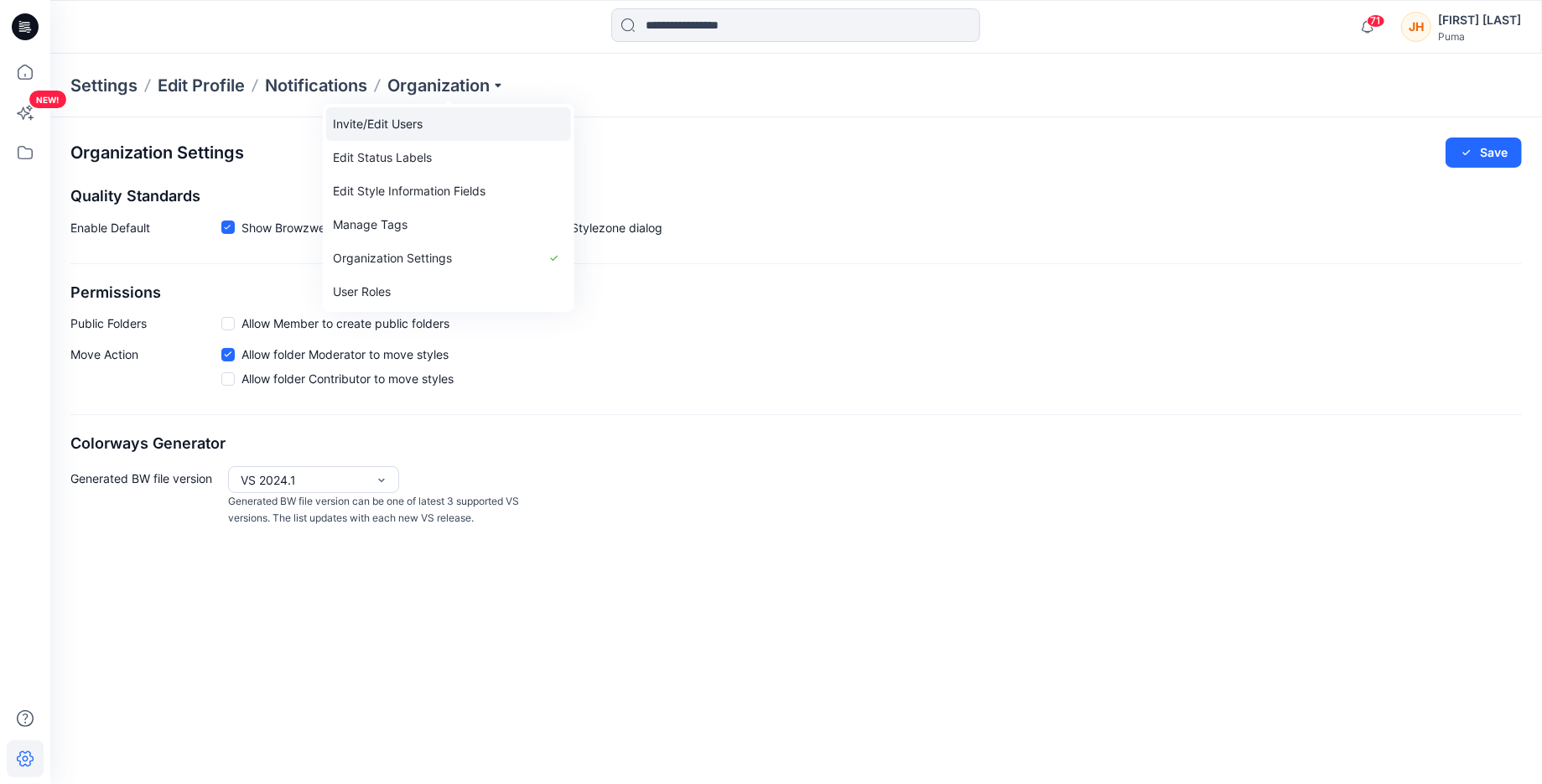 click on "Invite/Edit Users" at bounding box center [449, 124] 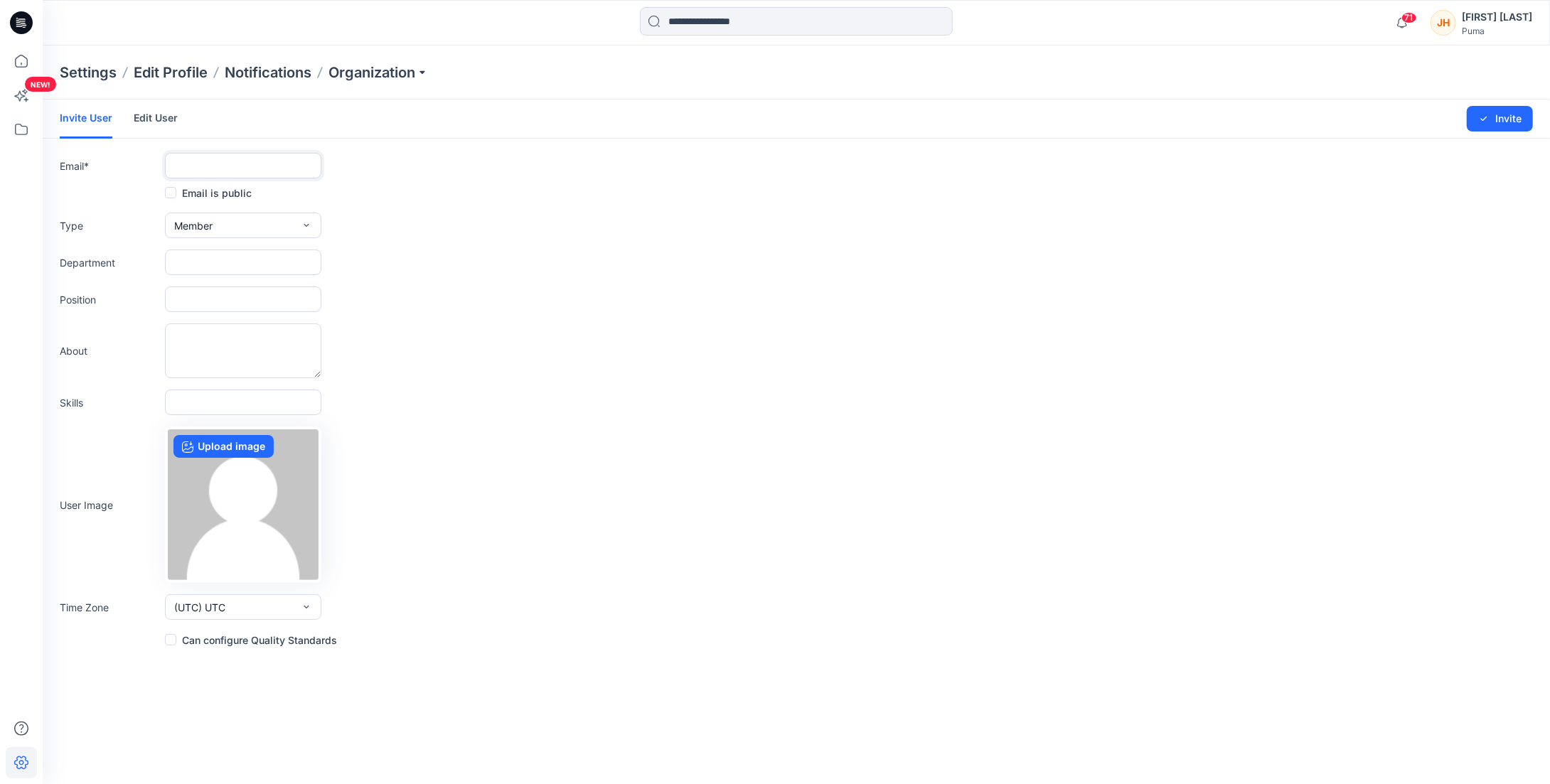 click at bounding box center (243, 166) 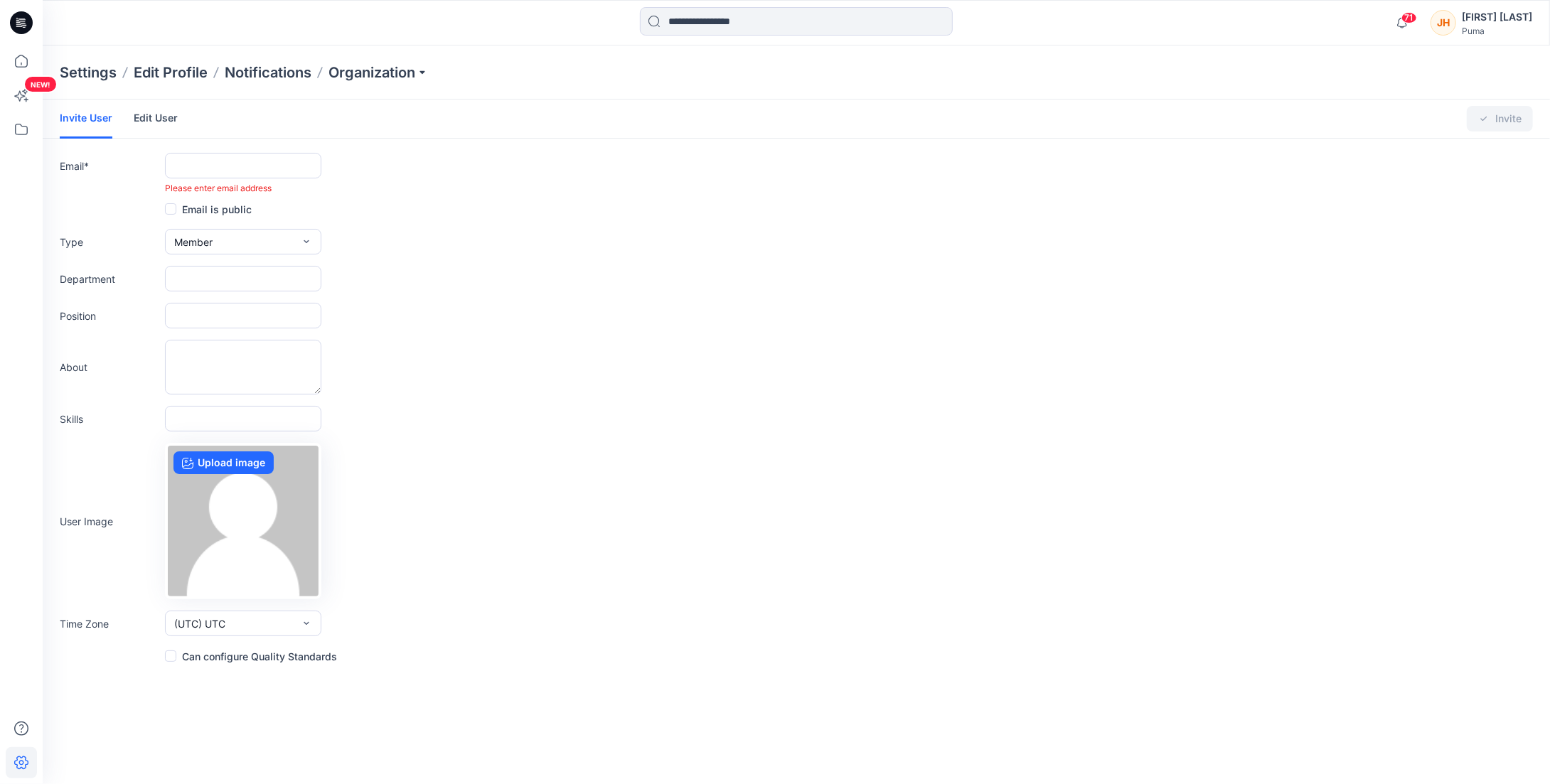 drag, startPoint x: 659, startPoint y: 162, endPoint x: 627, endPoint y: 171, distance: 33.24154 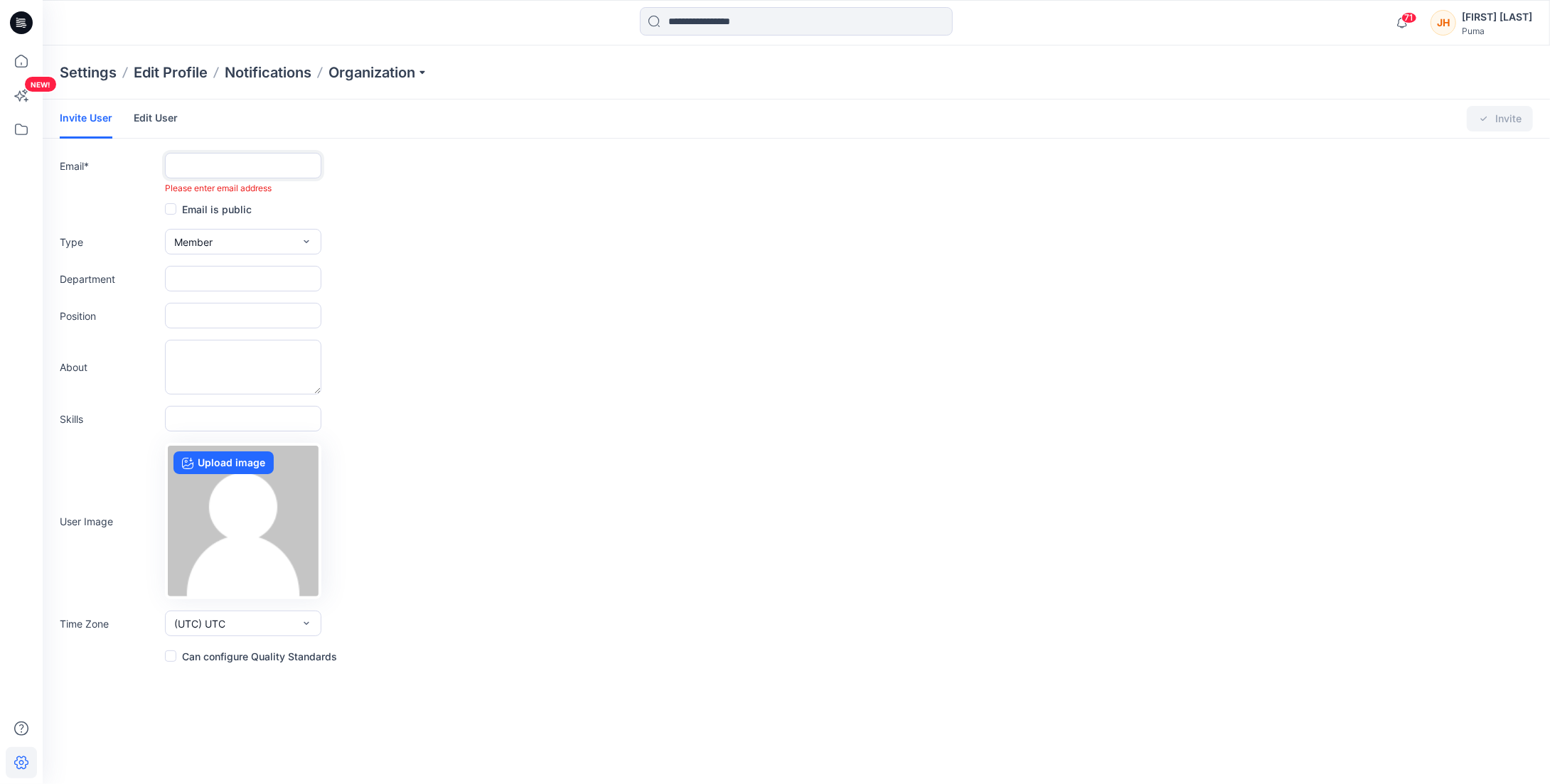 click at bounding box center [243, 166] 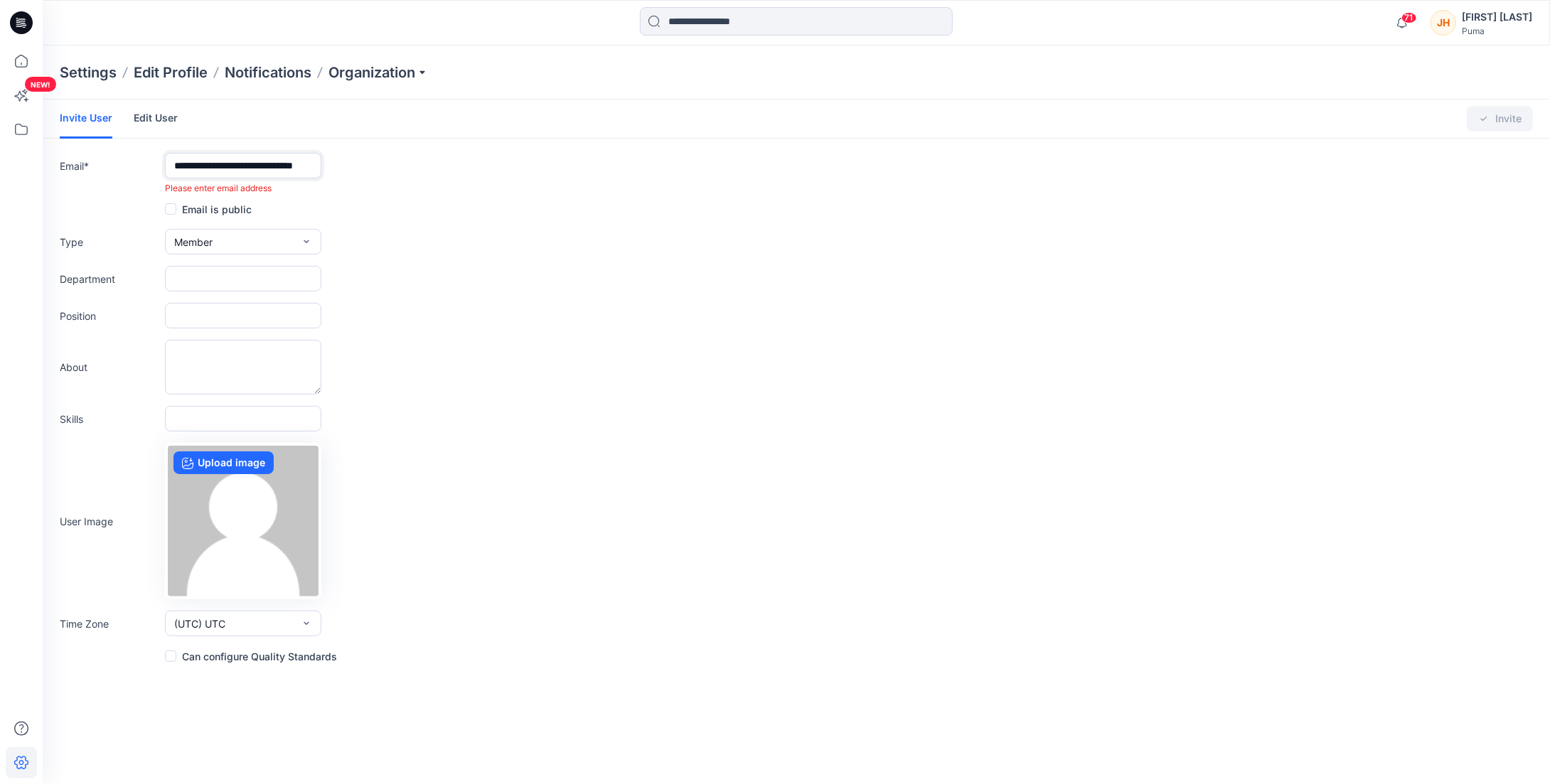 scroll, scrollTop: 0, scrollLeft: 30, axis: horizontal 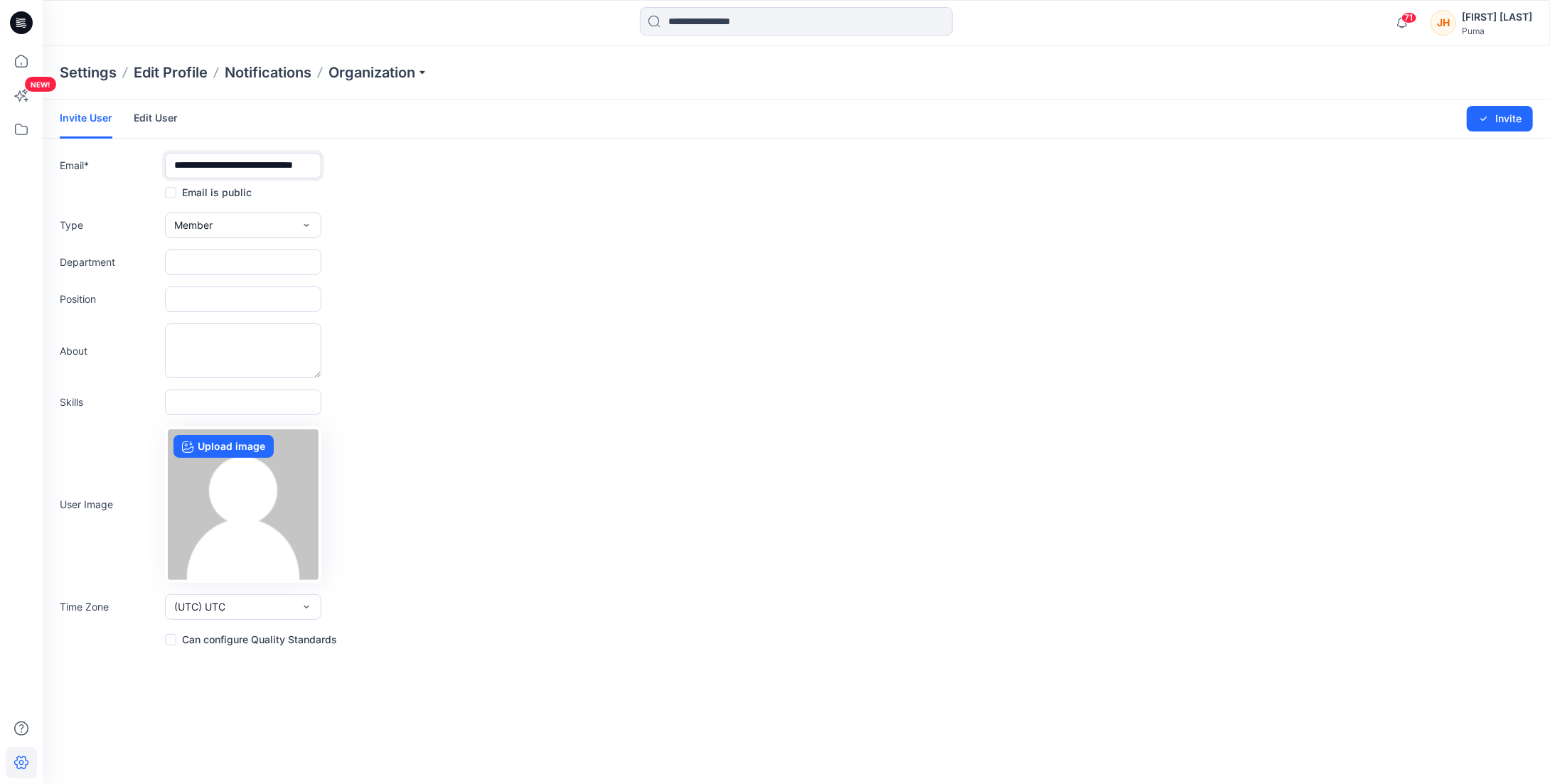 type on "**********" 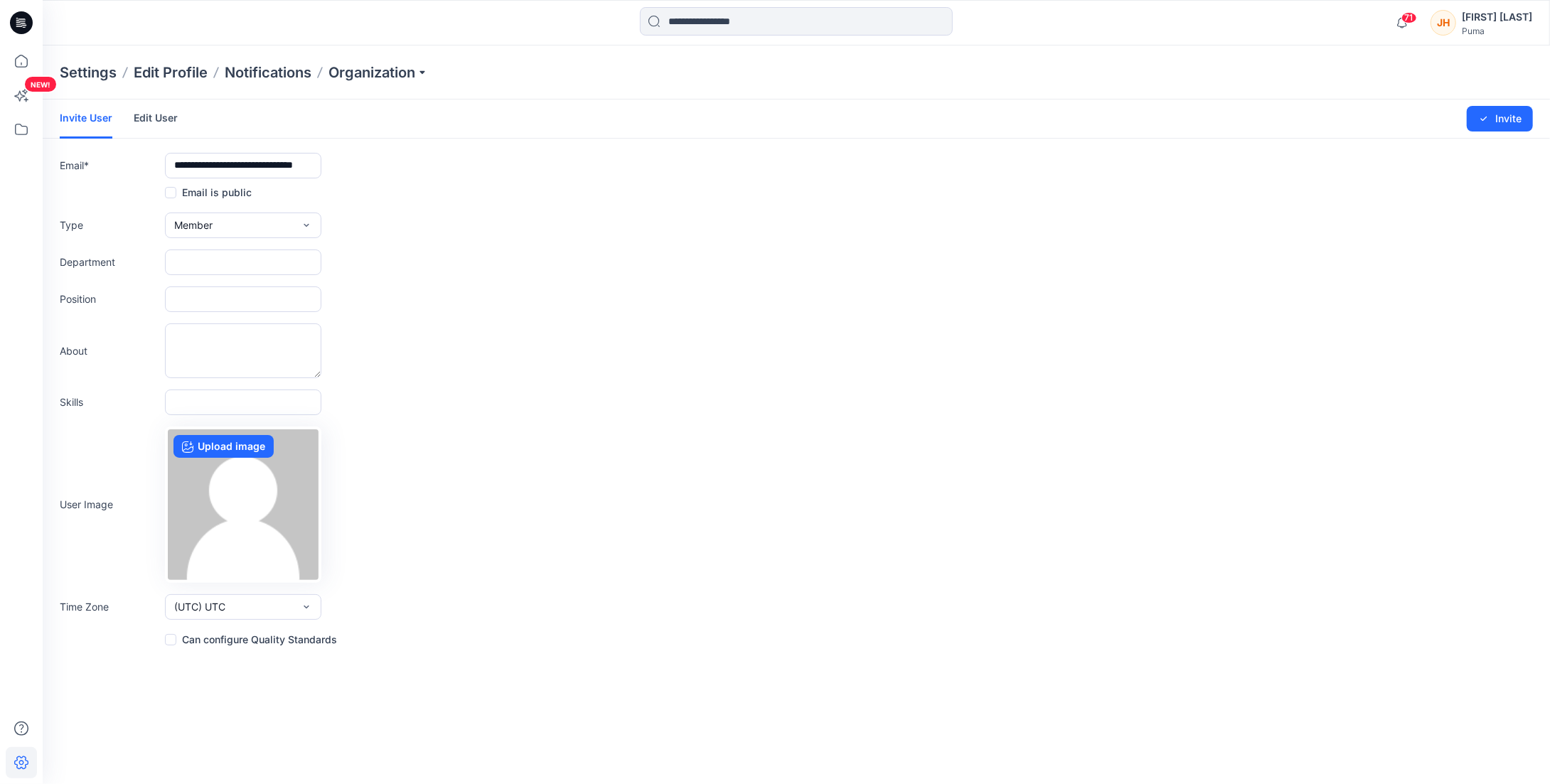 scroll, scrollTop: 0, scrollLeft: 0, axis: both 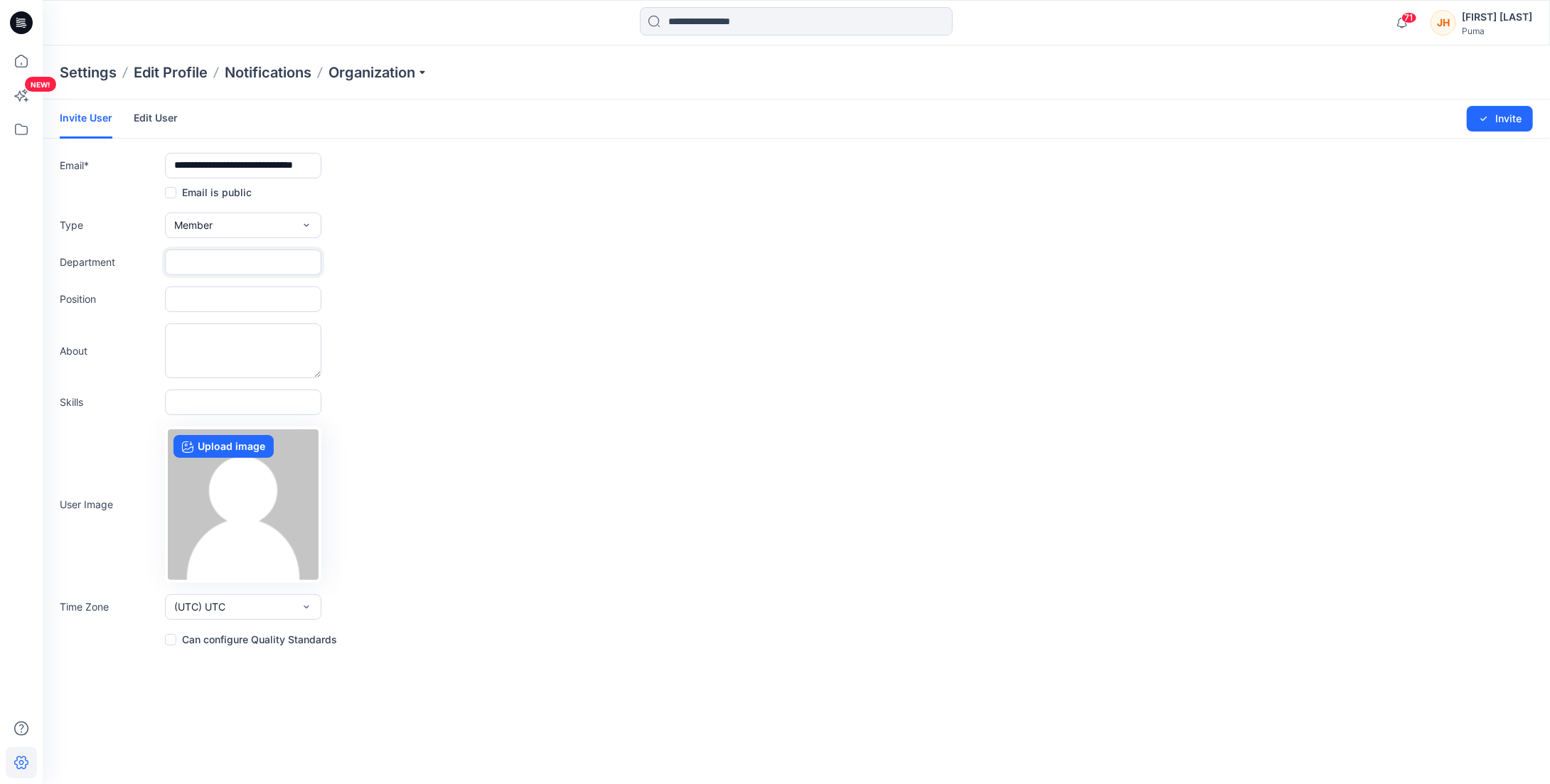 click at bounding box center (243, 262) 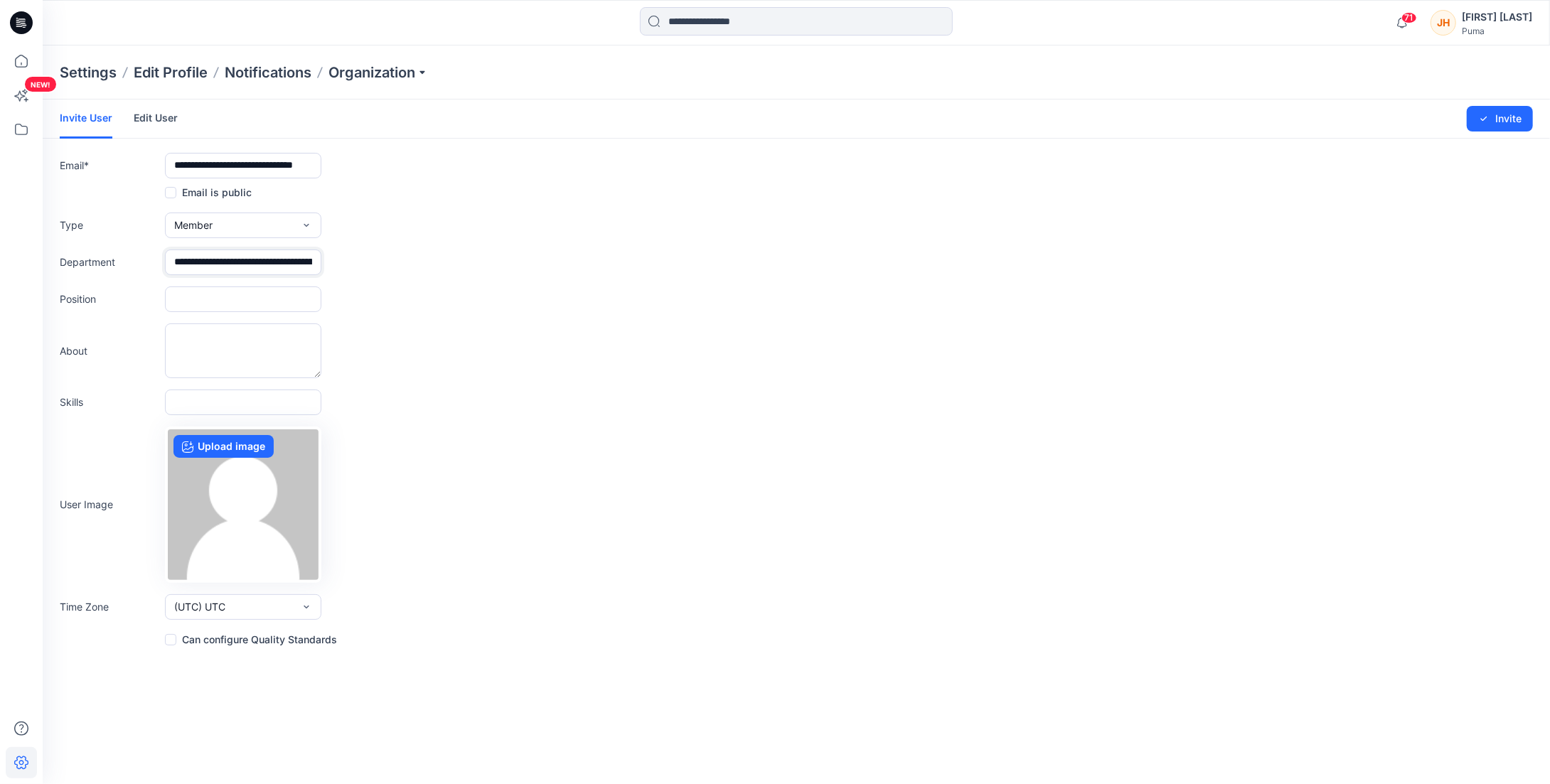 scroll, scrollTop: 0, scrollLeft: 75, axis: horizontal 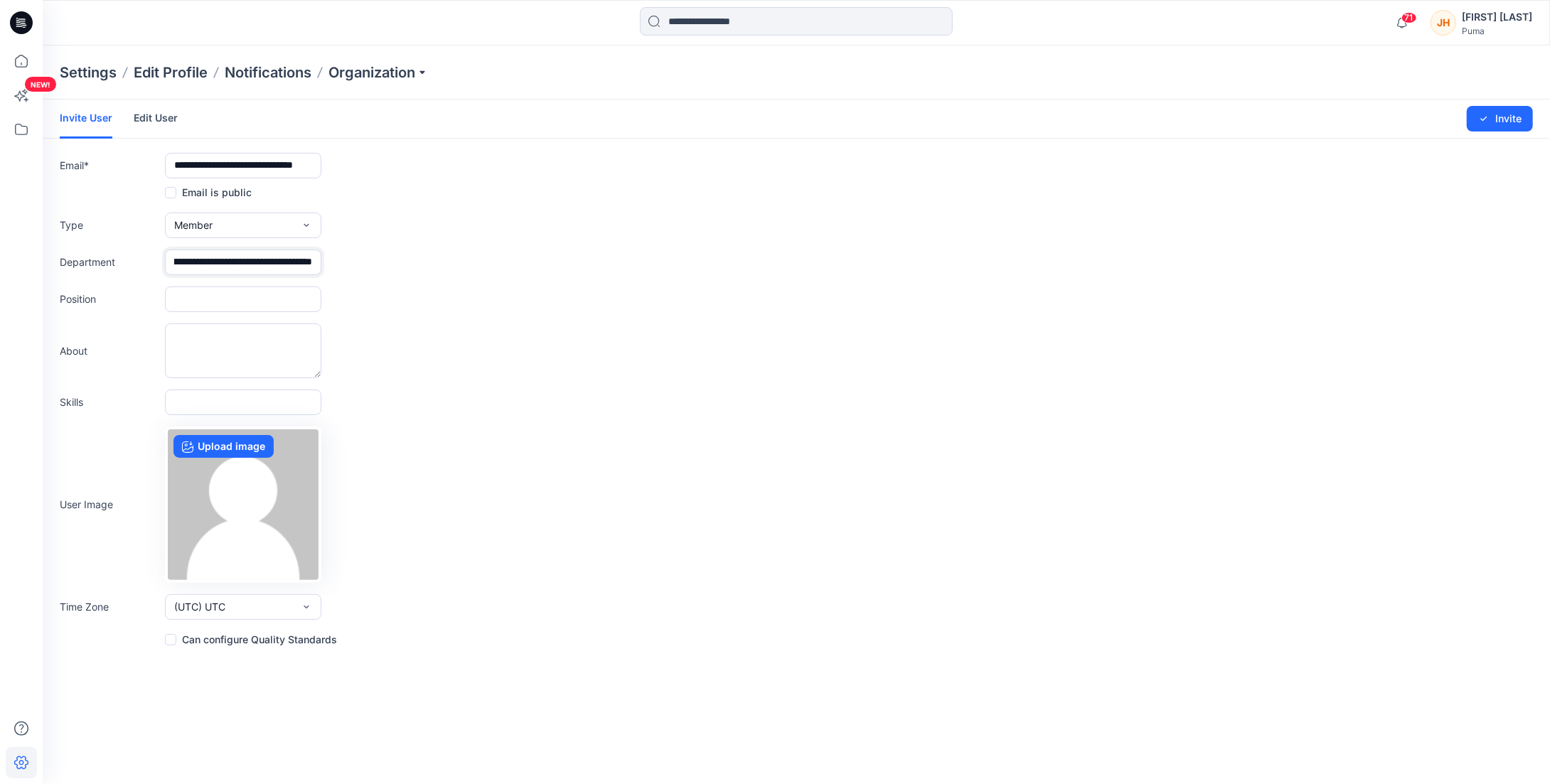 type on "**********" 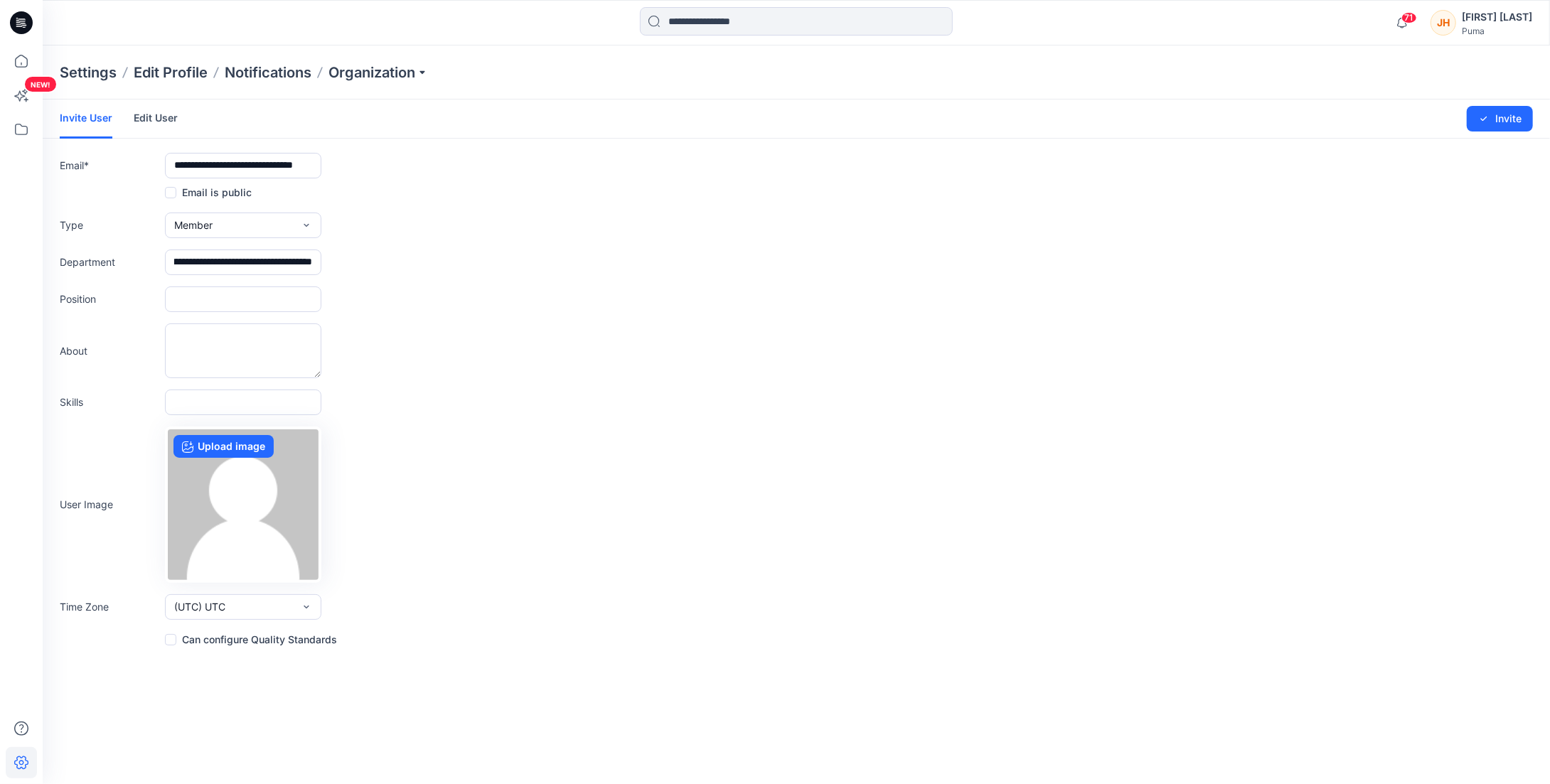 scroll, scrollTop: 0, scrollLeft: 0, axis: both 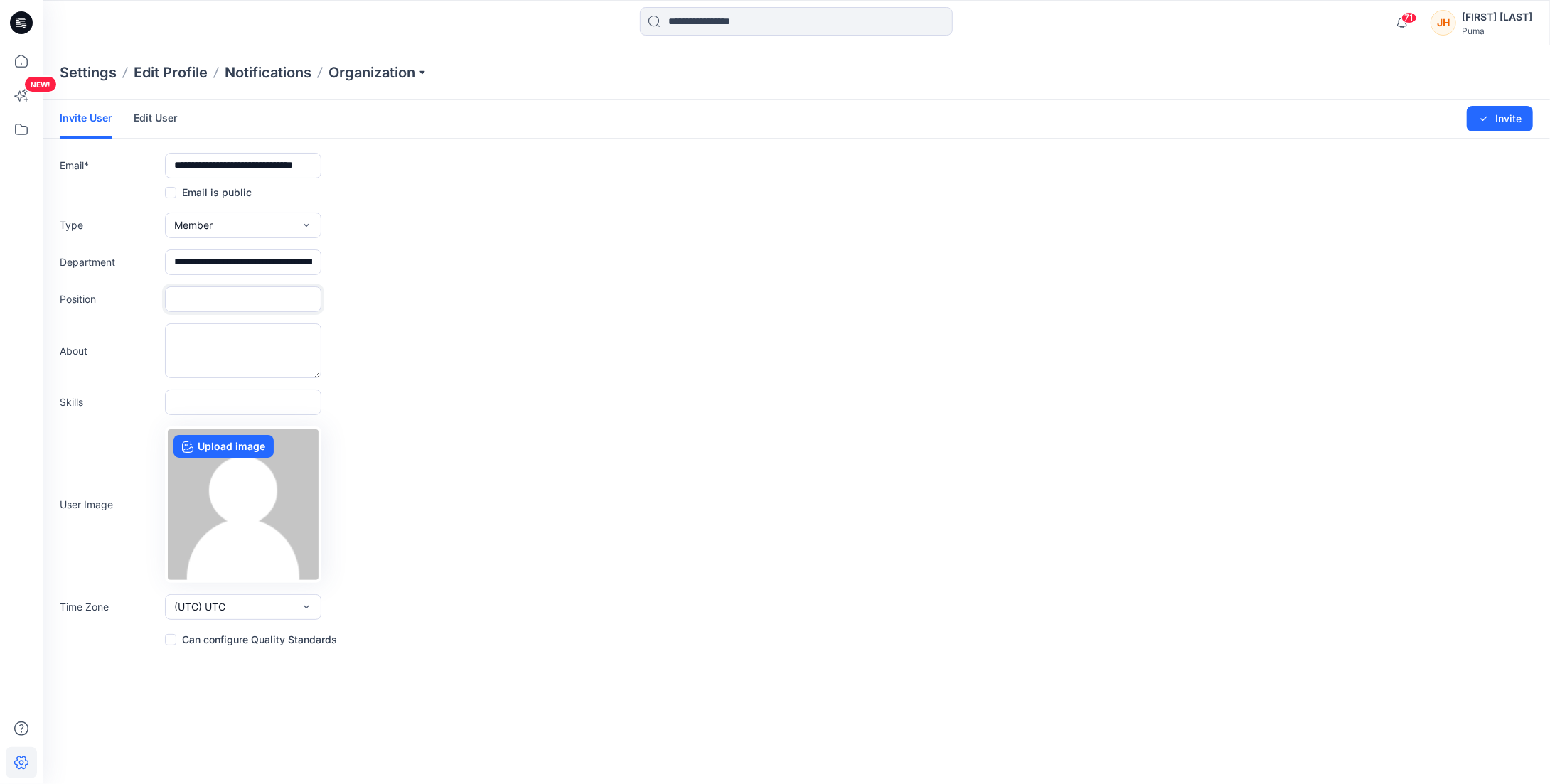 click at bounding box center (243, 299) 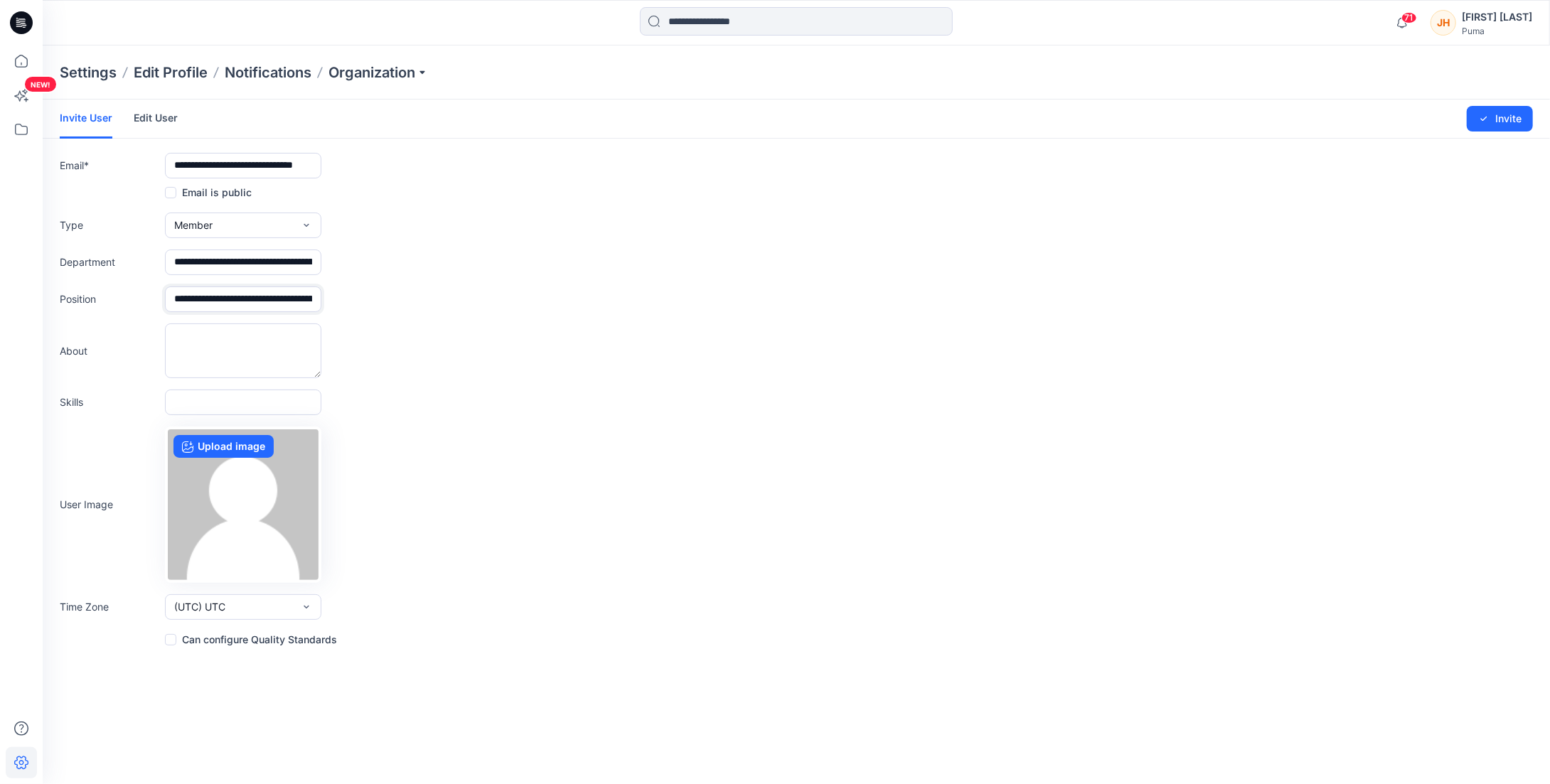 scroll, scrollTop: 0, scrollLeft: 129, axis: horizontal 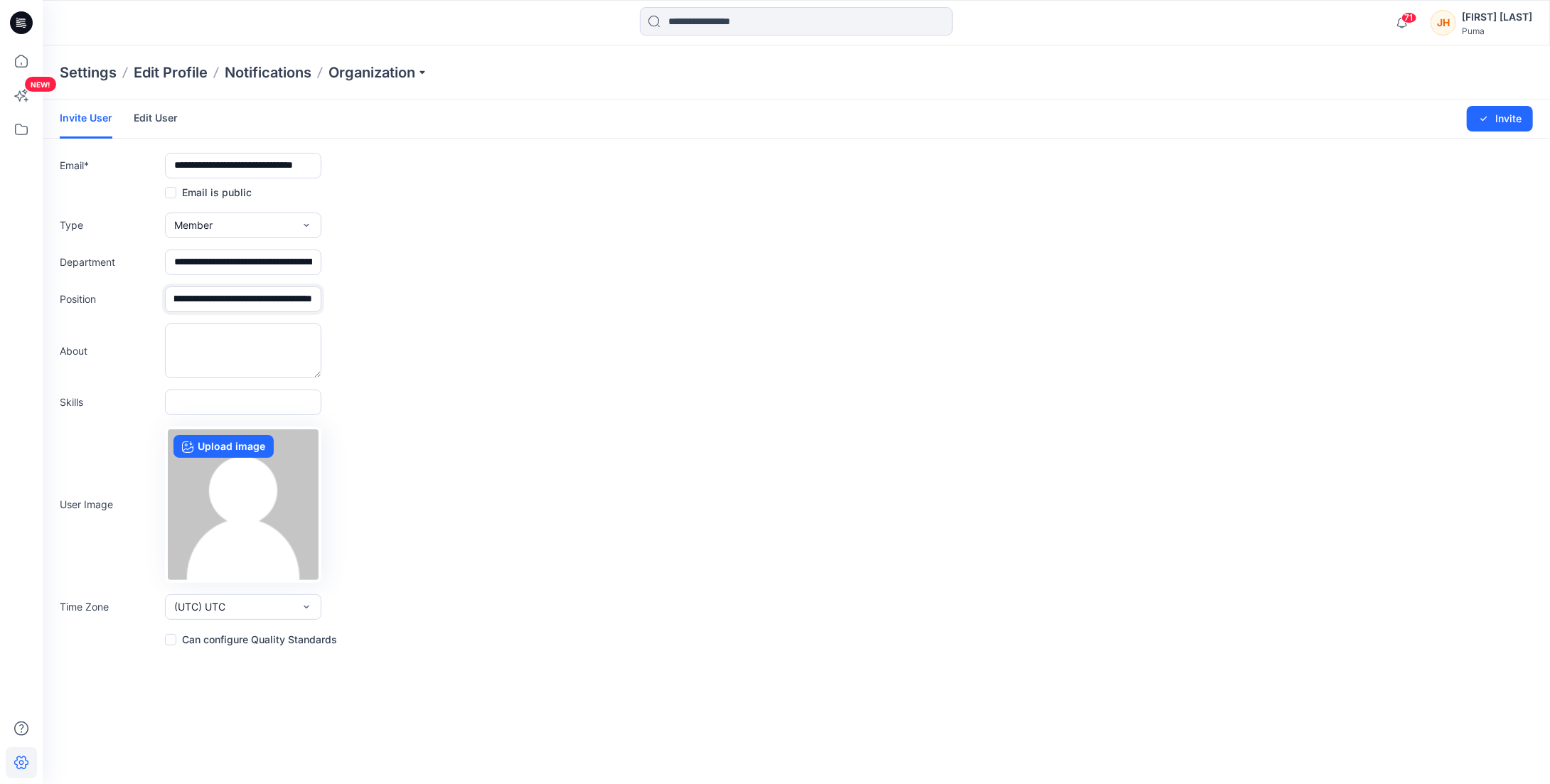 type on "**********" 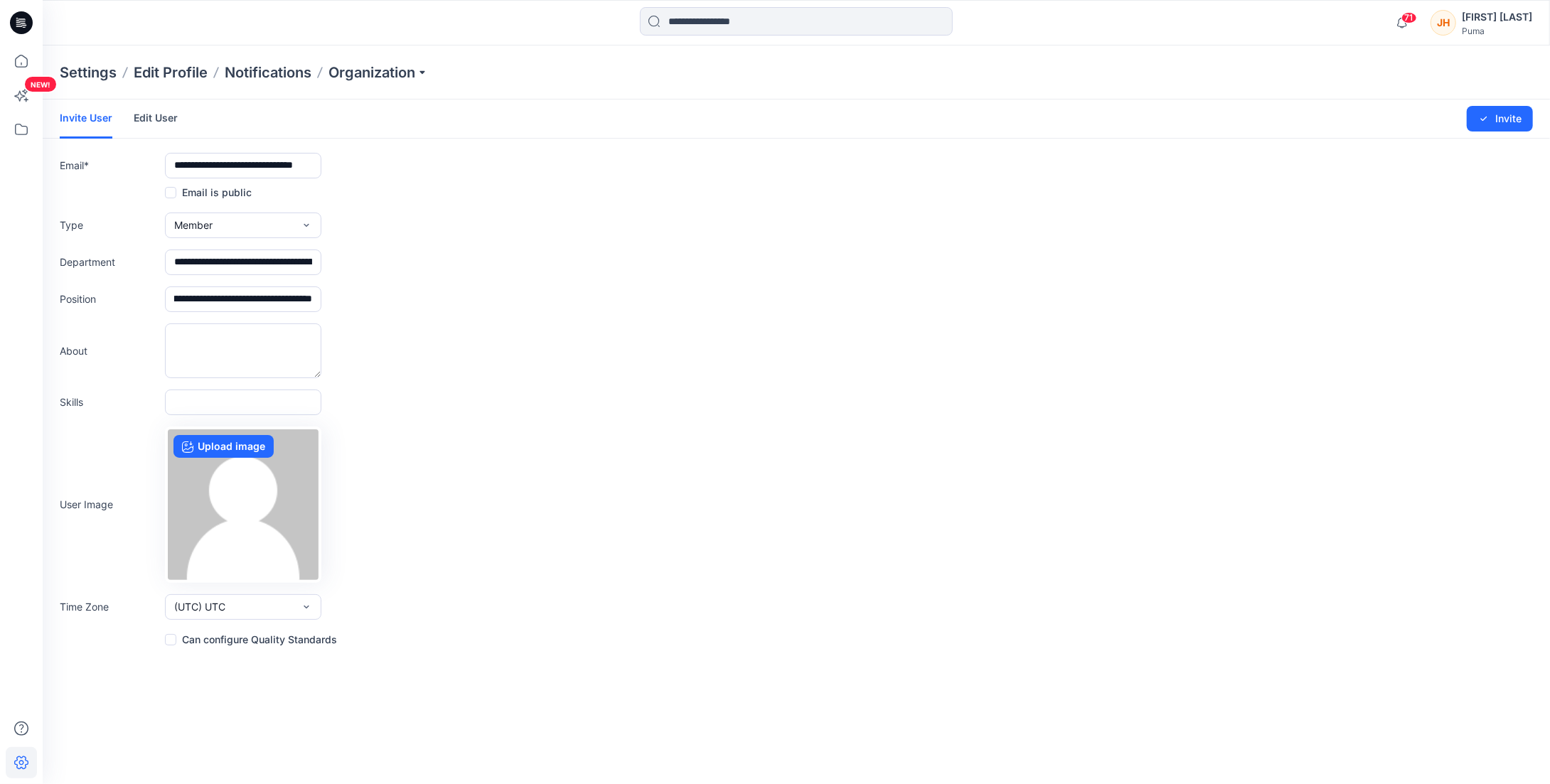 scroll, scrollTop: 0, scrollLeft: 0, axis: both 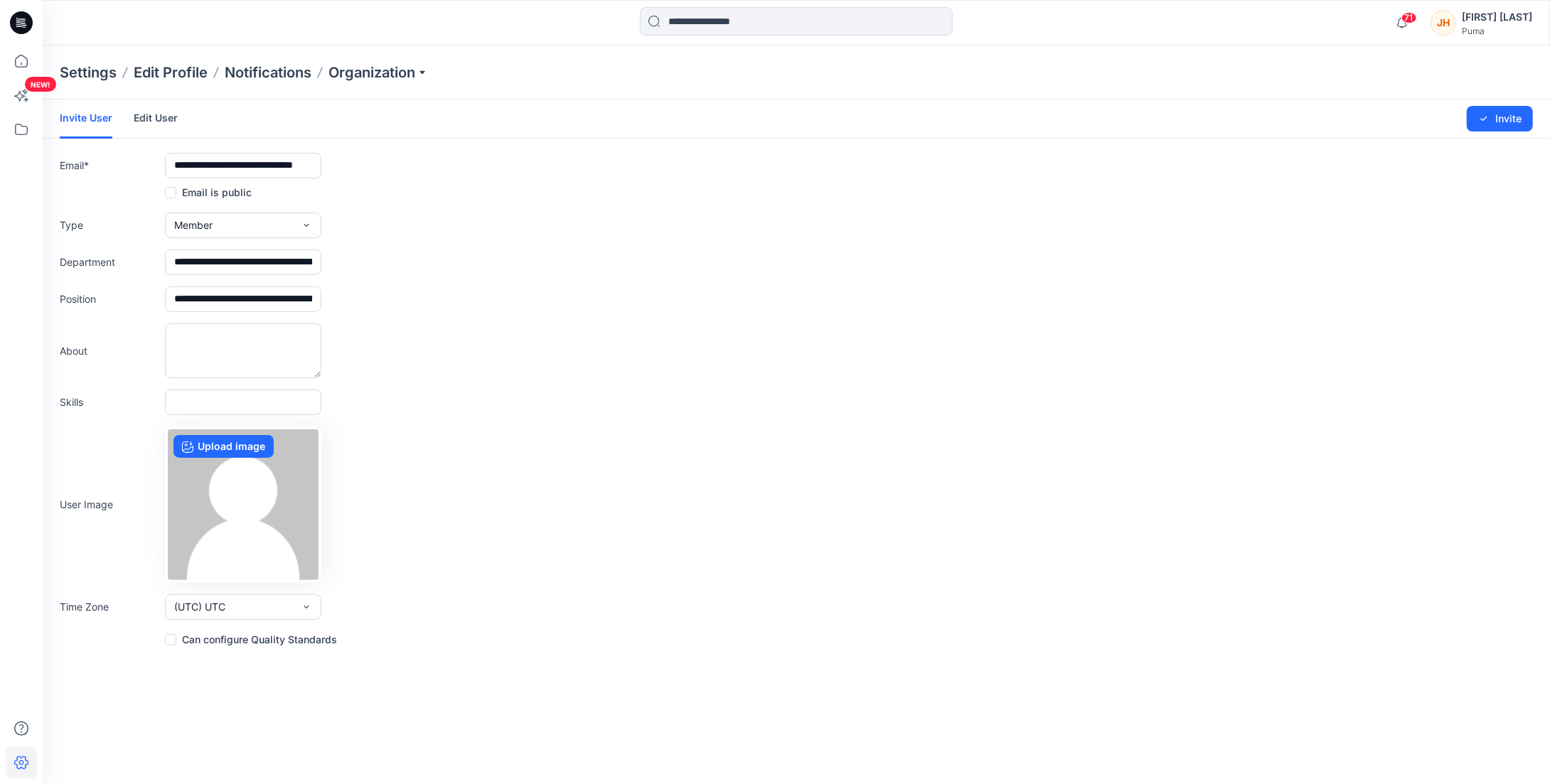 click on "**********" at bounding box center [796, 374] 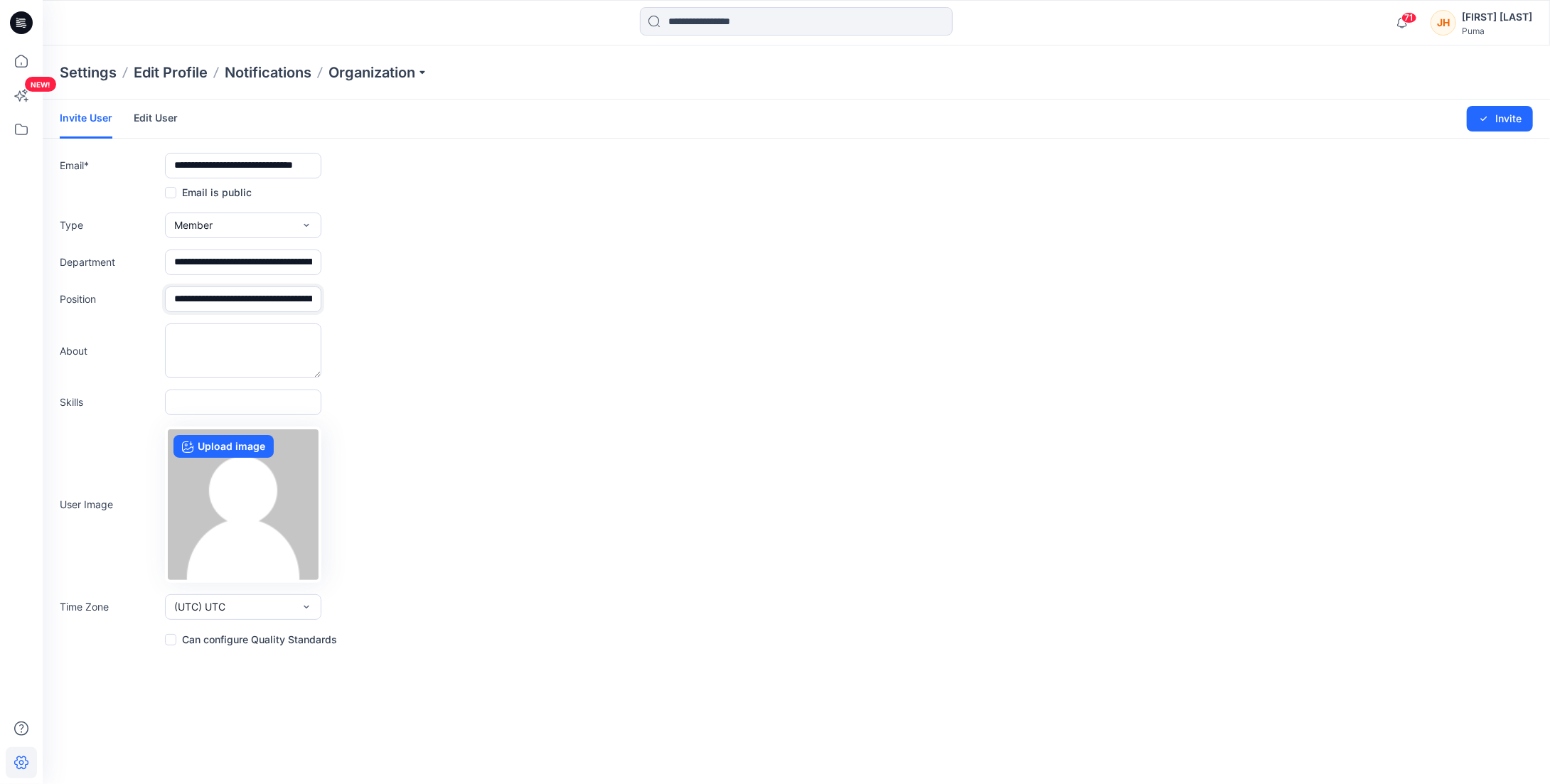 drag, startPoint x: 232, startPoint y: 296, endPoint x: 102, endPoint y: 298, distance: 130.01538 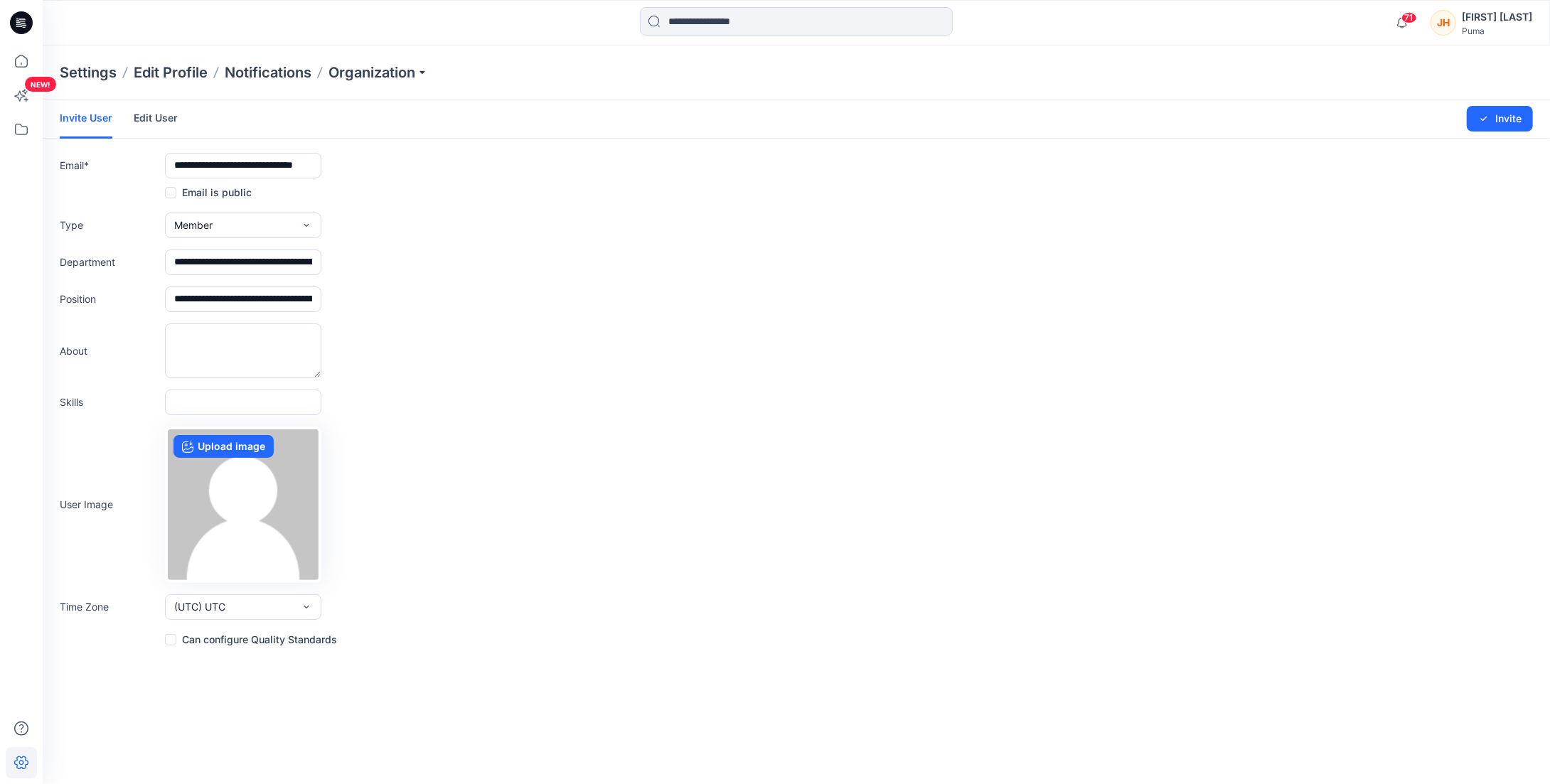 click on "About" at bounding box center [796, 350] 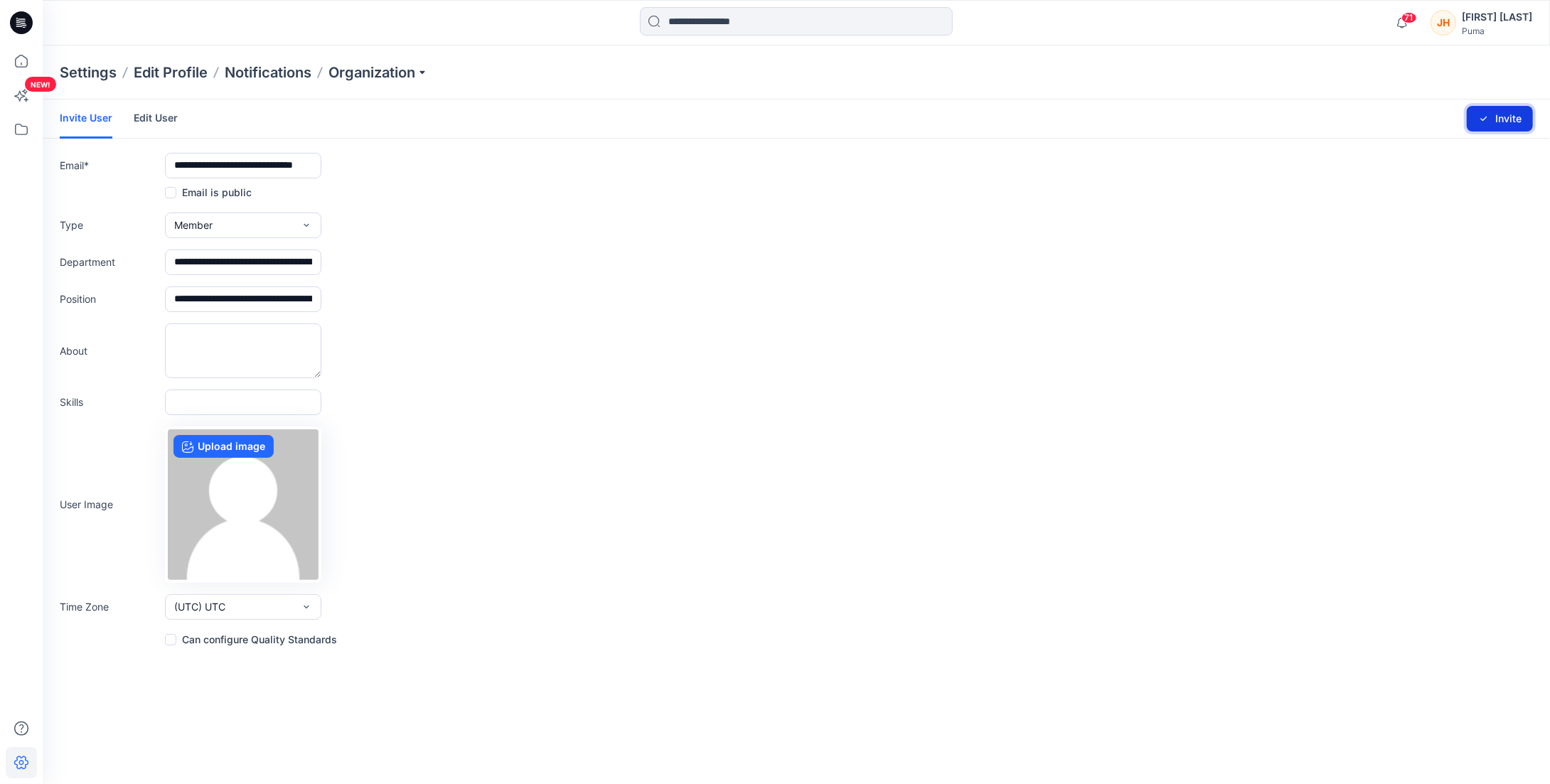 click on "Invite" at bounding box center [1500, 119] 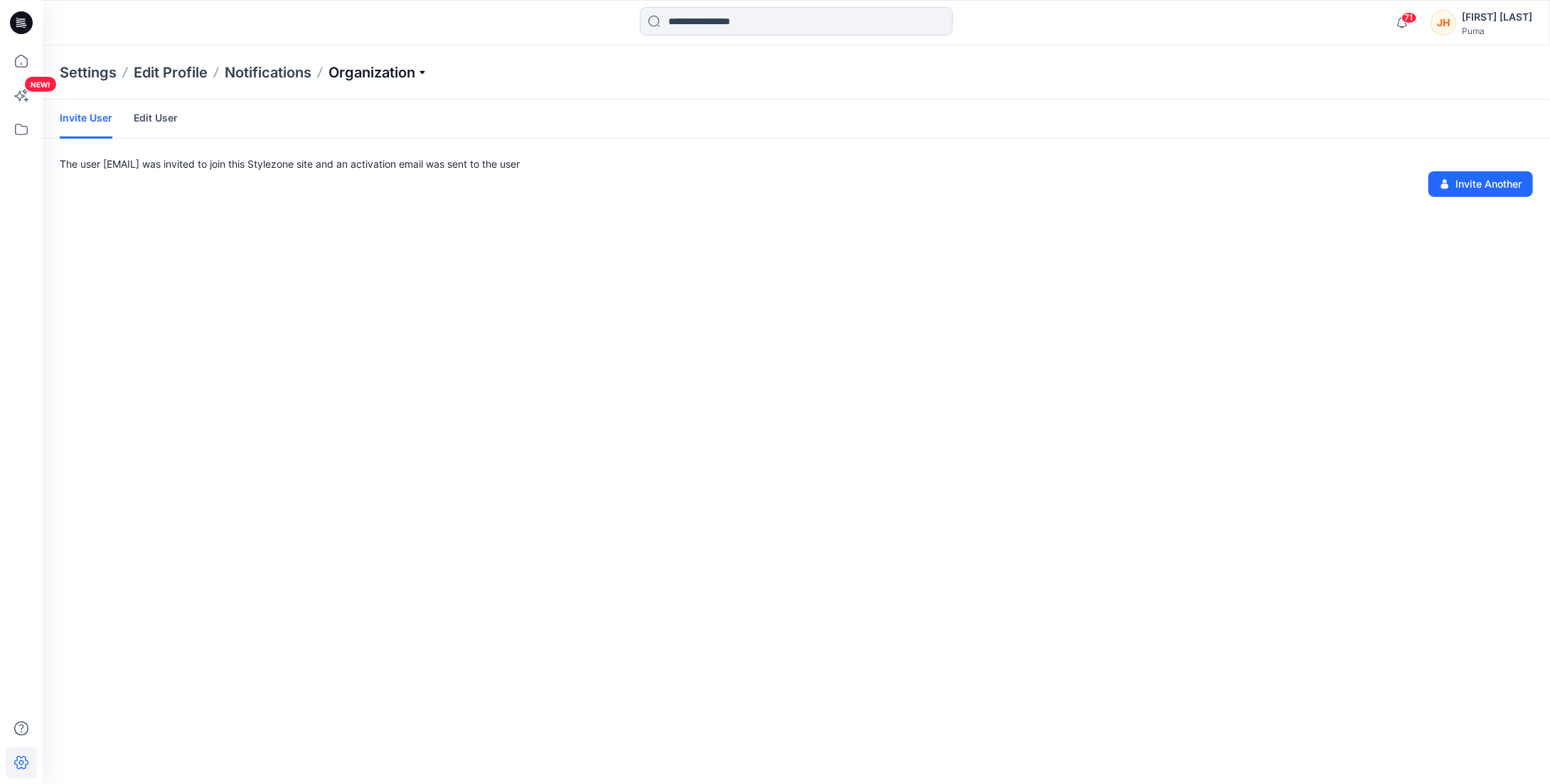 click on "Organization" at bounding box center [378, 73] 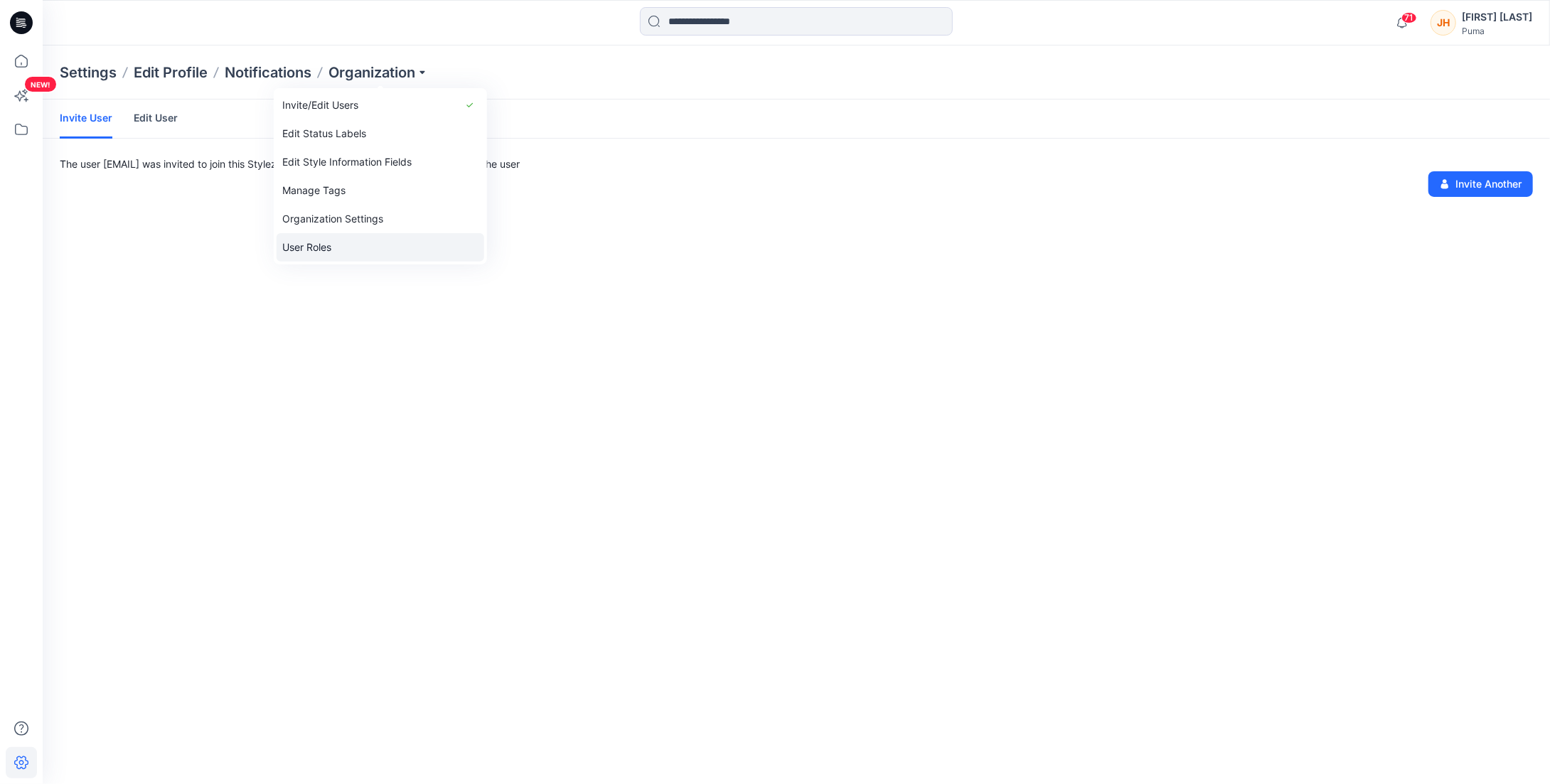 click on "User Roles" at bounding box center [380, 247] 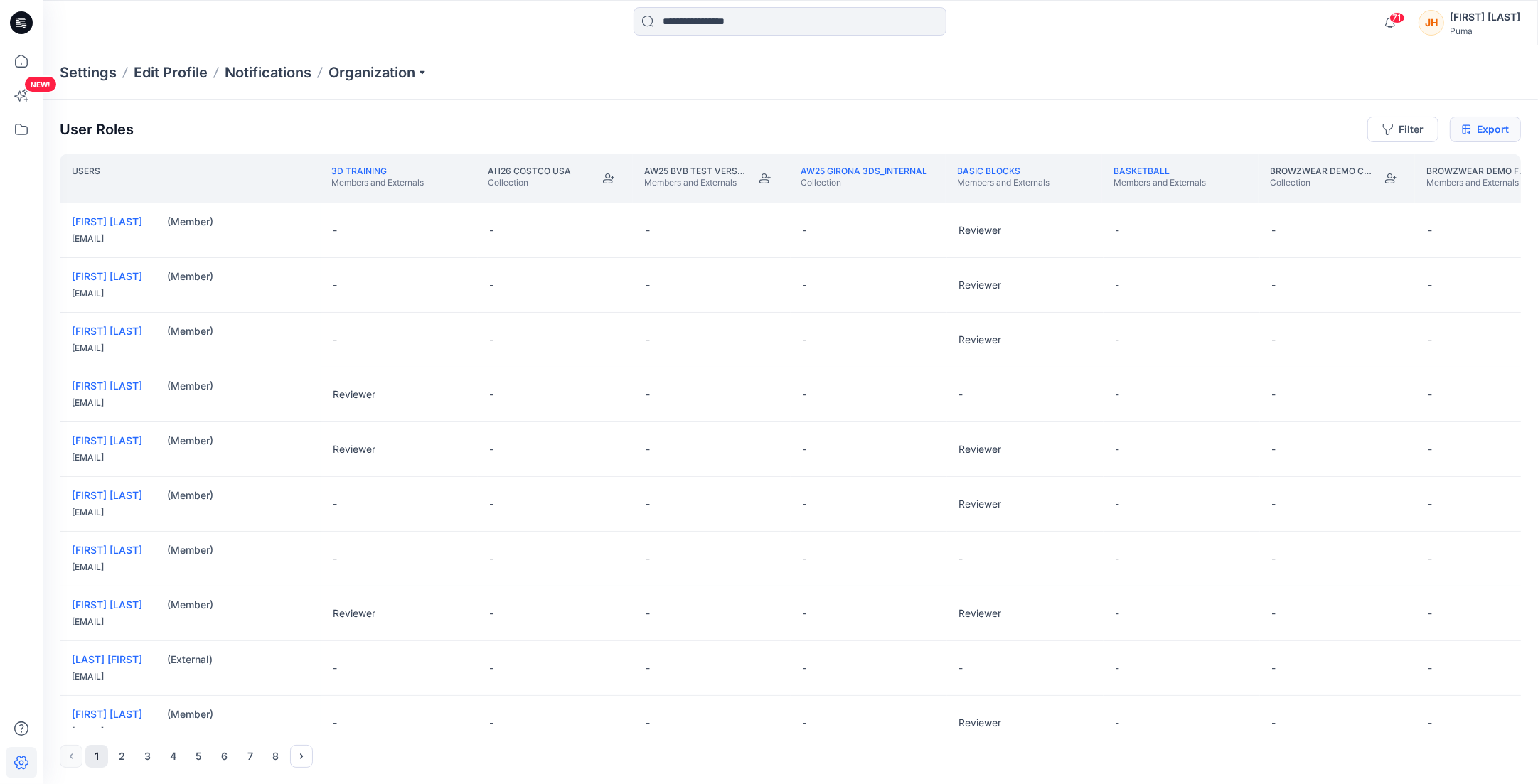 click on "Export" at bounding box center [1485, 129] 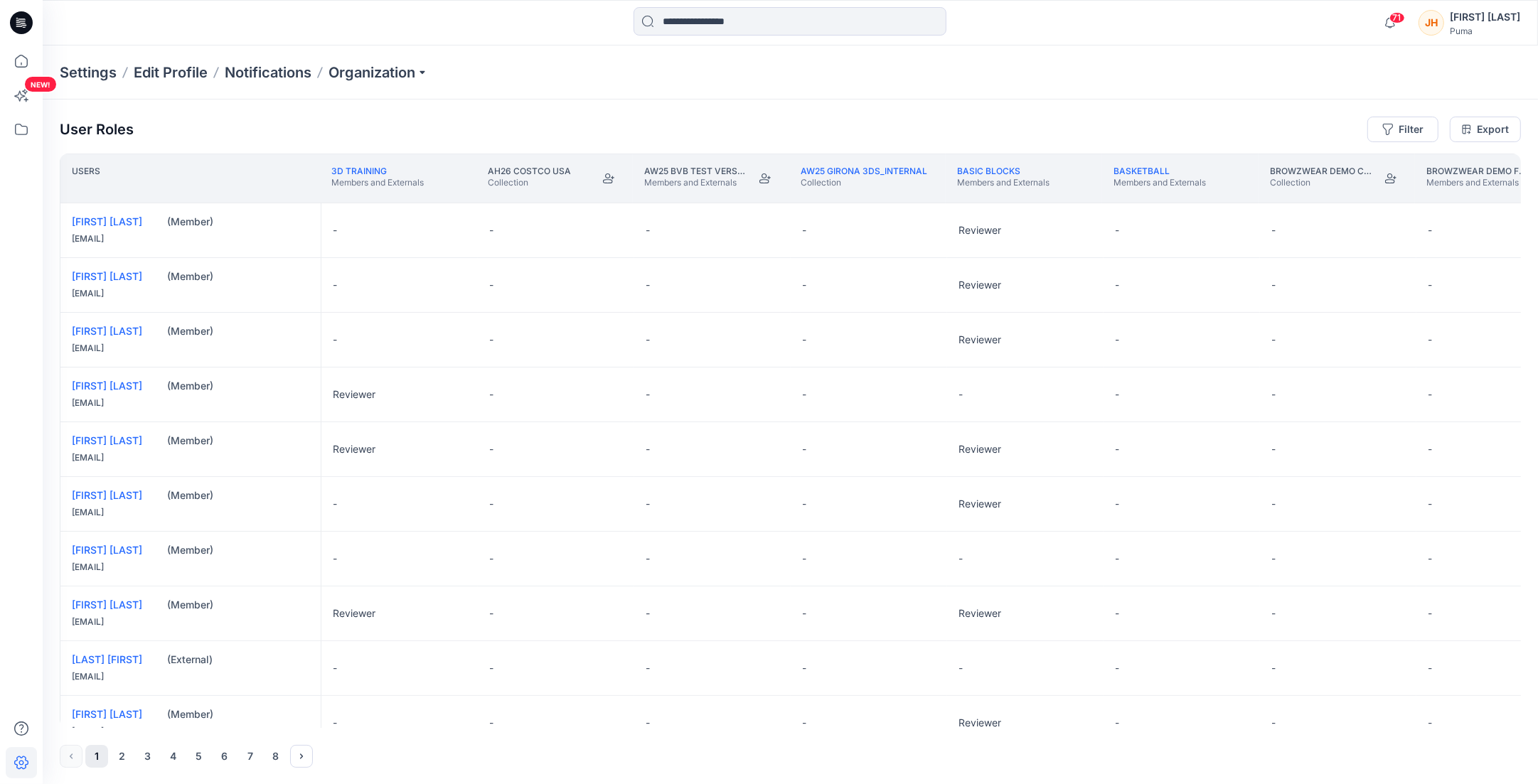 click on "Settings Edit Profile Notifications Organization" at bounding box center (790, 73) 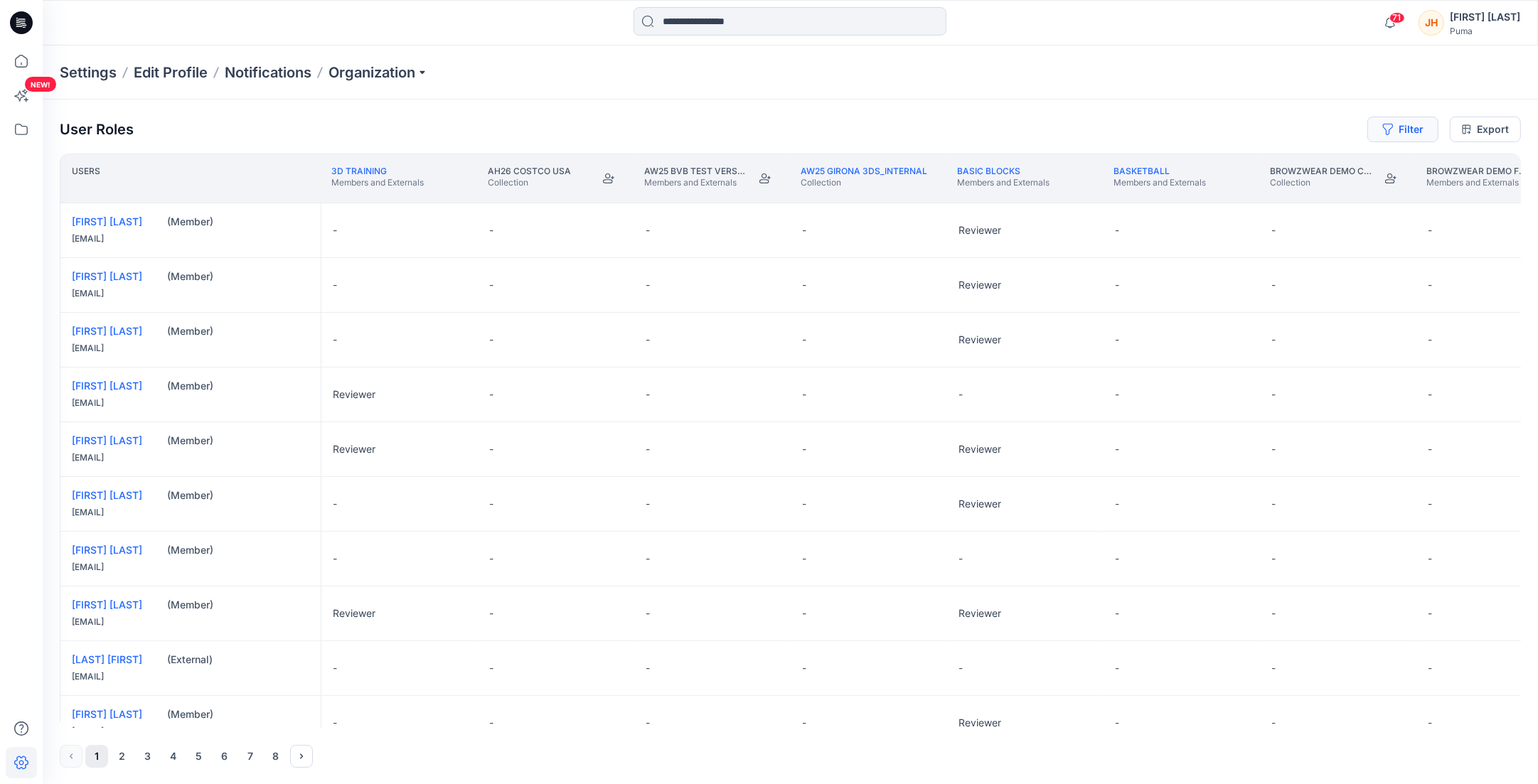 click on "Filter" at bounding box center [1403, 129] 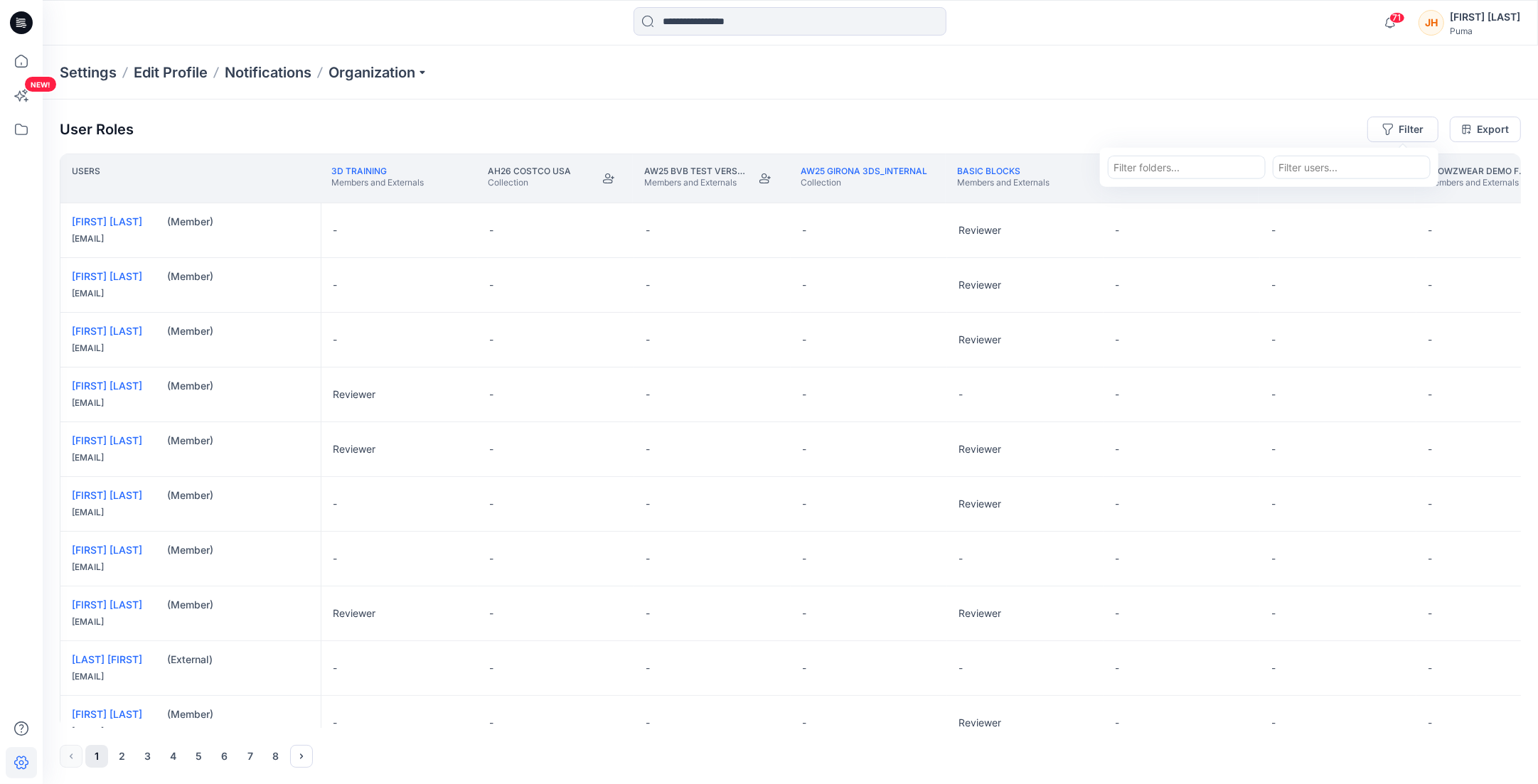click at bounding box center (1352, 167) 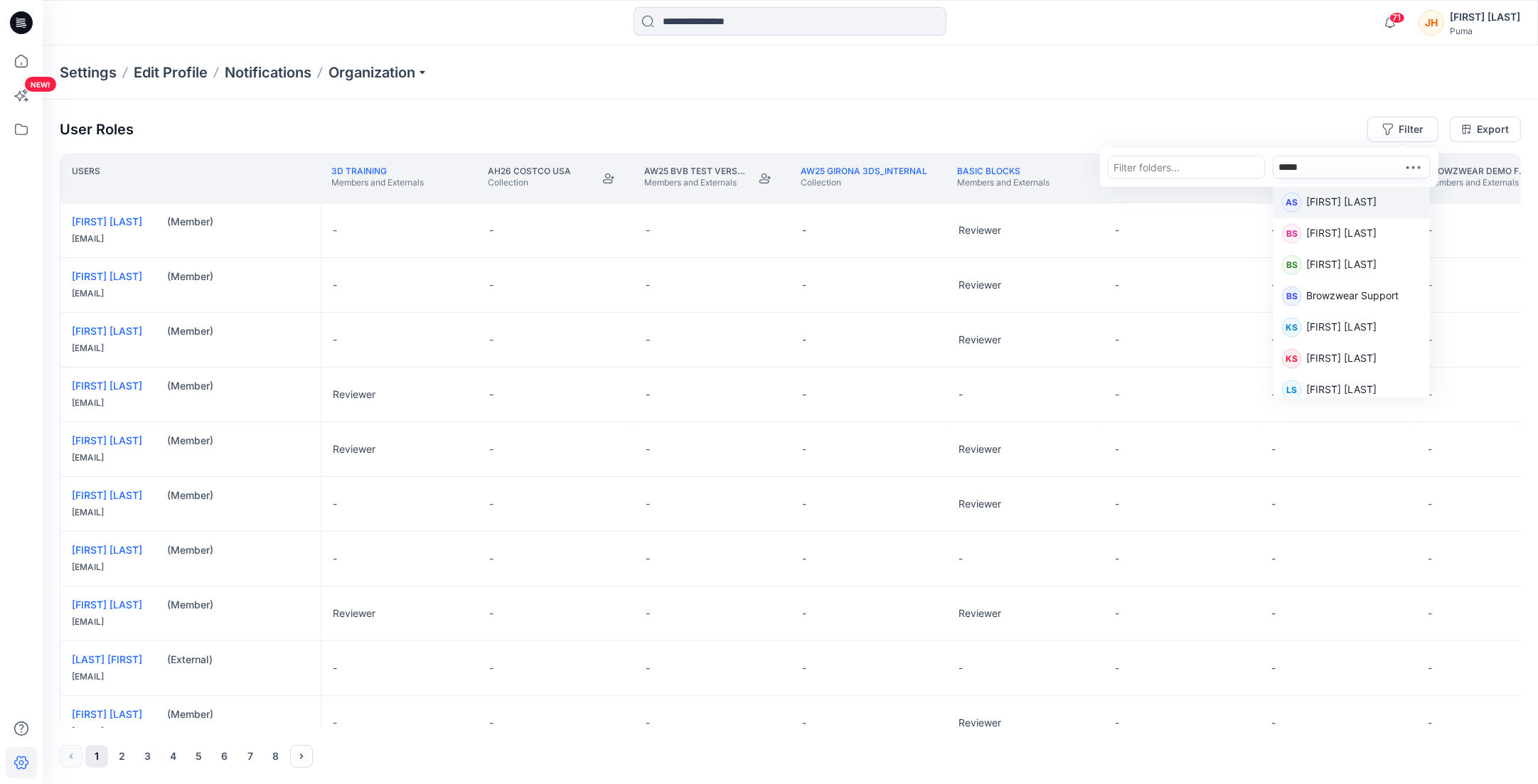 type on "******" 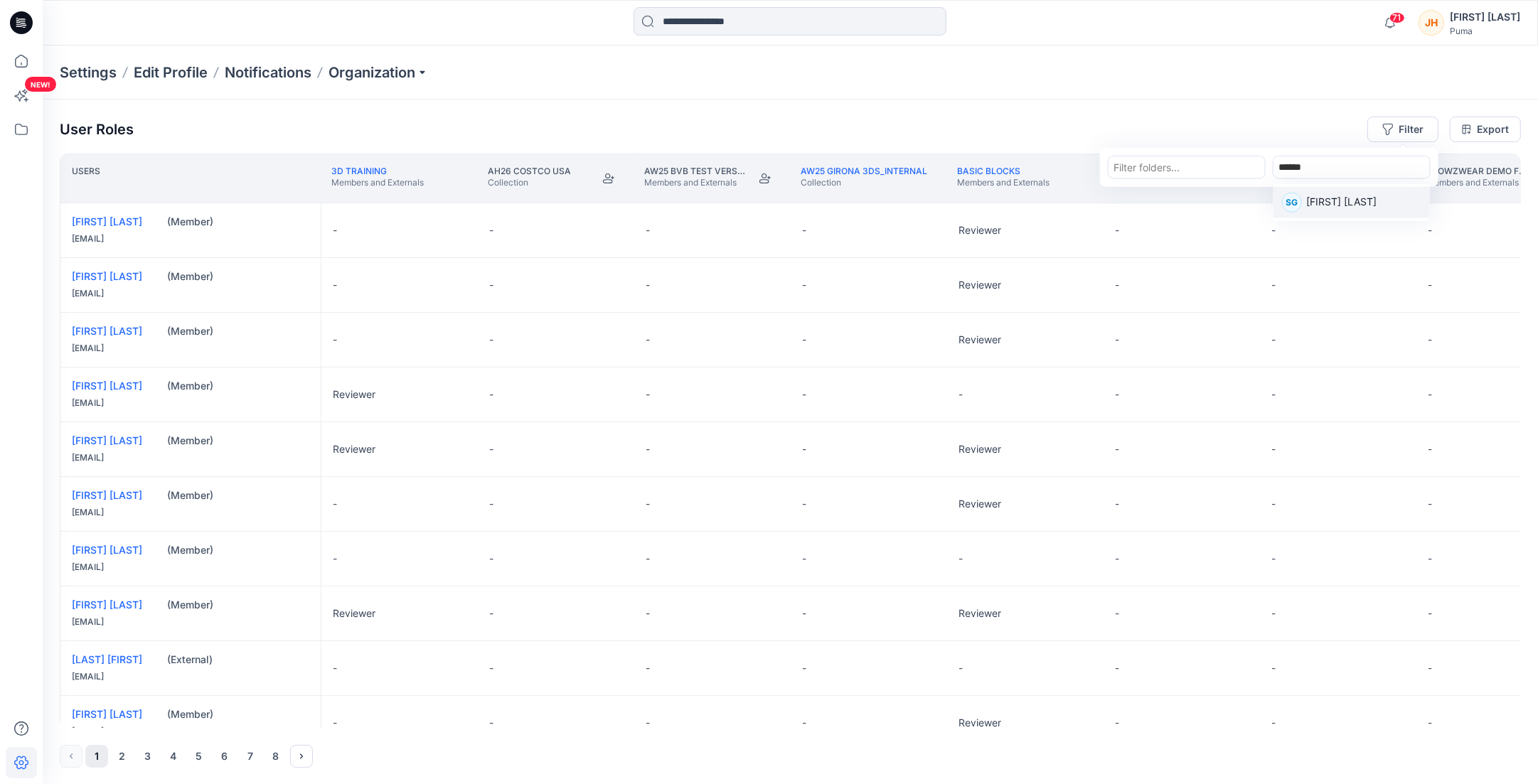 click on "[FIRST] [LAST]" at bounding box center (1341, 203) 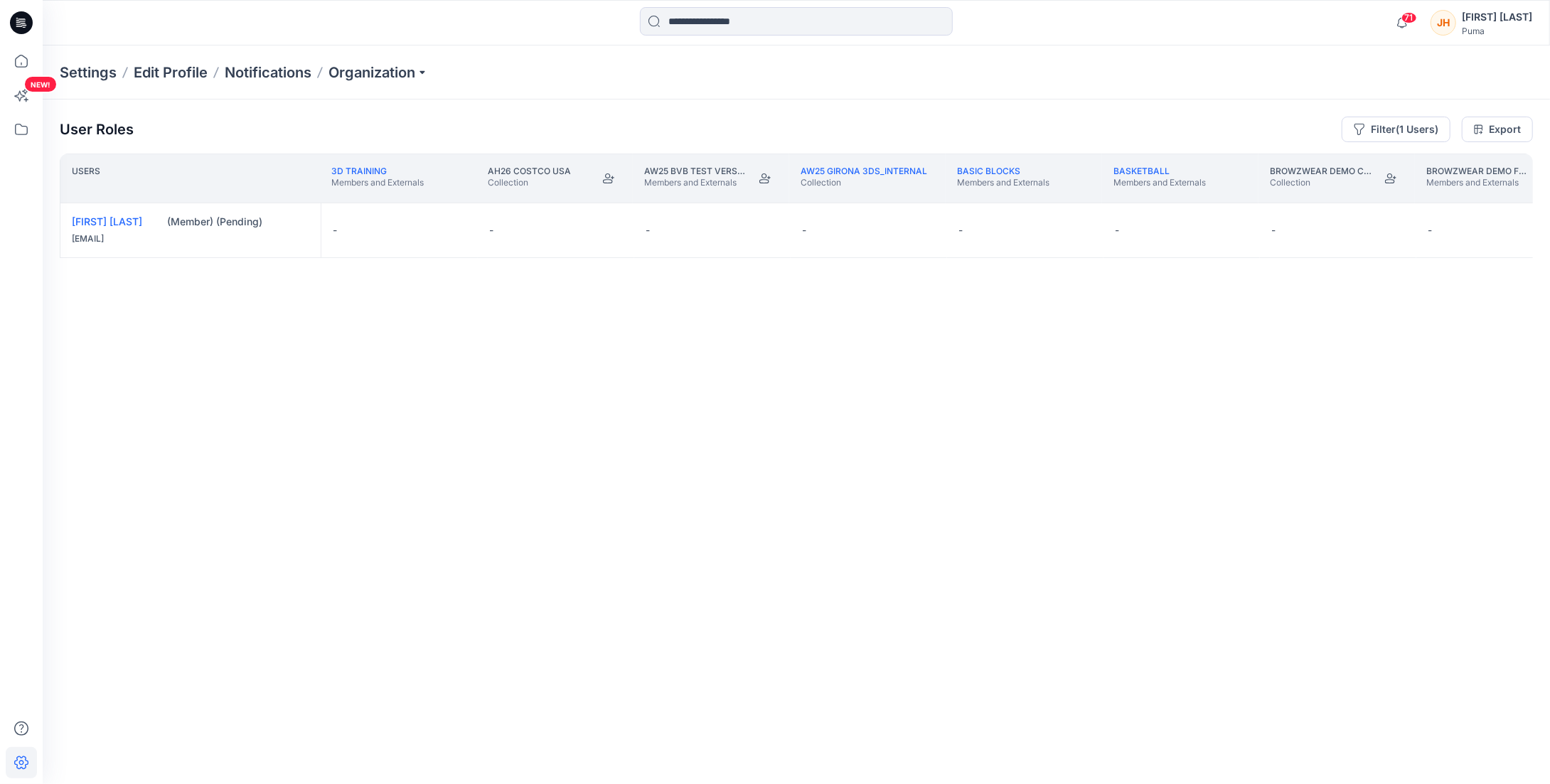 click on "Users 3D Training Members and Externals AH26 Costco USA Collection AW25 BVB test version Members and Externals AW25 Girona 3Ds_internal Collection Basic Blocks Members and Externals Basketball Members and Externals Browzwear Demo Collection Collection Browzwear Demo Folder Members and Externals Browzwear Support Demo Members Only Browzwear Trainer's Personal Zone Members and Externals [FIRST] [LAST] (Member) (Pending) [EMAIL] - - - - Reviewer - - - - -" at bounding box center [796, 441] 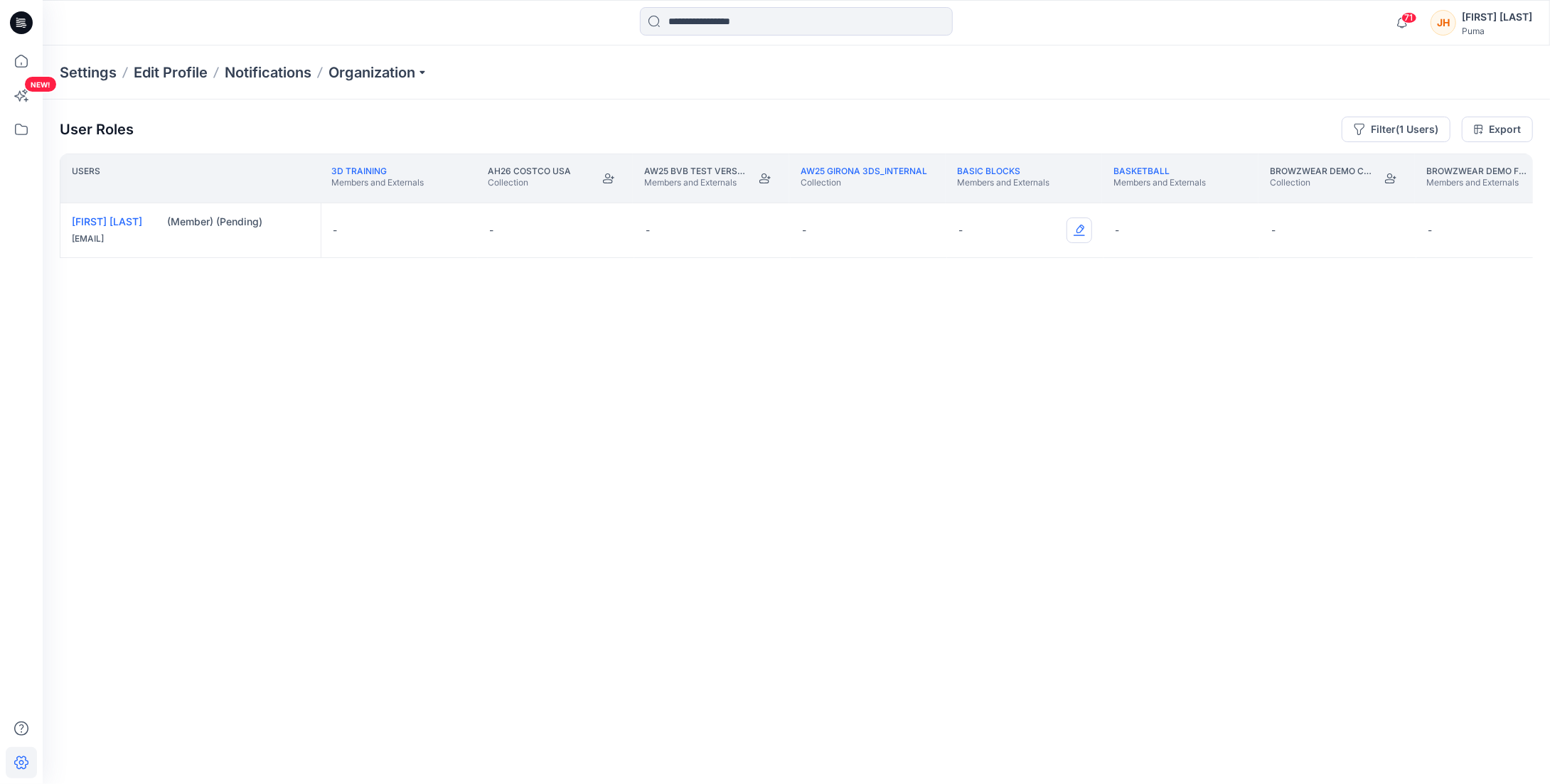 click at bounding box center (1079, 230) 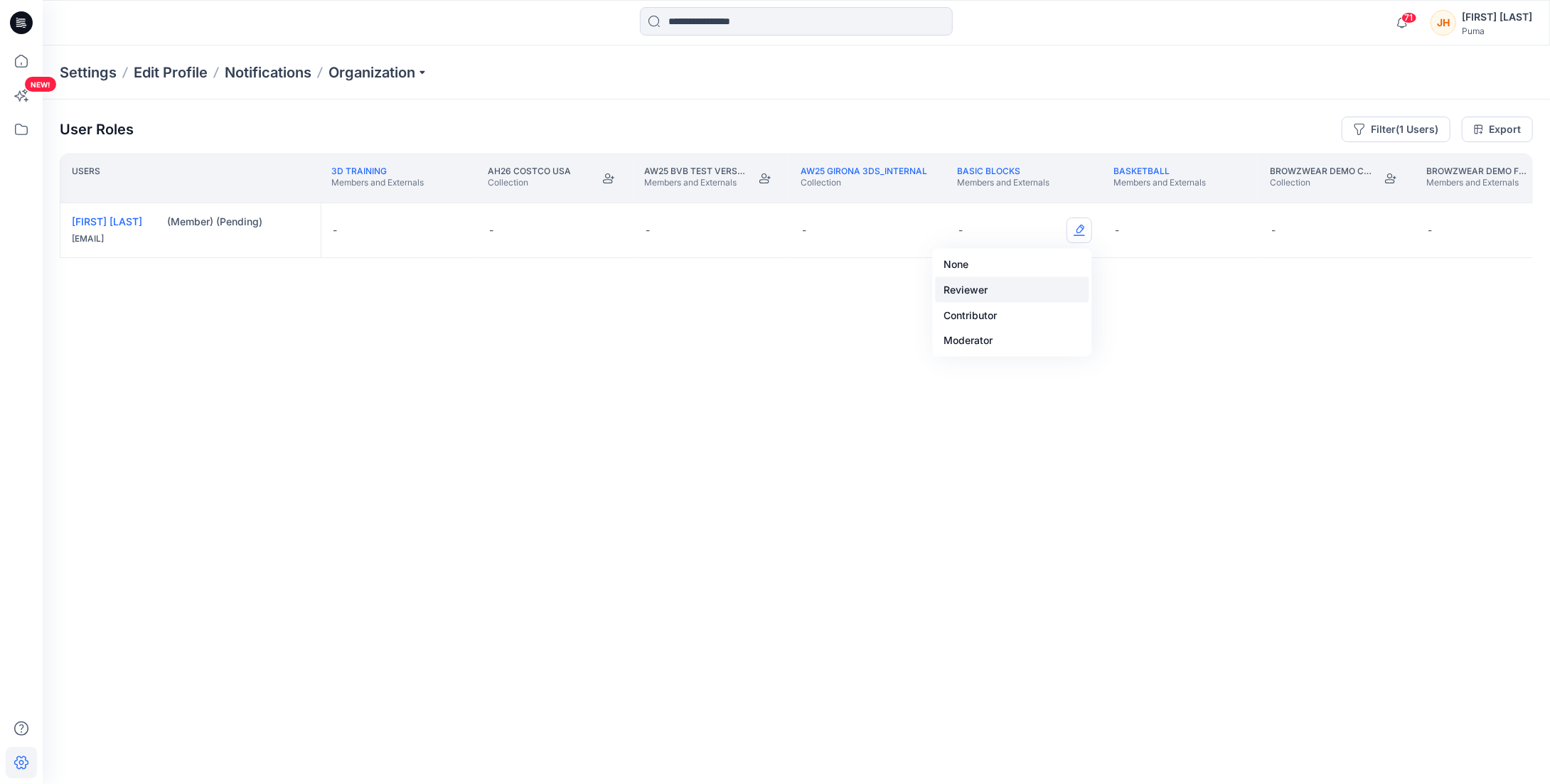 click on "Reviewer" at bounding box center (1012, 290) 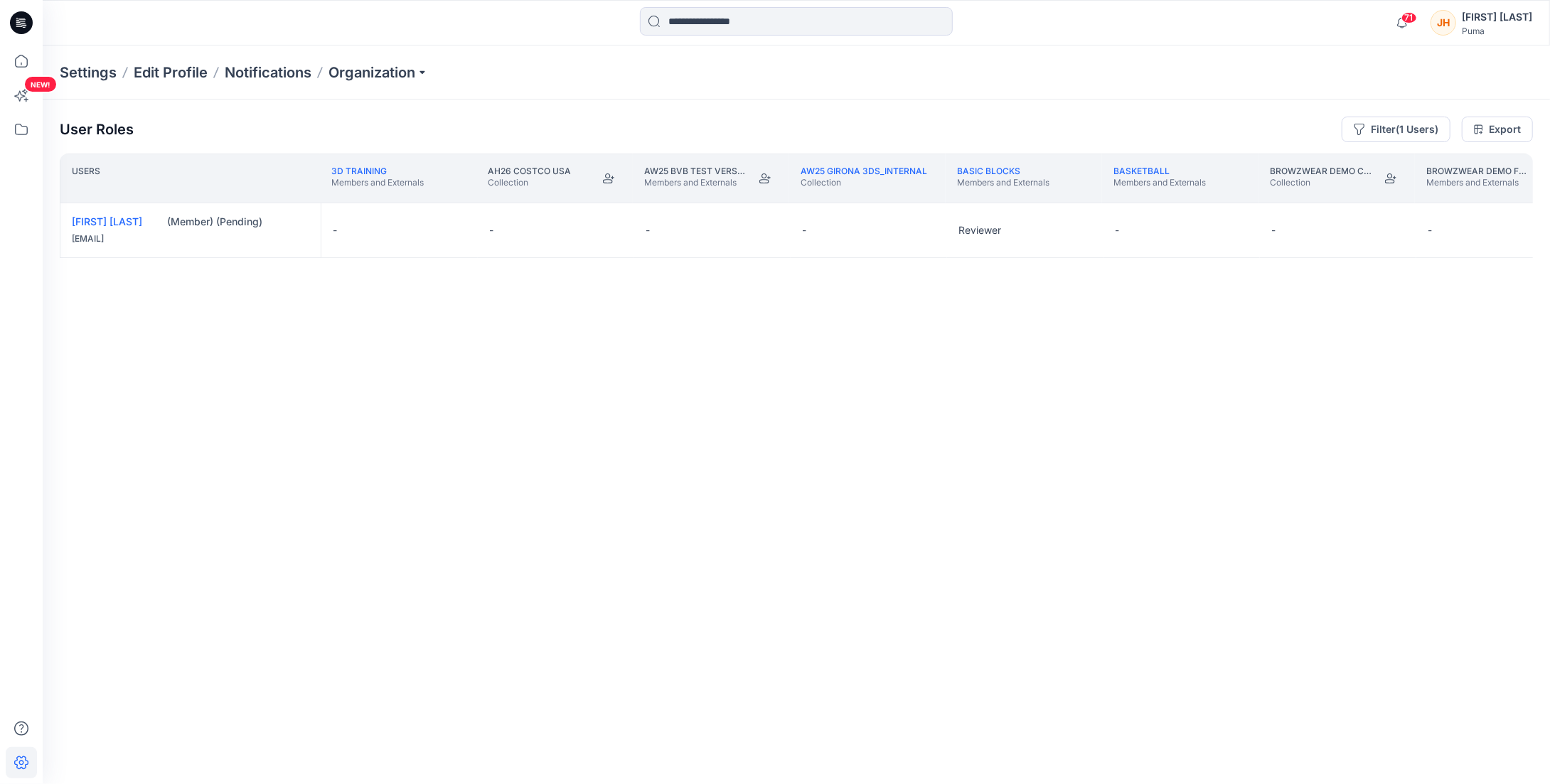 drag, startPoint x: 535, startPoint y: 724, endPoint x: 624, endPoint y: 724, distance: 89 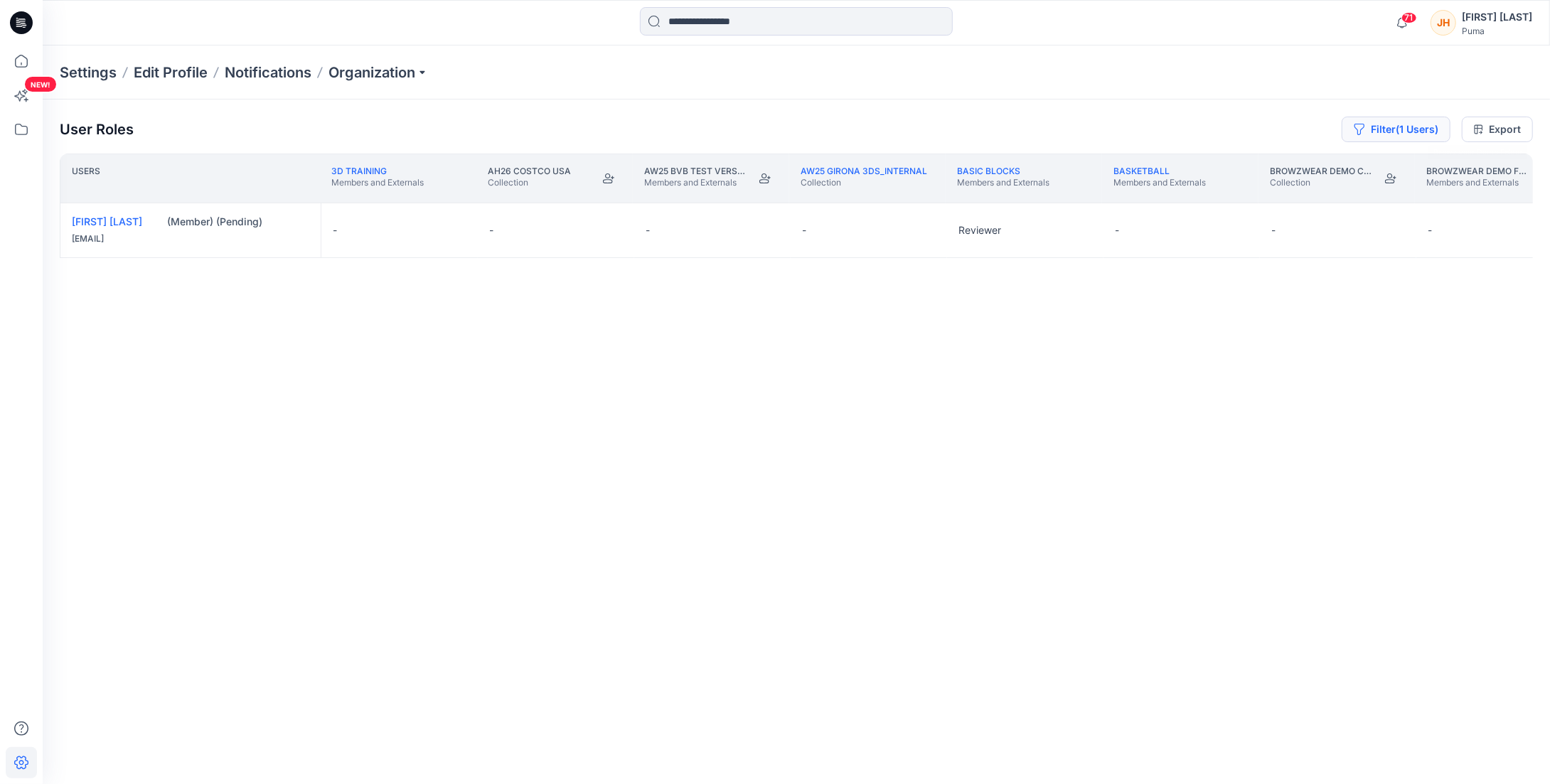 click on "Filter  (1 Users)" at bounding box center [1396, 129] 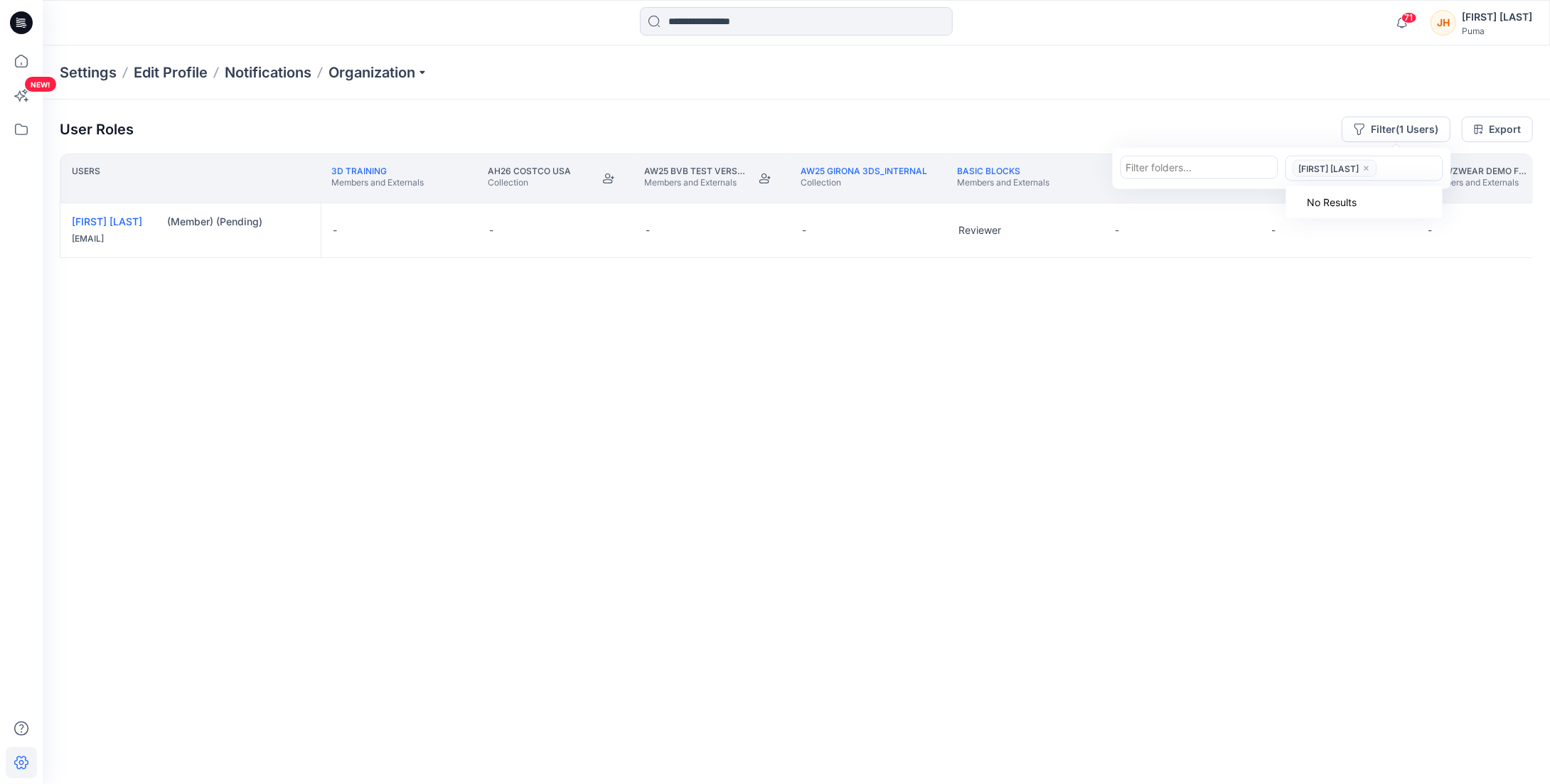 click at bounding box center [1409, 168] 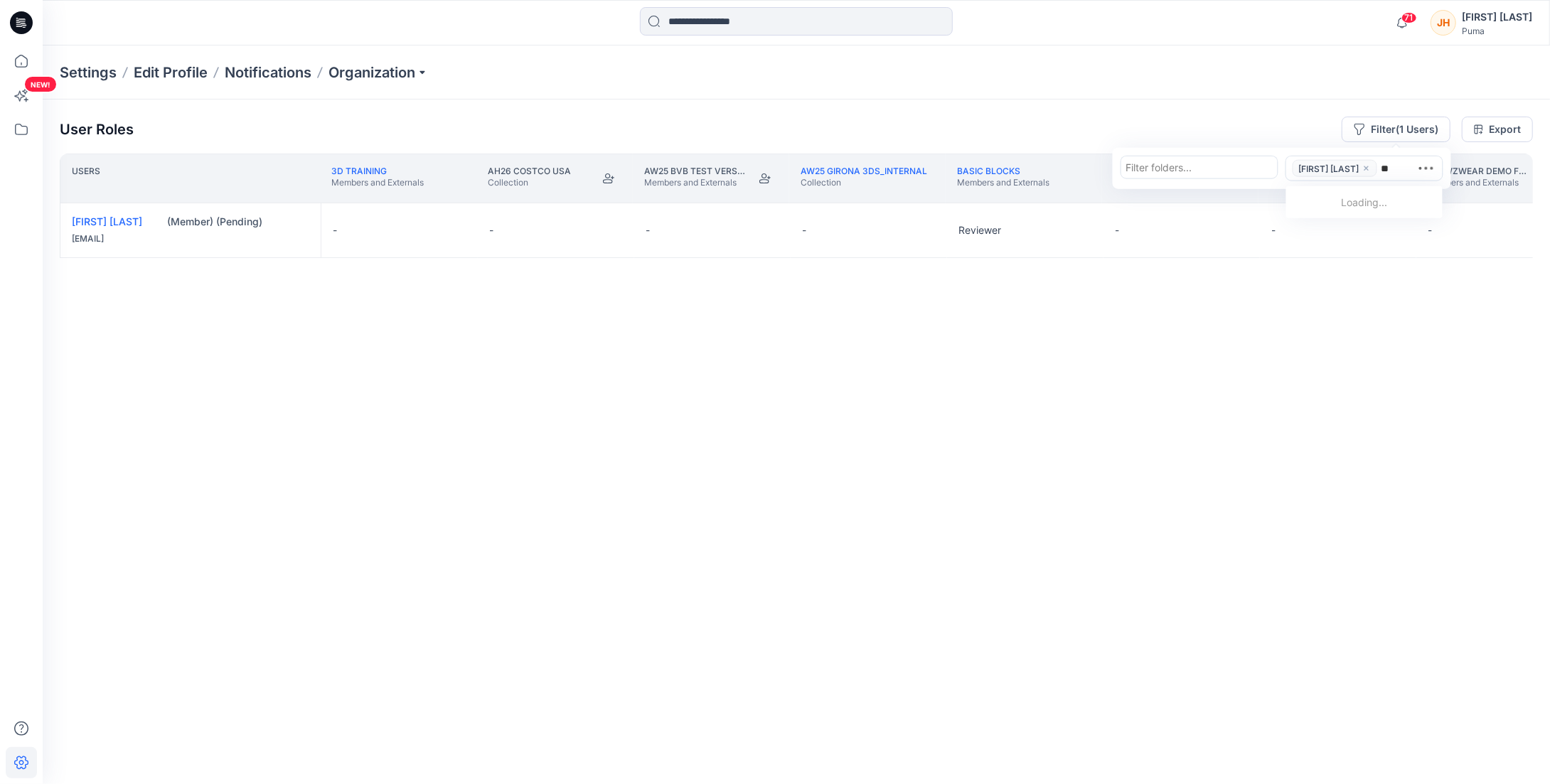 type on "***" 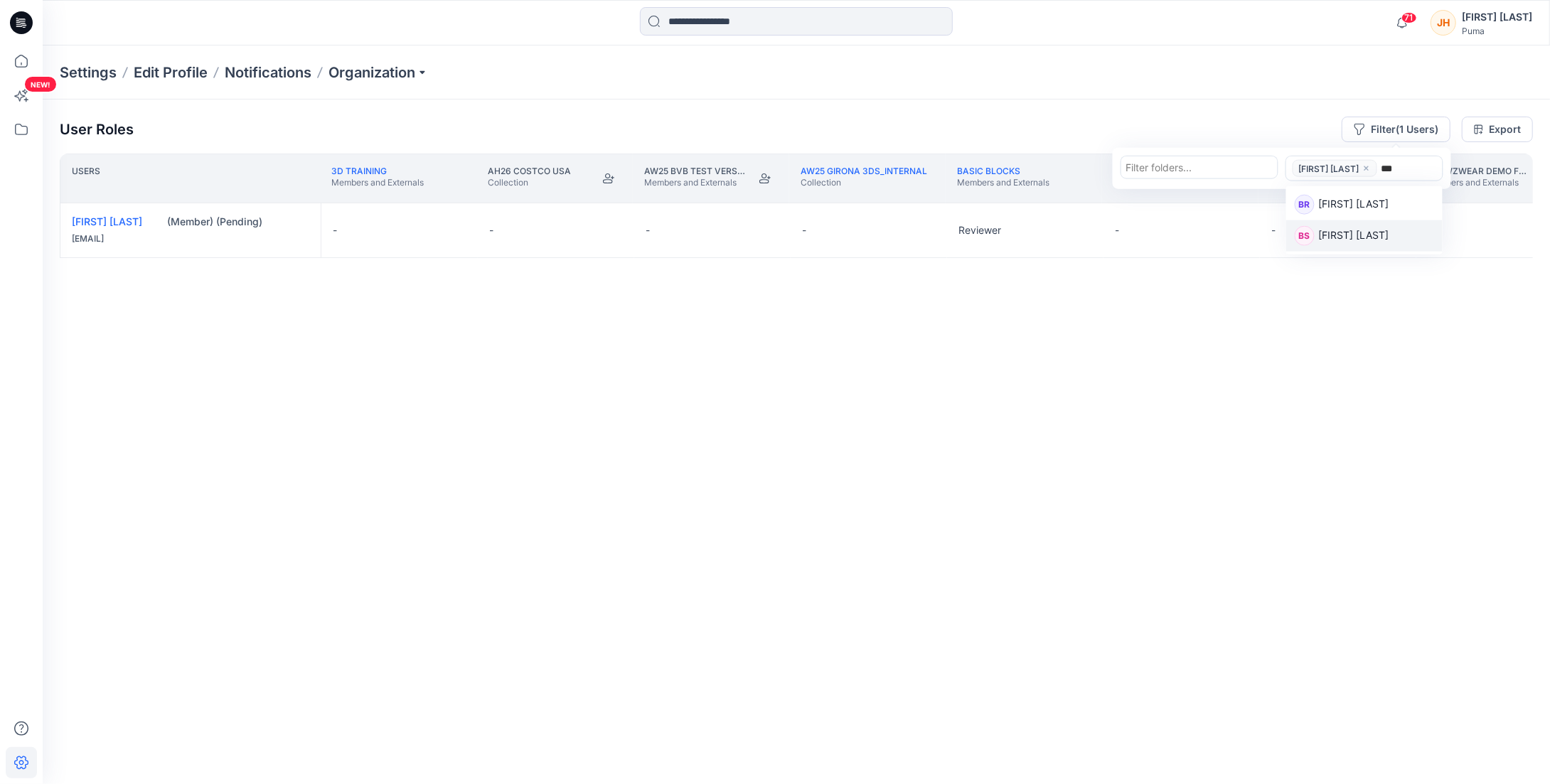 click on "[FIRST] [LAST]" at bounding box center (1354, 237) 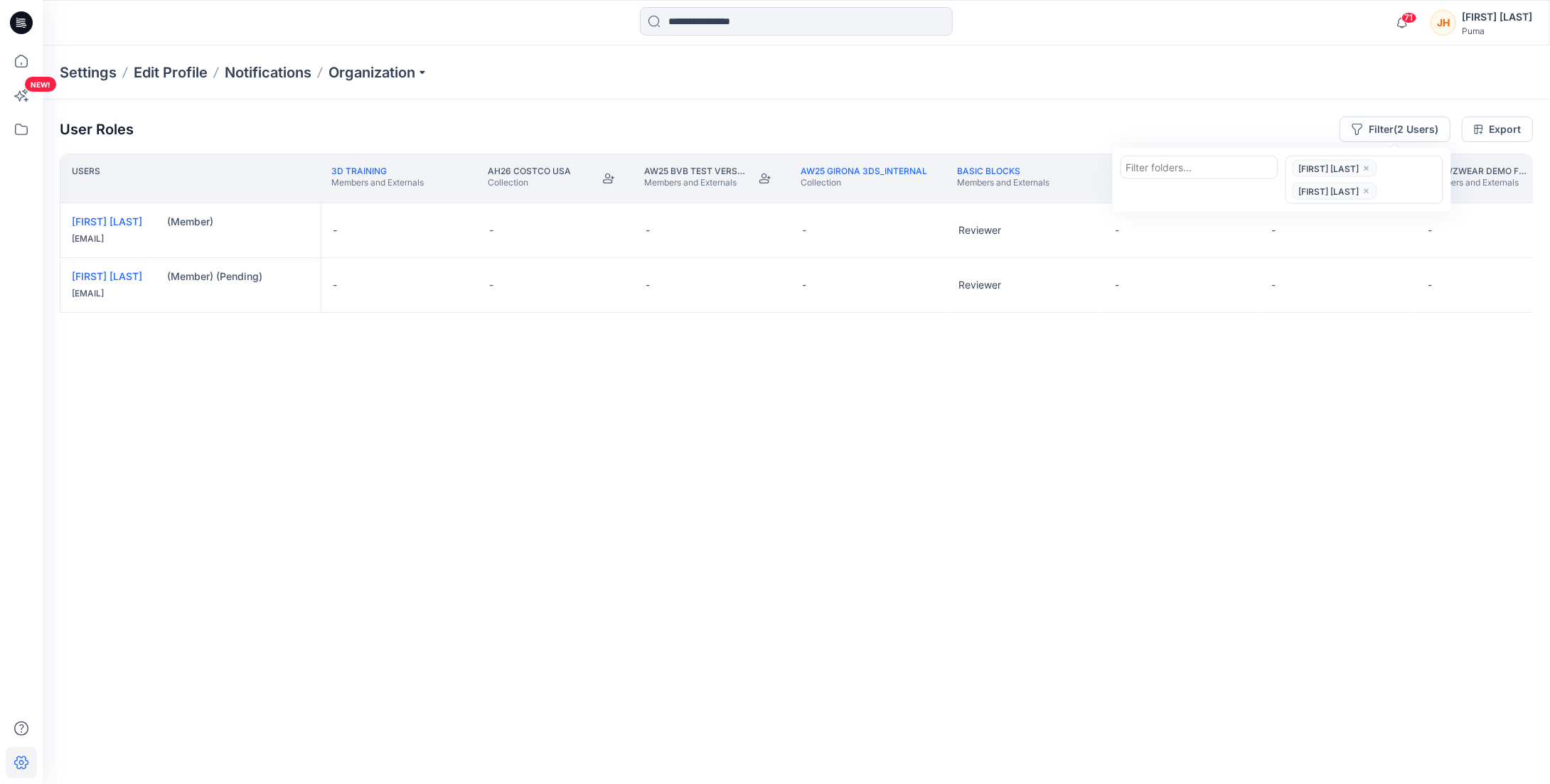 click on "User Roles Filter  (2 Users) Filter folders... option [FIRST] [LAST], selected. [FIRST] [LAST] [FIRST] [LAST] Export" at bounding box center (796, 129) 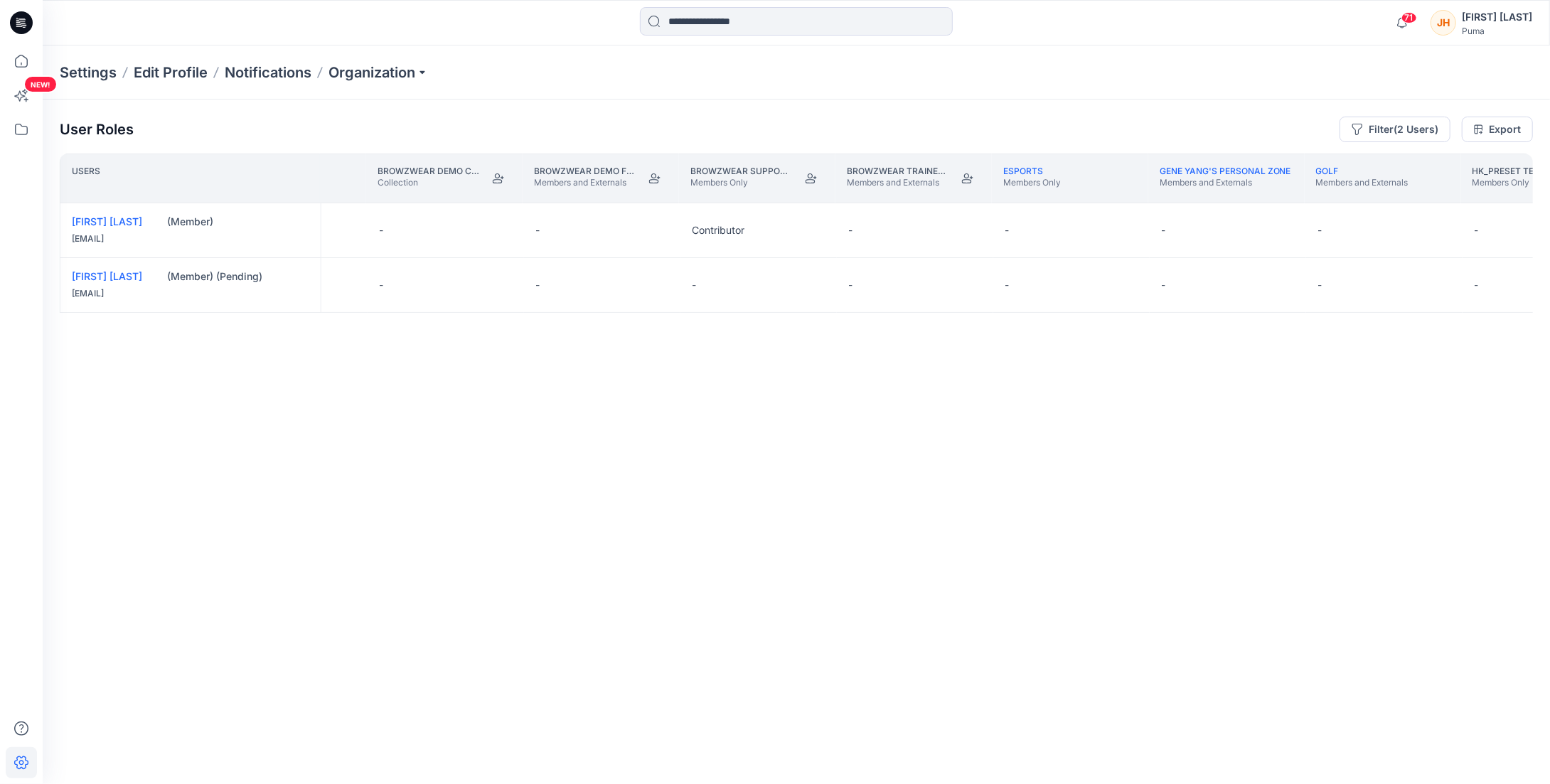 scroll, scrollTop: 0, scrollLeft: 1066, axis: horizontal 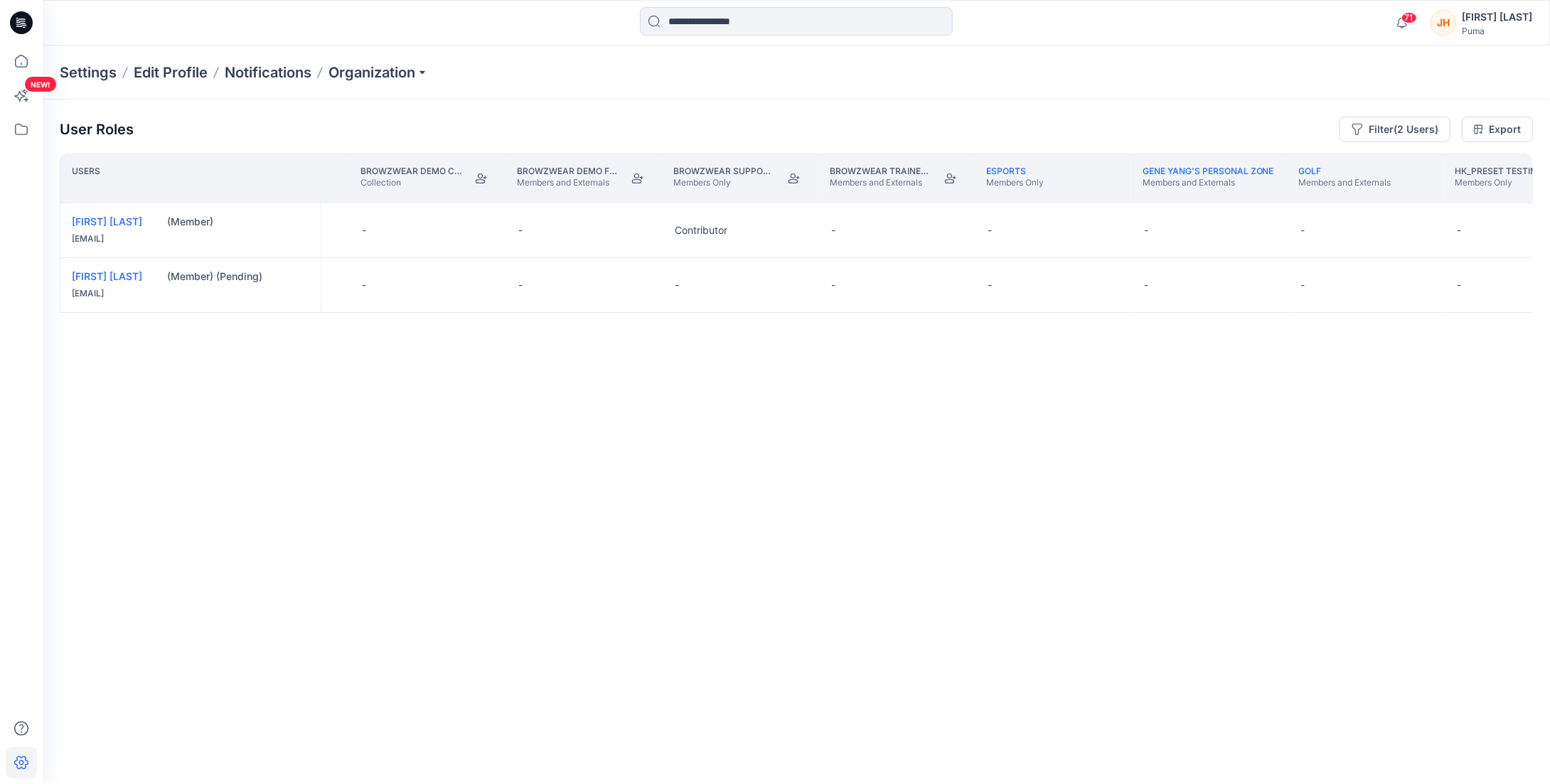 drag, startPoint x: 785, startPoint y: 721, endPoint x: 813, endPoint y: 724, distance: 28.160256 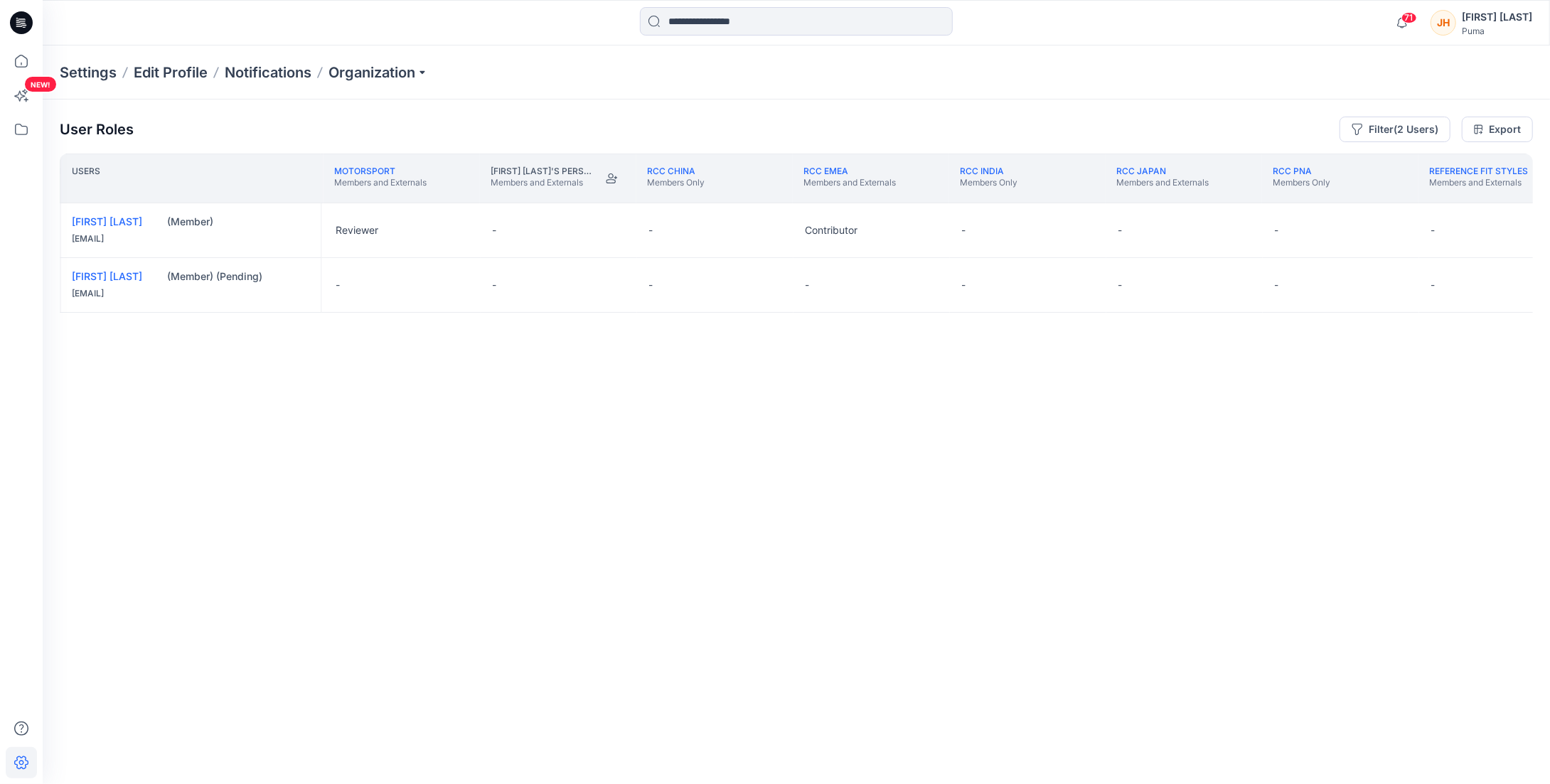 scroll, scrollTop: 0, scrollLeft: 2501, axis: horizontal 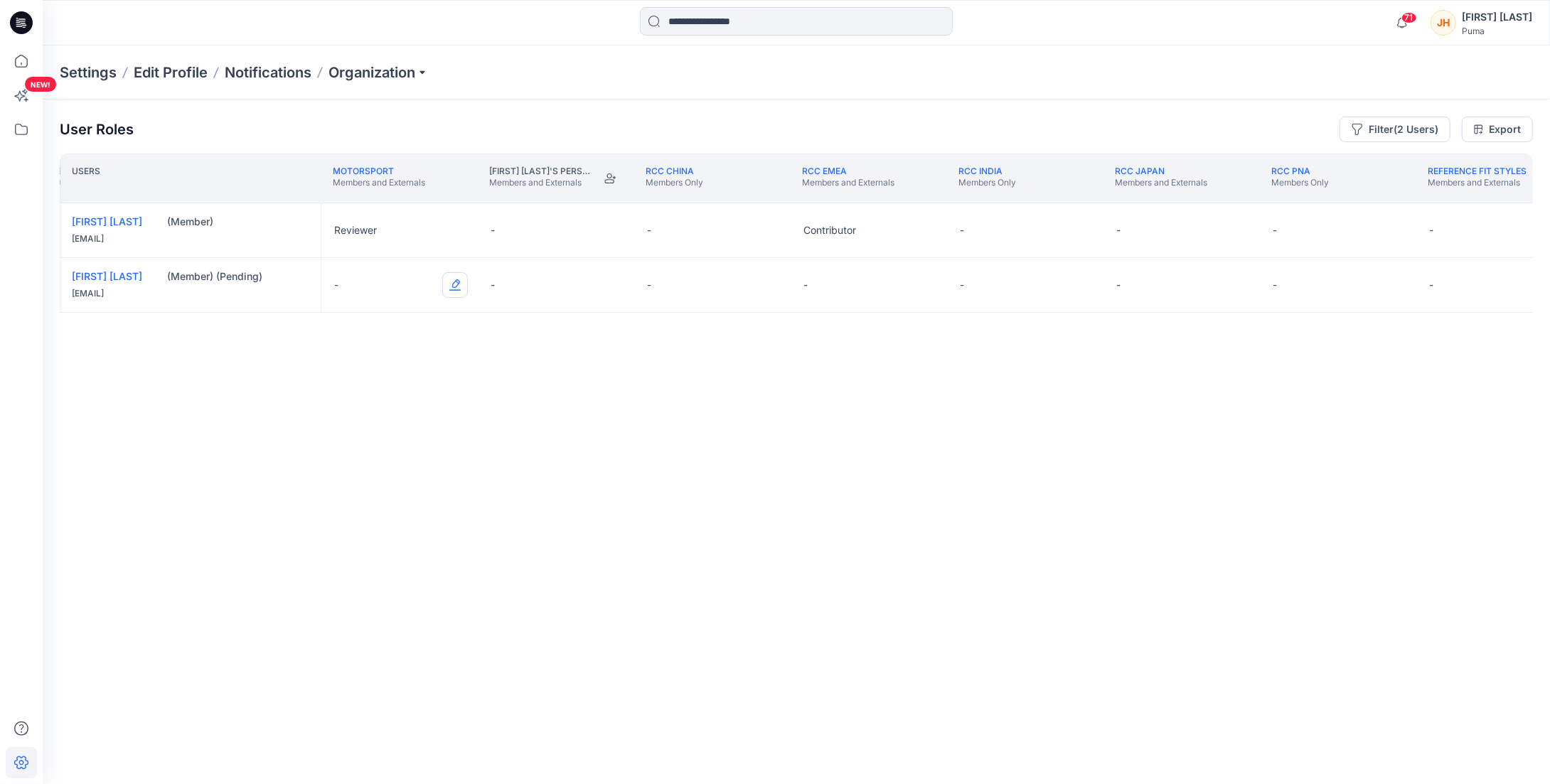 click at bounding box center (455, 285) 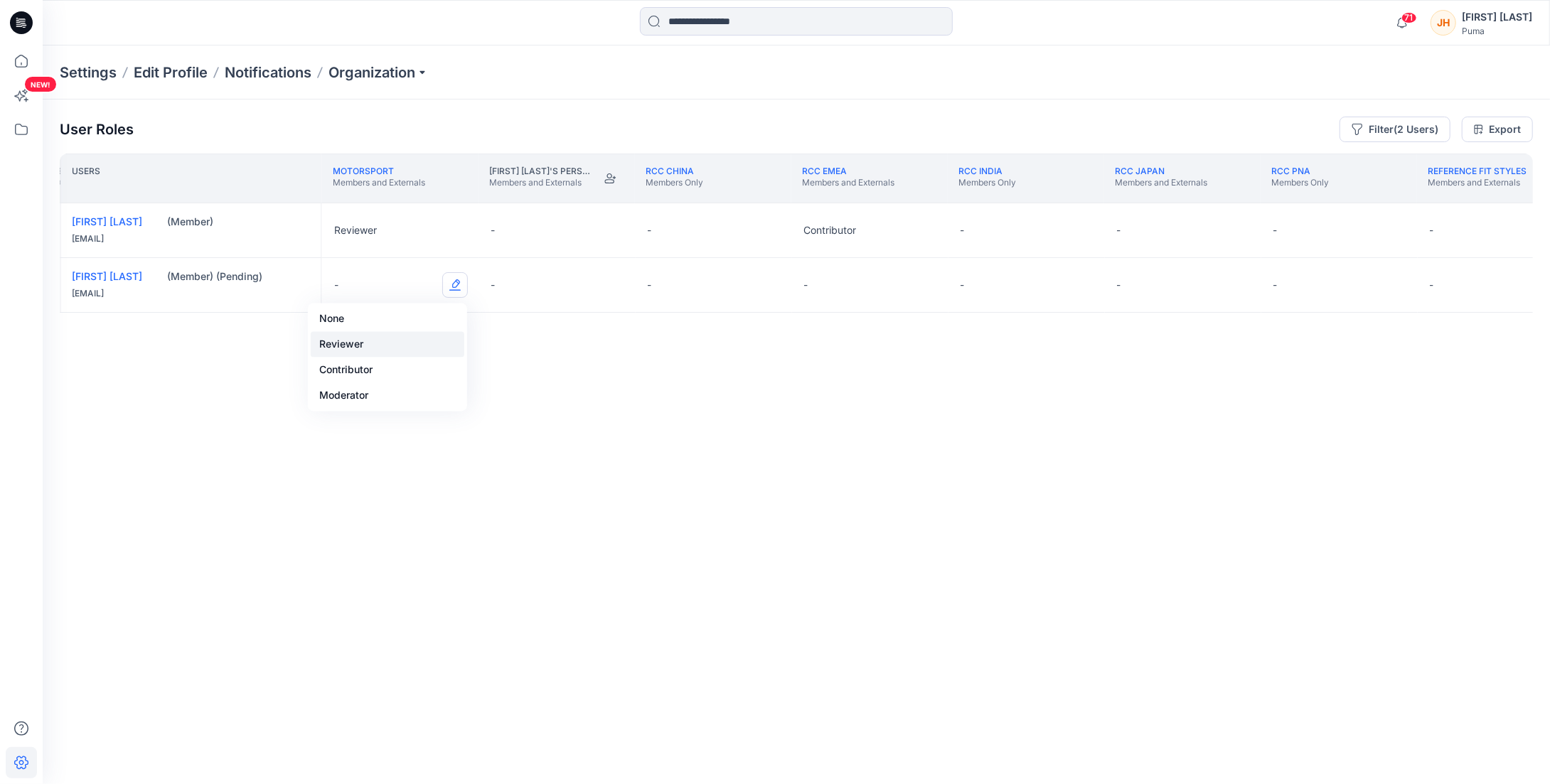click on "Reviewer" at bounding box center [388, 344] 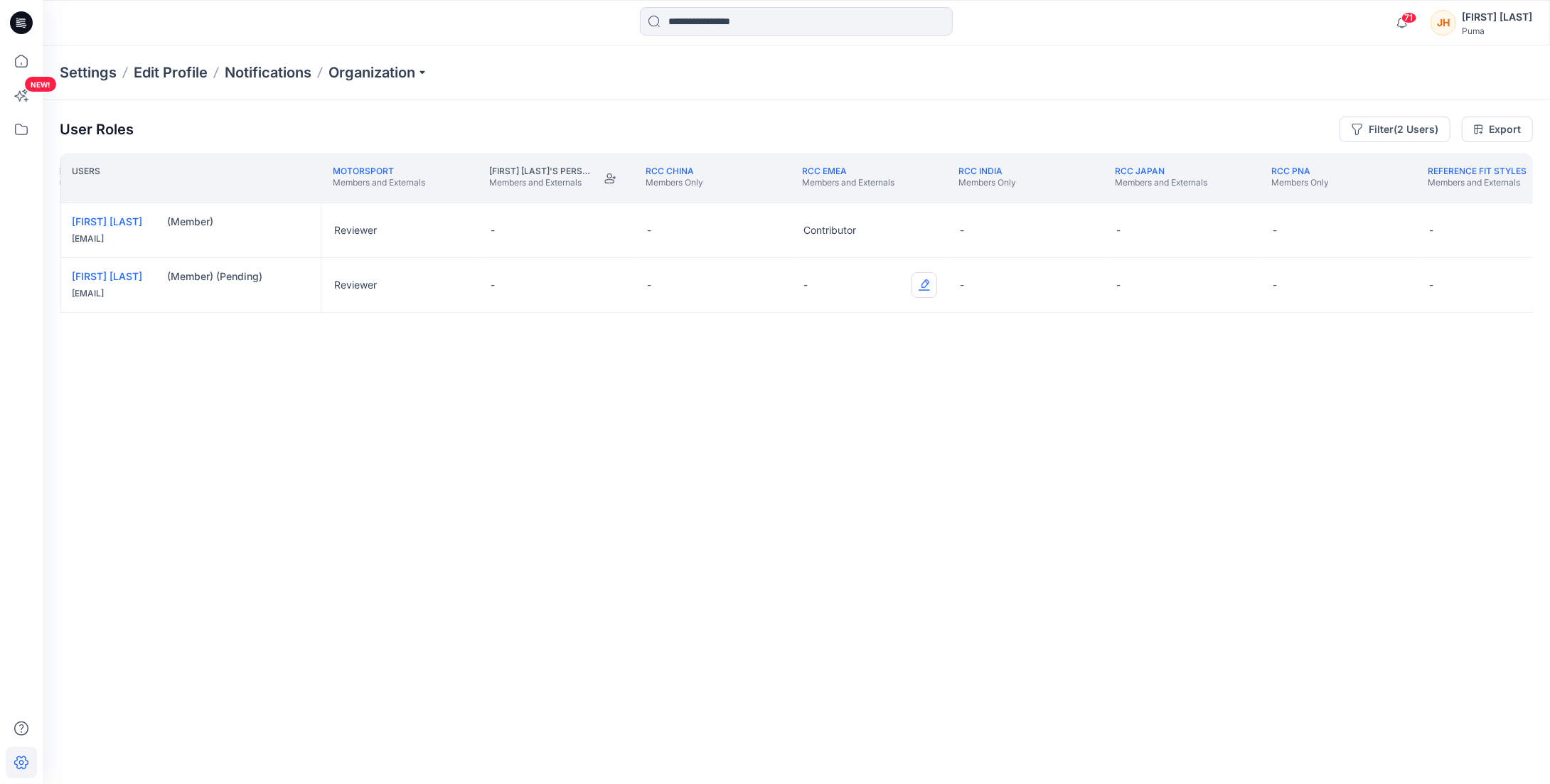 click at bounding box center [924, 285] 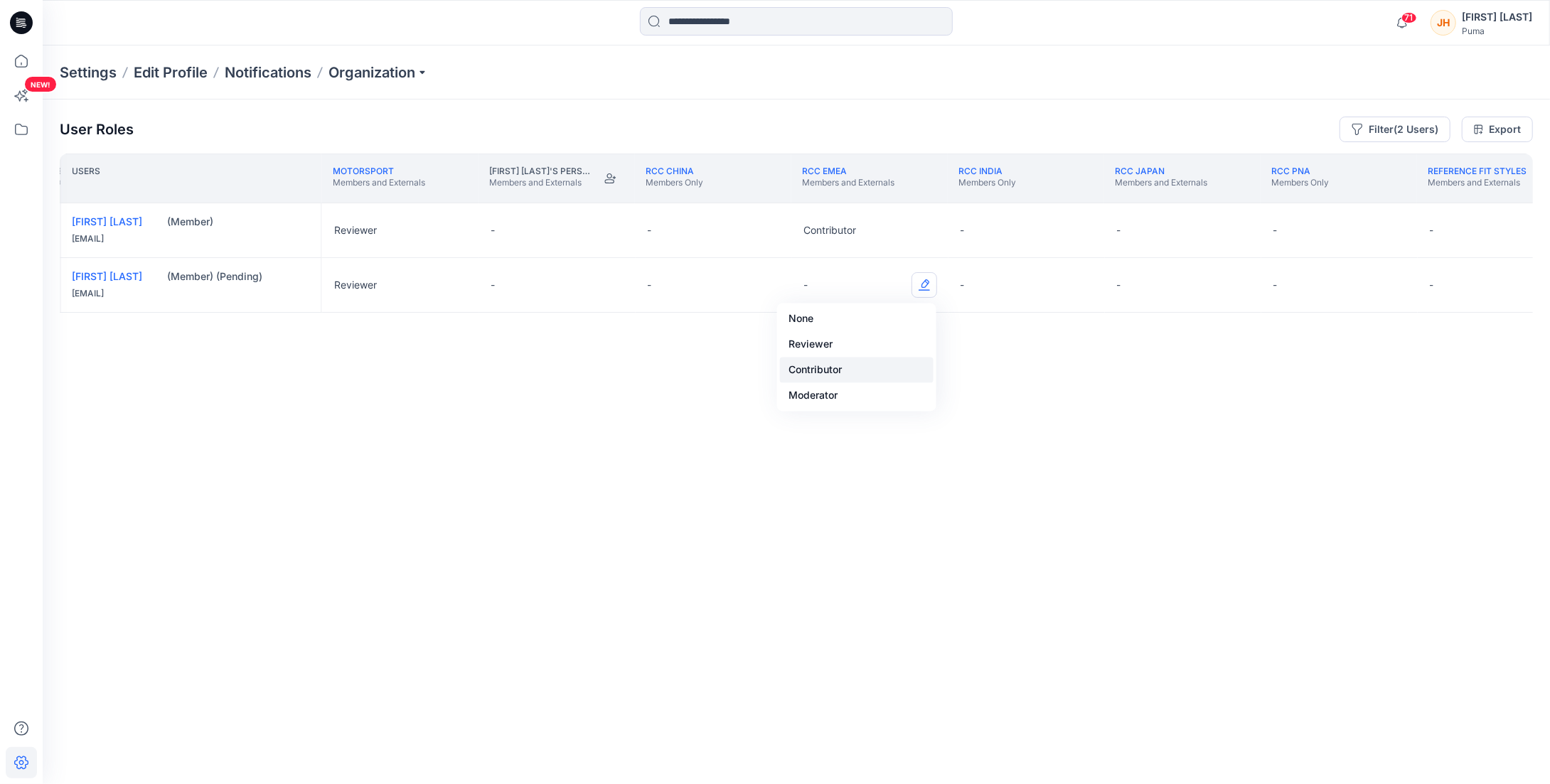 click on "Contributor" at bounding box center [857, 370] 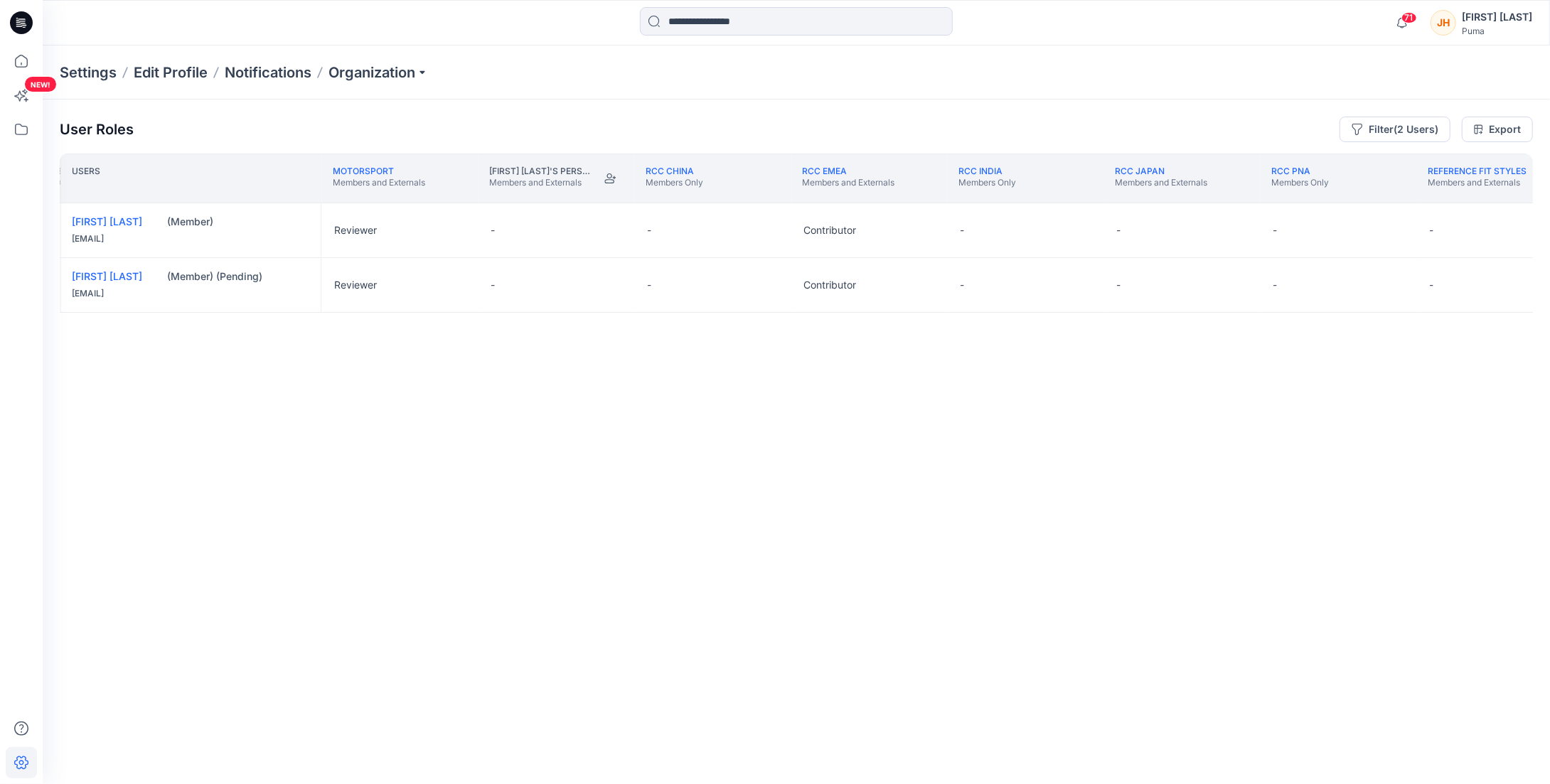drag, startPoint x: 993, startPoint y: 725, endPoint x: 1007, endPoint y: 724, distance: 14.035669 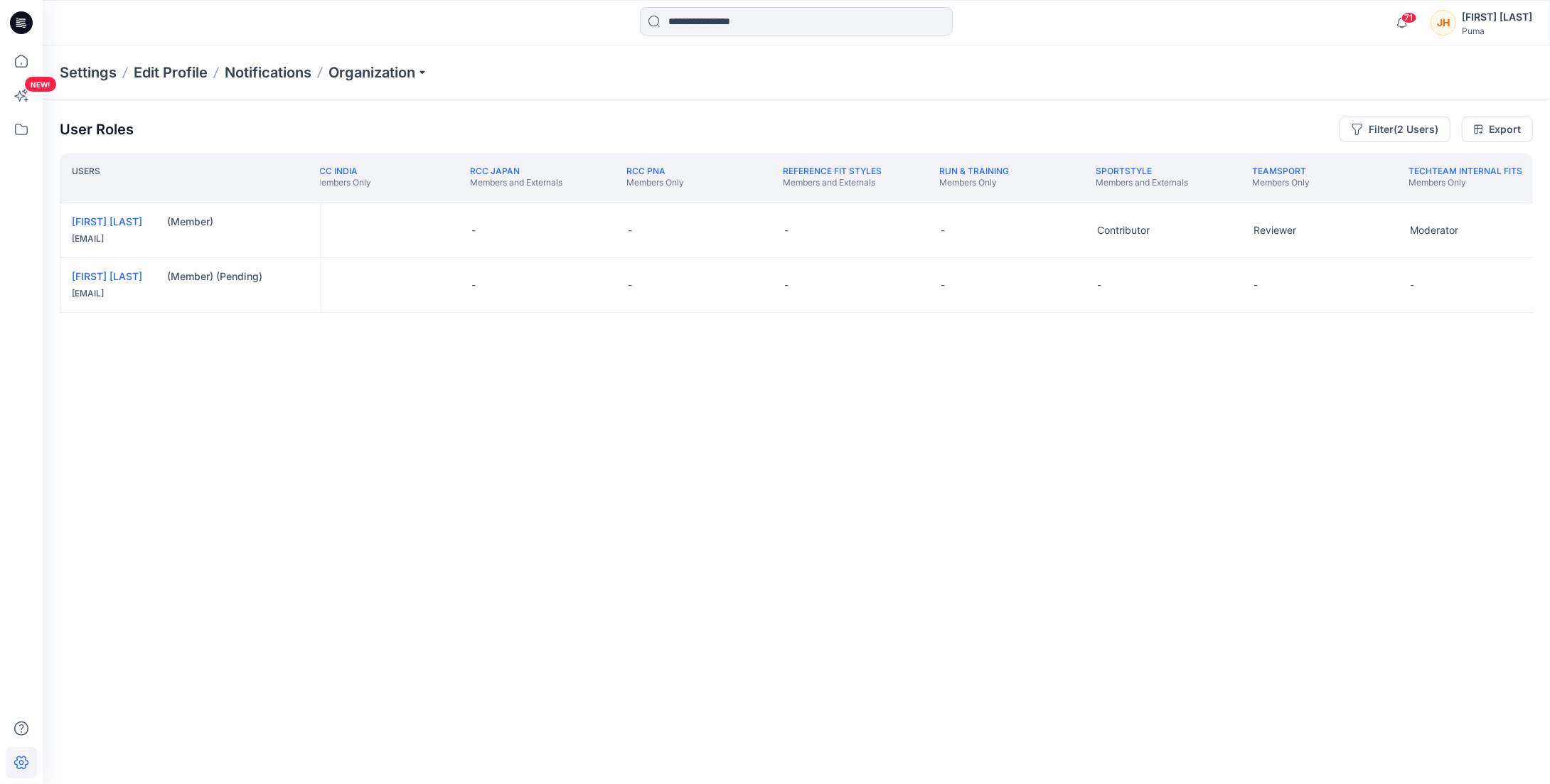 scroll, scrollTop: 0, scrollLeft: 3168, axis: horizontal 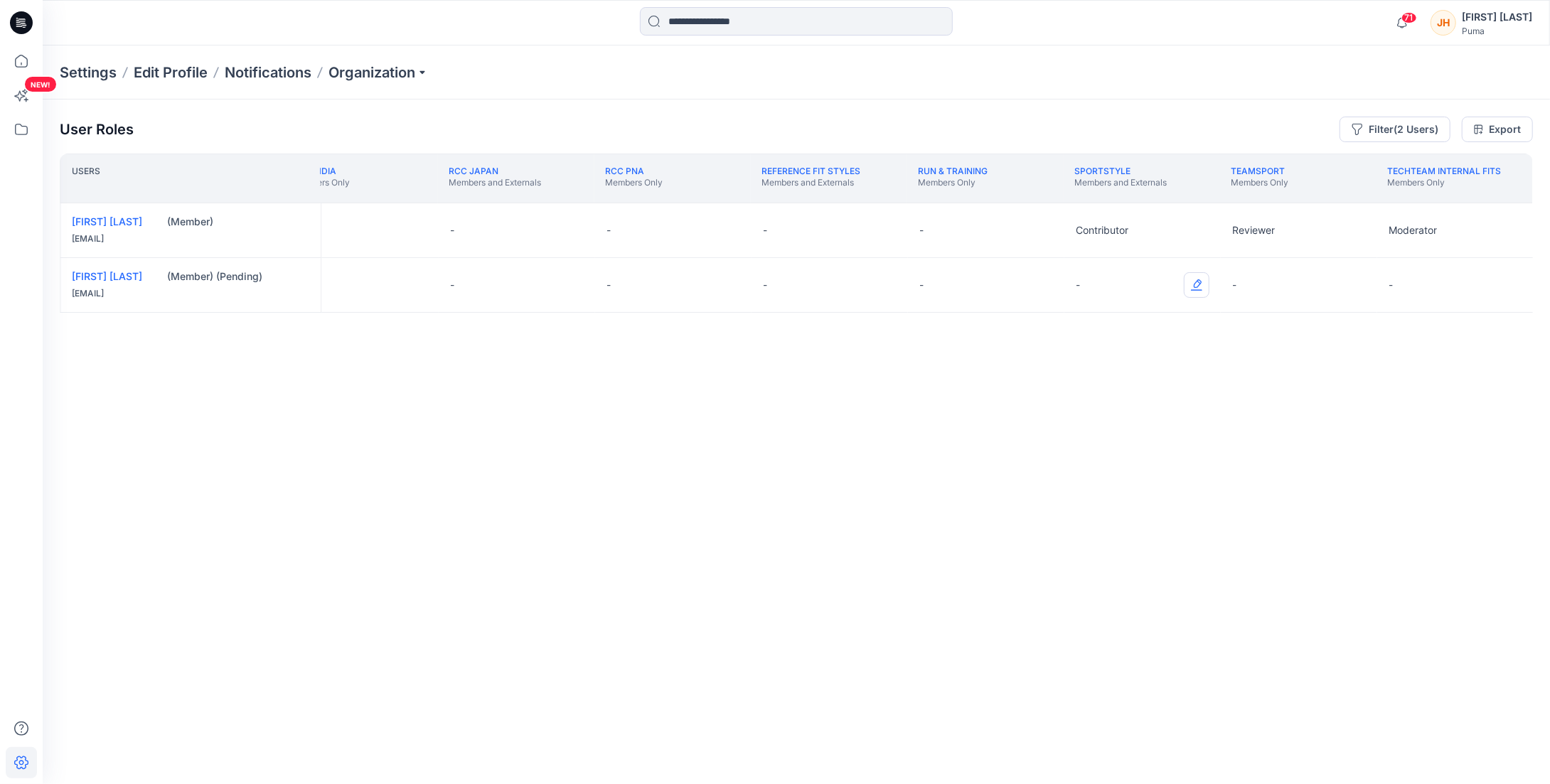 click at bounding box center (1197, 285) 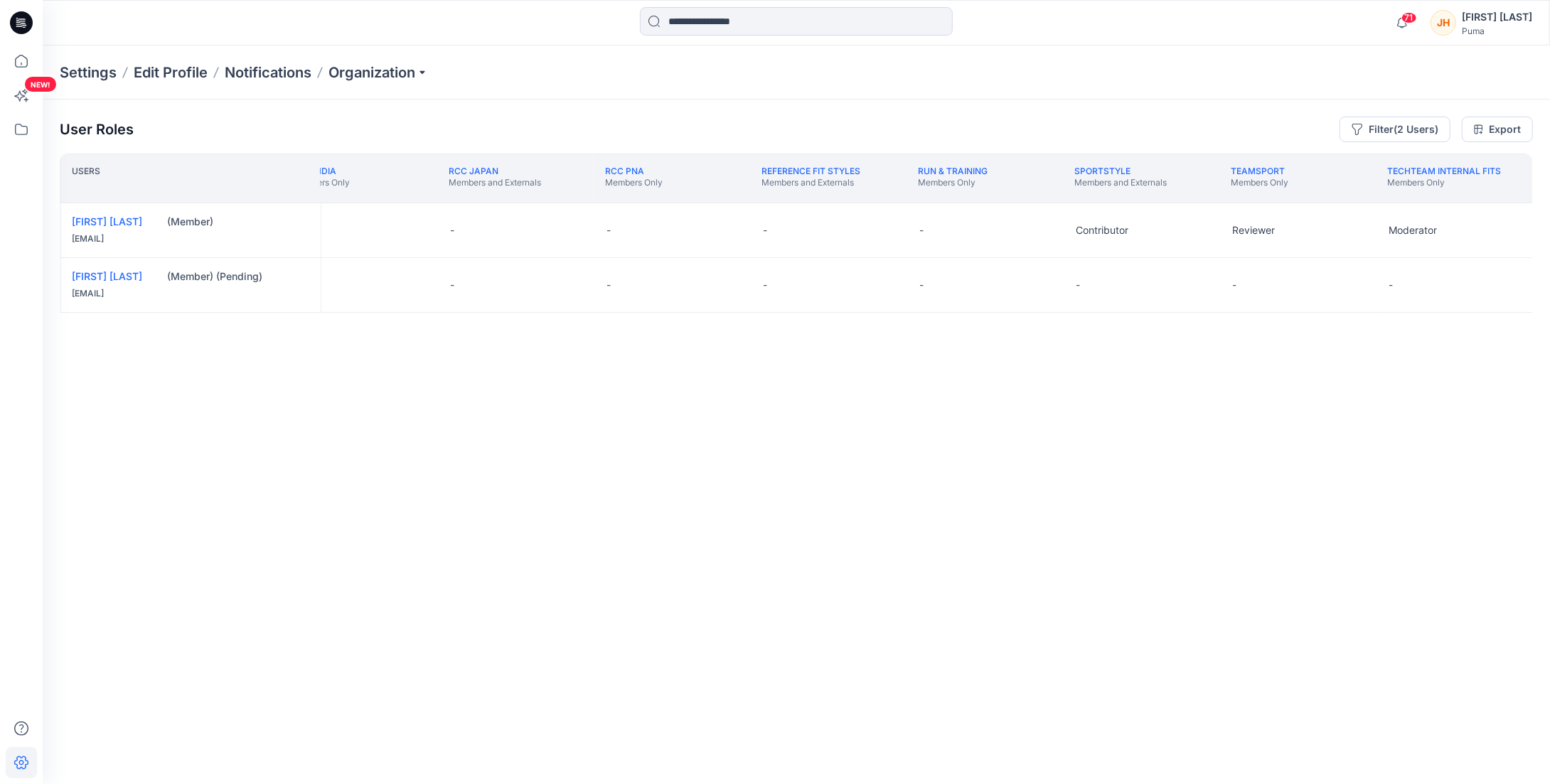 click on "Users RCC EMEA Members and Externals RCC India Members Only RCC Japan Members and Externals RCC PNA Members Only Reference Fit Styles Members and Externals Run & Training Members Only Sportstyle Members and Externals Teamsport Members Only TechTeam internal fits Members Only [FIRST] [LAST] (Member) [EMAIL] Contributor - - - - - Contributor Reviewer Moderator [FIRST] [LAST] (Member) (Pending) [EMAIL] Contributor - - - - - - - -" at bounding box center (796, 441) 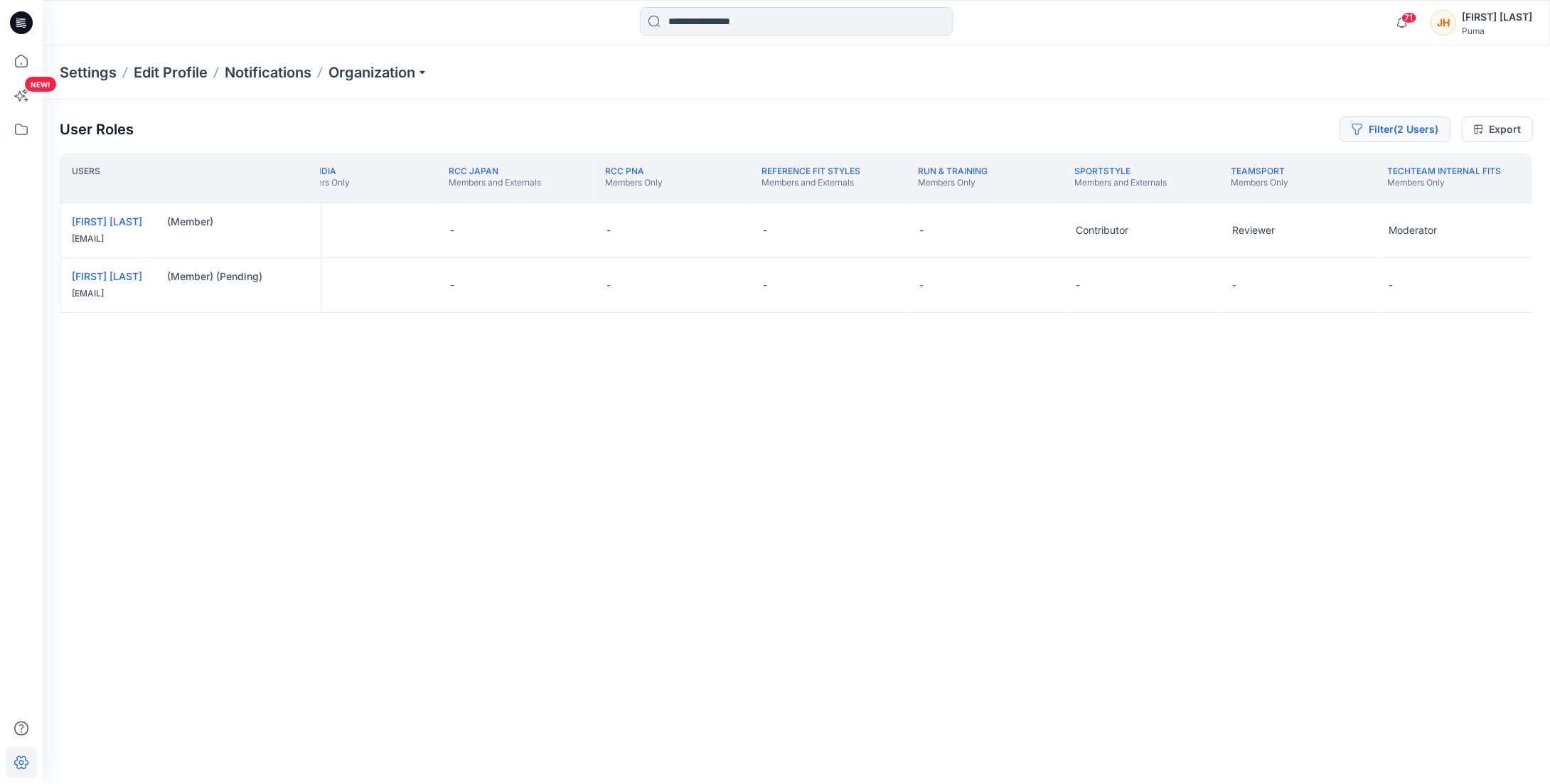 click on "Filter  (2 Users)" at bounding box center [1395, 129] 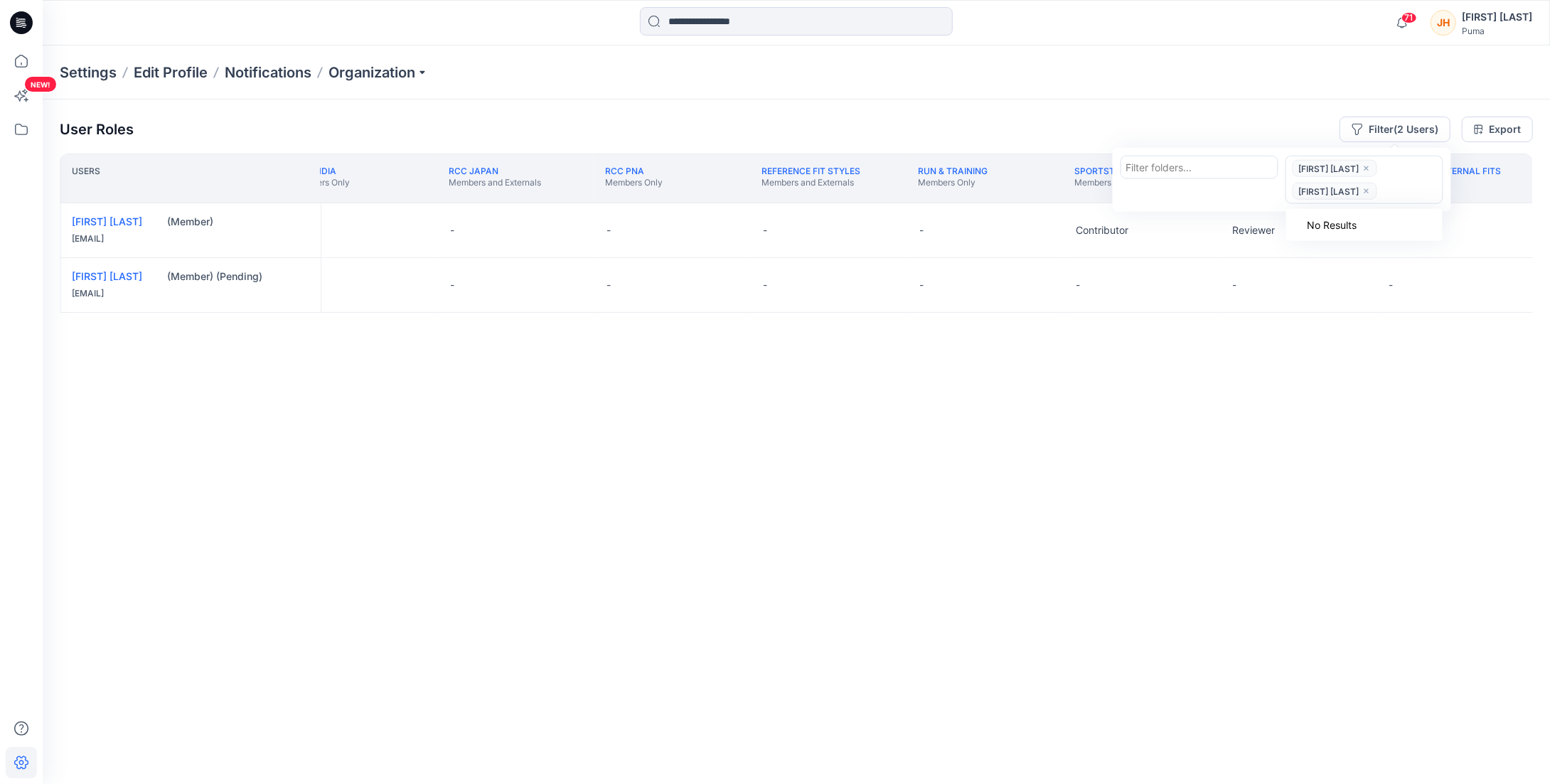 click at bounding box center [1409, 190] 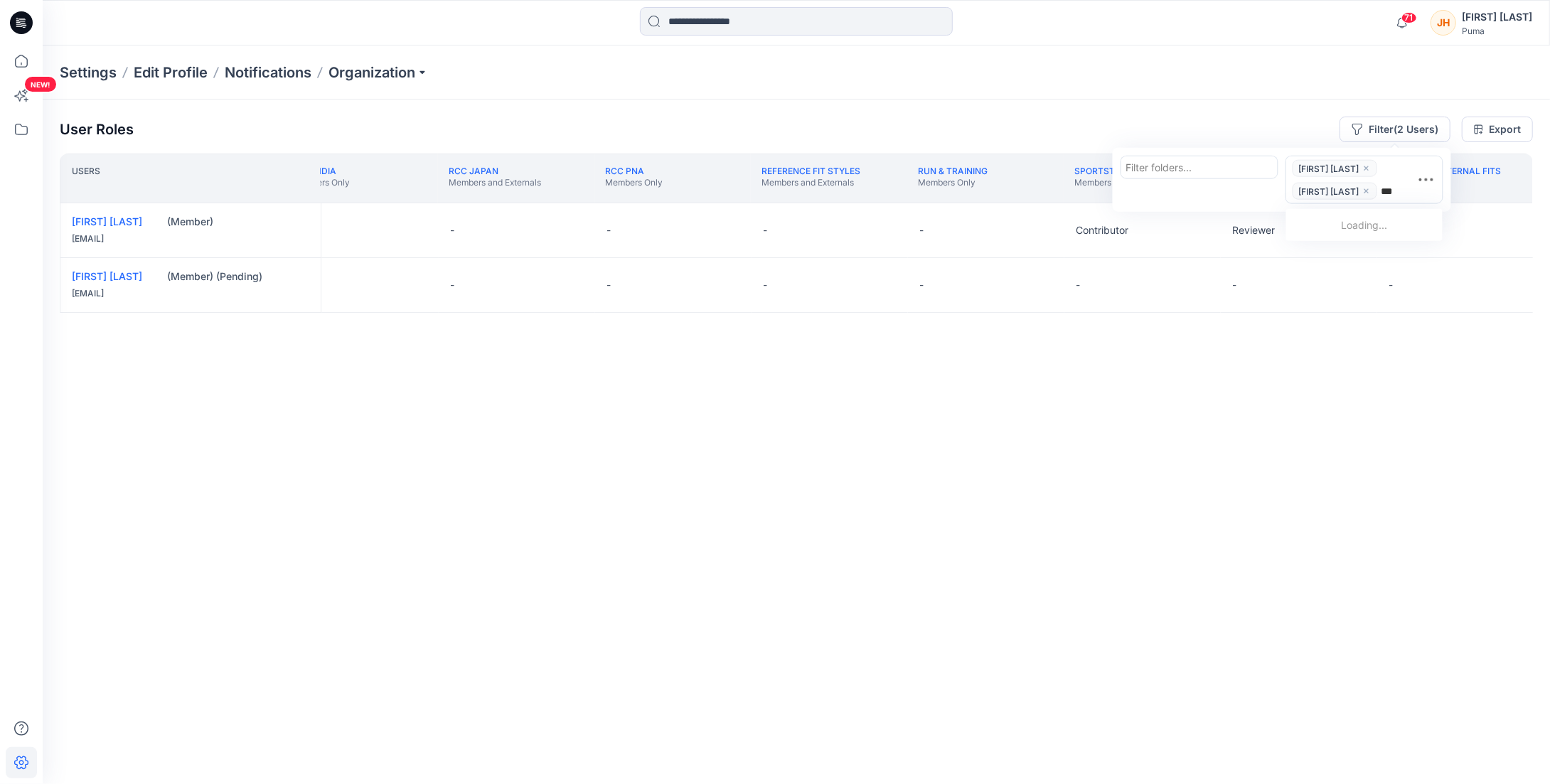 type on "****" 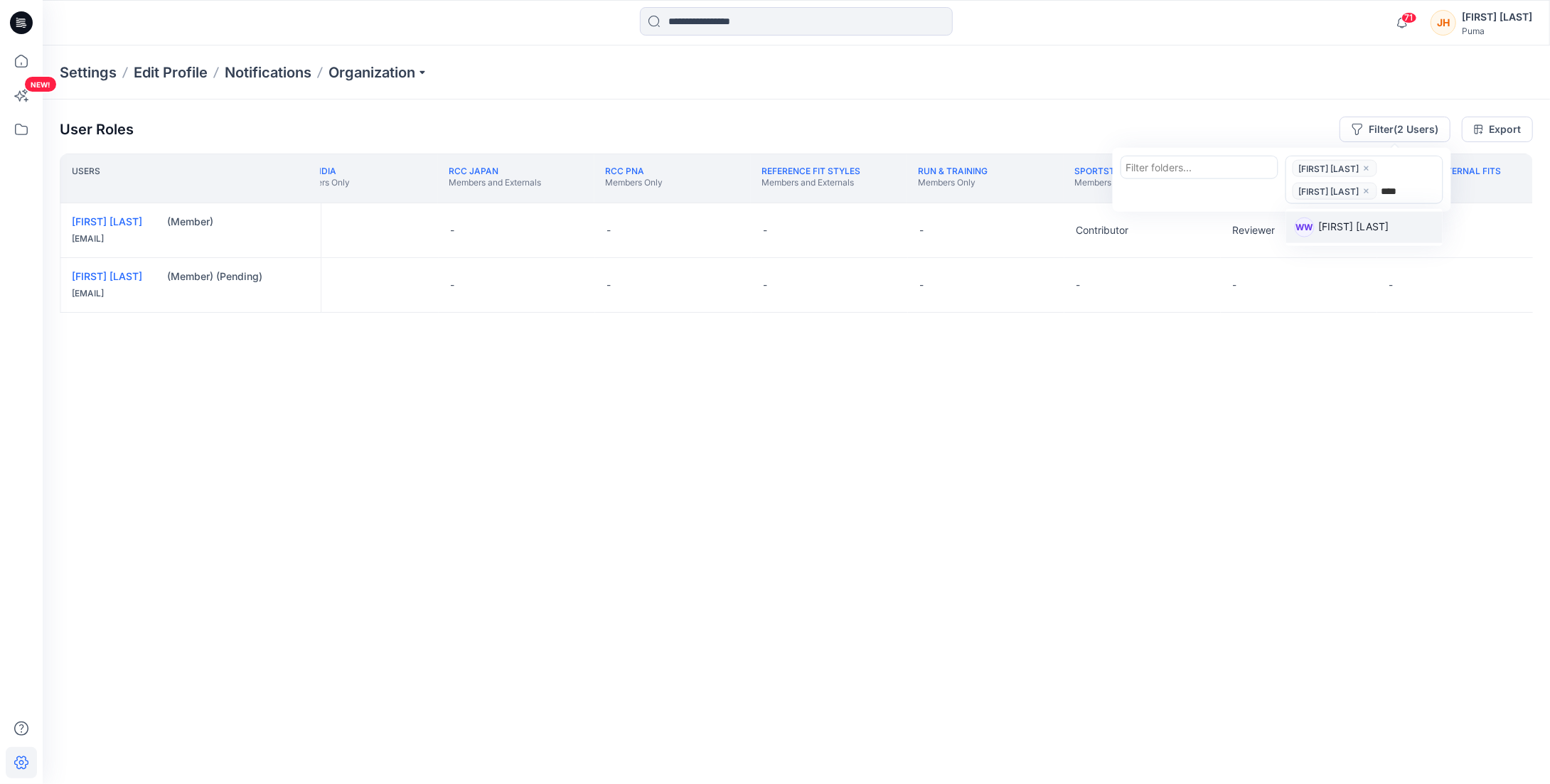click on "WW [FIRST] [LAST]" at bounding box center (1364, 227) 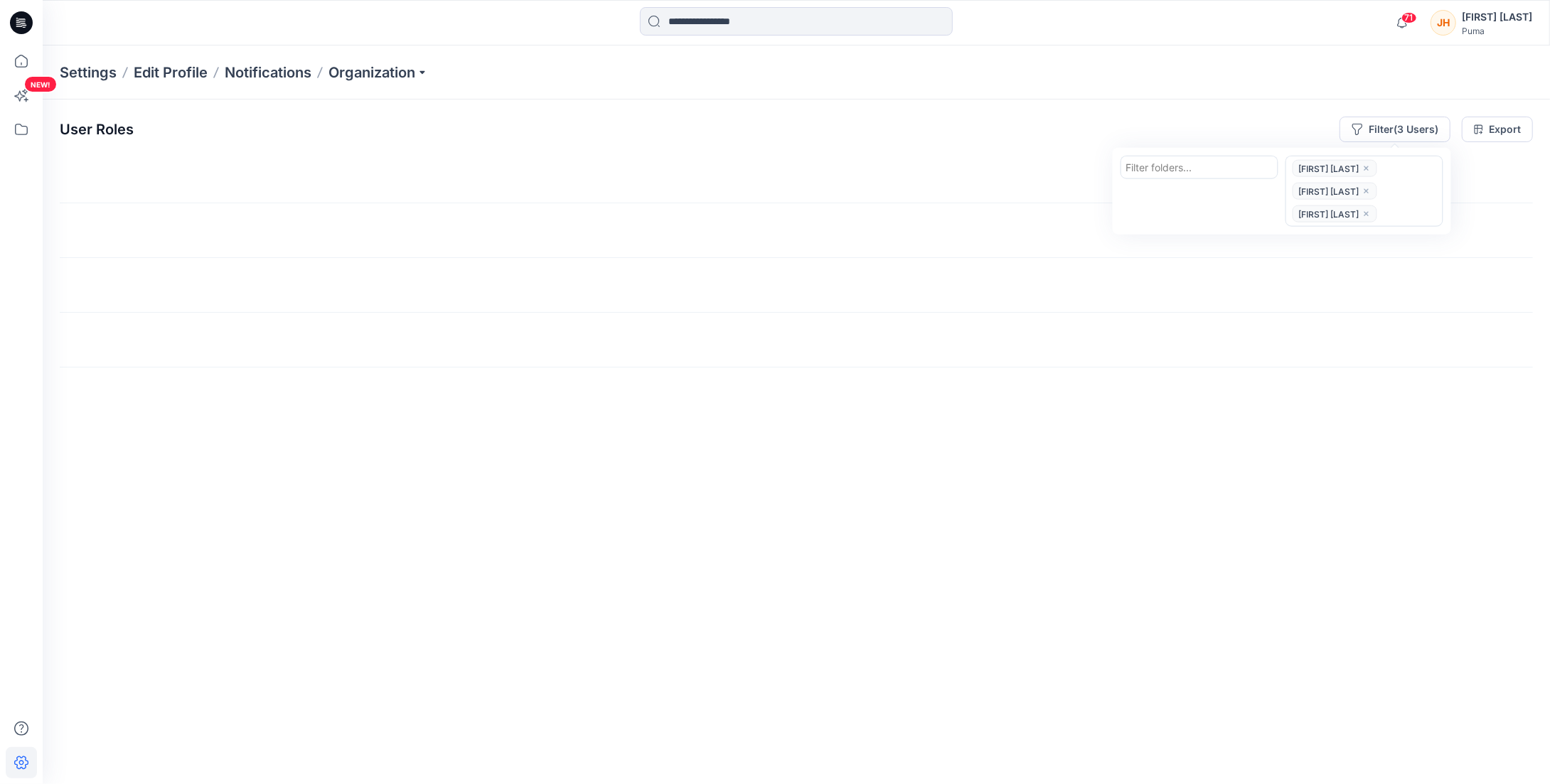 scroll, scrollTop: 0, scrollLeft: 3168, axis: horizontal 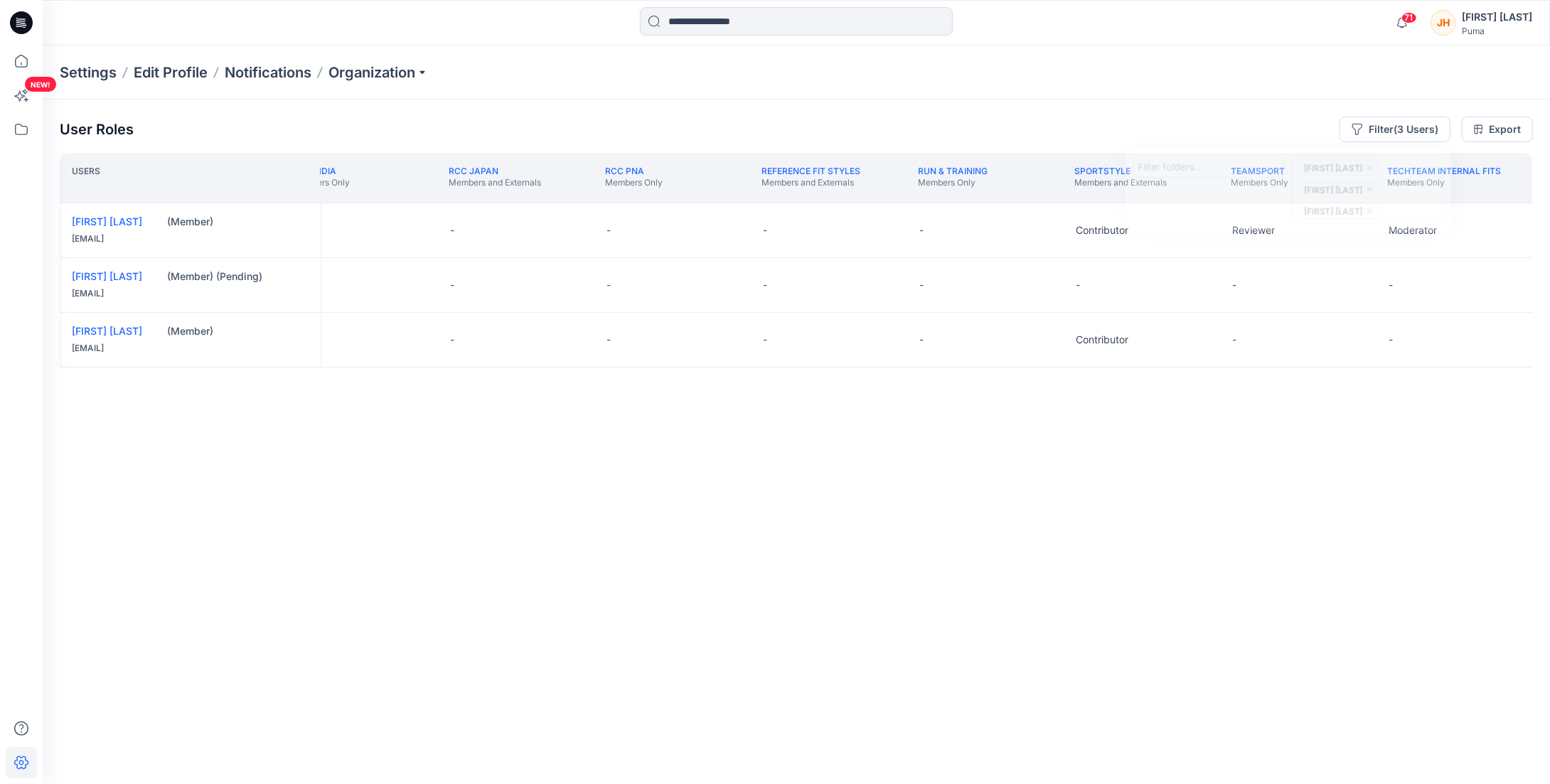 click on "Users RCC EMEA Members and Externals RCC India Members Only RCC Japan Members and Externals RCC PNA Members Only Reference Fit Styles Members and Externals Run & Training Members Only Sportstyle Members and Externals Teamsport Members Only TechTeam internal fits Members Only [FIRST] [LAST] (Member) [EMAIL] Contributor - - - - - Contributor Reviewer Moderator [FIRST] [LAST] (Member) (Pending) [EMAIL] Contributor - - - - - - - - [FIRST] [LAST] (Member) [EMAIL] Contributor - - - - - Contributor - -" at bounding box center [796, 441] 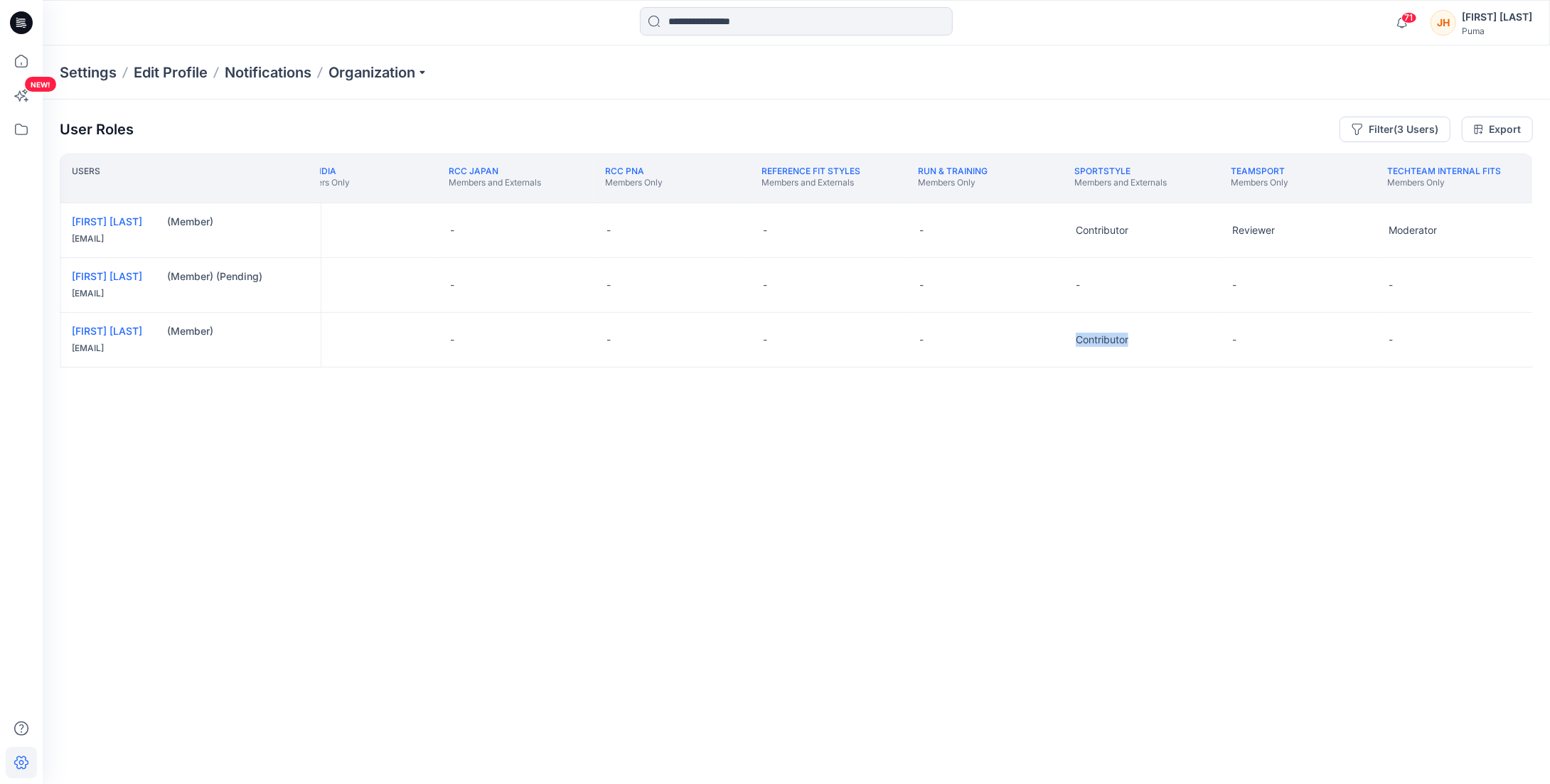 drag, startPoint x: 1133, startPoint y: 725, endPoint x: 1042, endPoint y: 722, distance: 91.04944 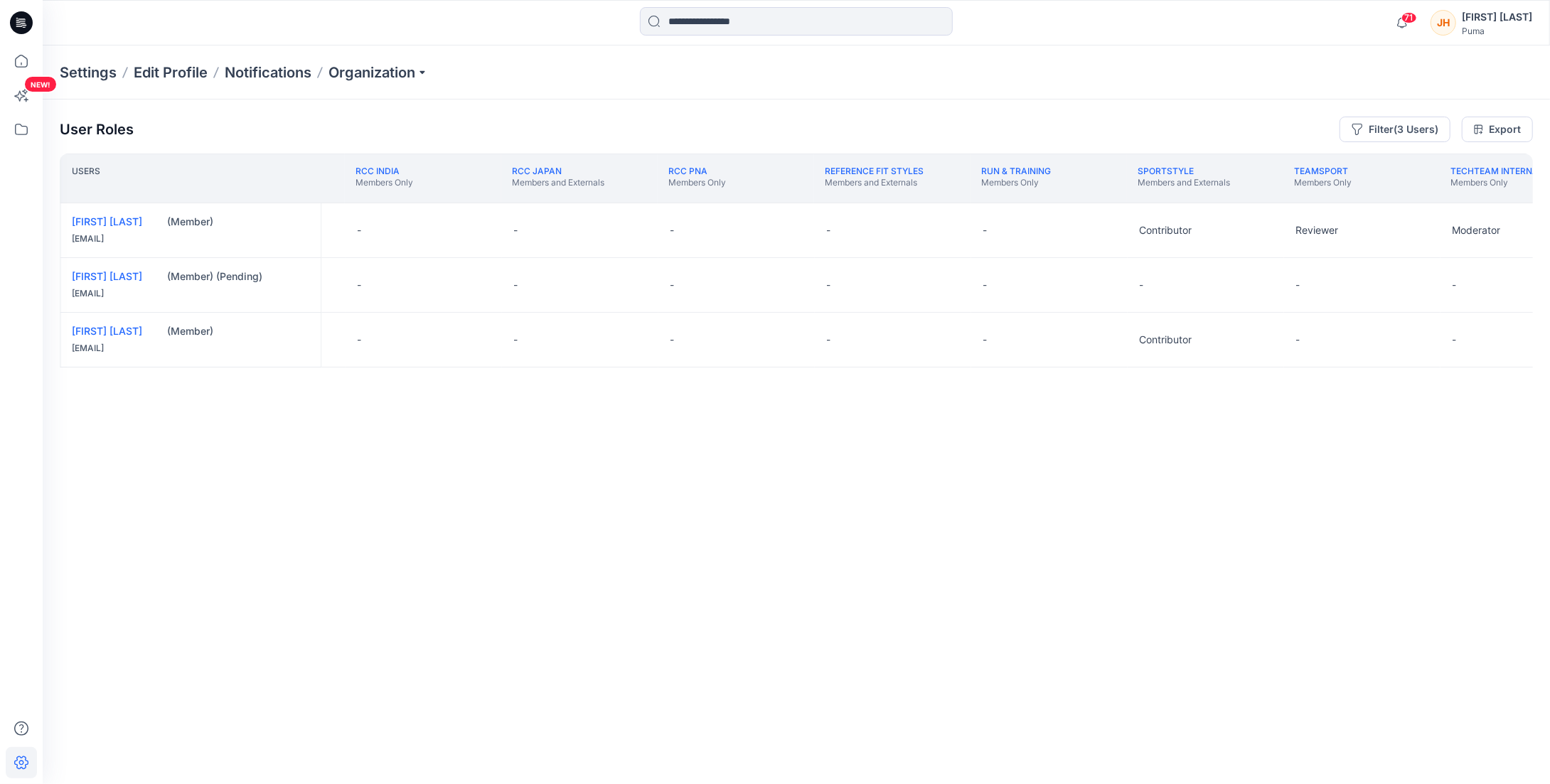 scroll, scrollTop: 0, scrollLeft: 3168, axis: horizontal 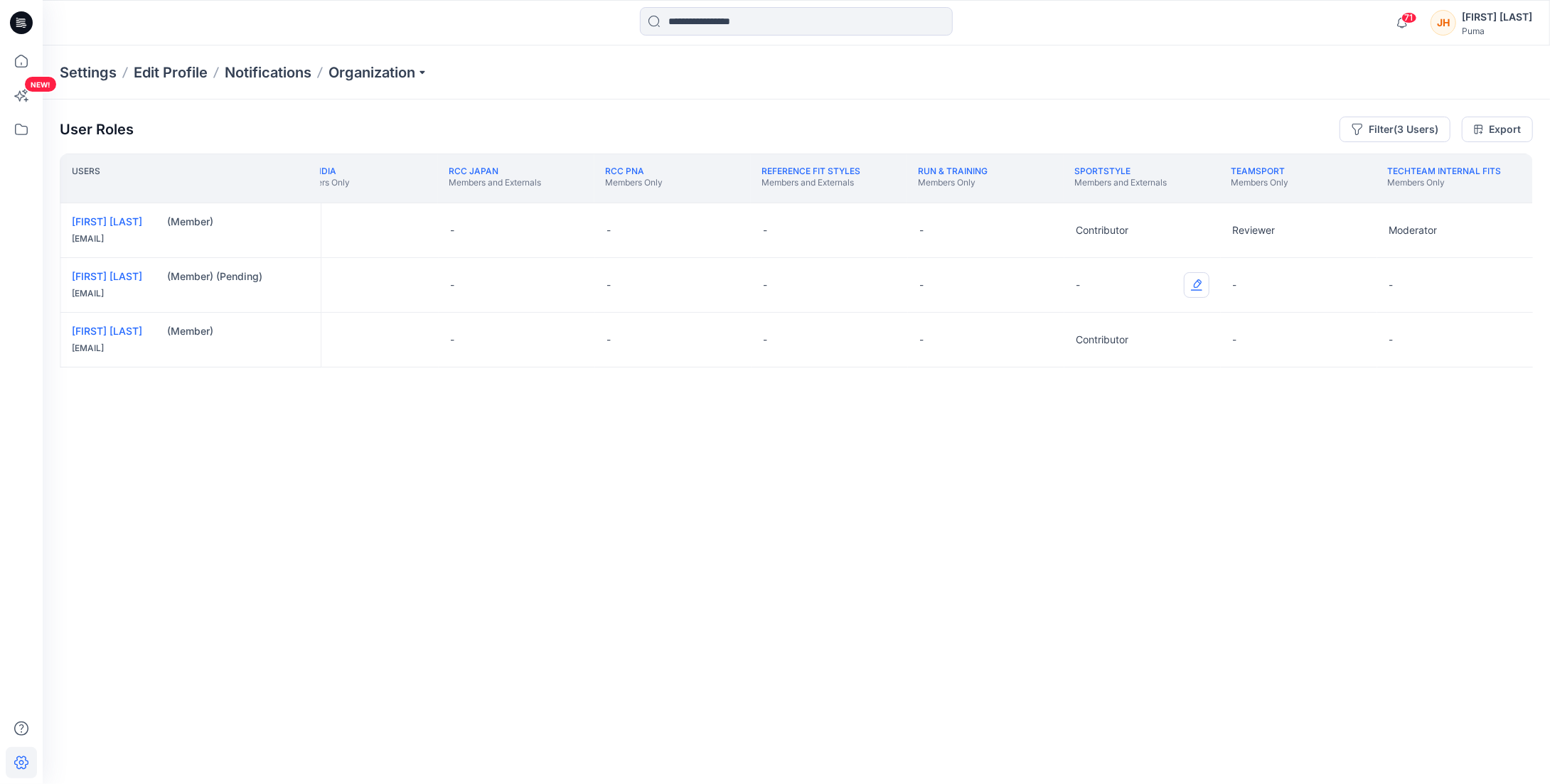 click at bounding box center (1197, 285) 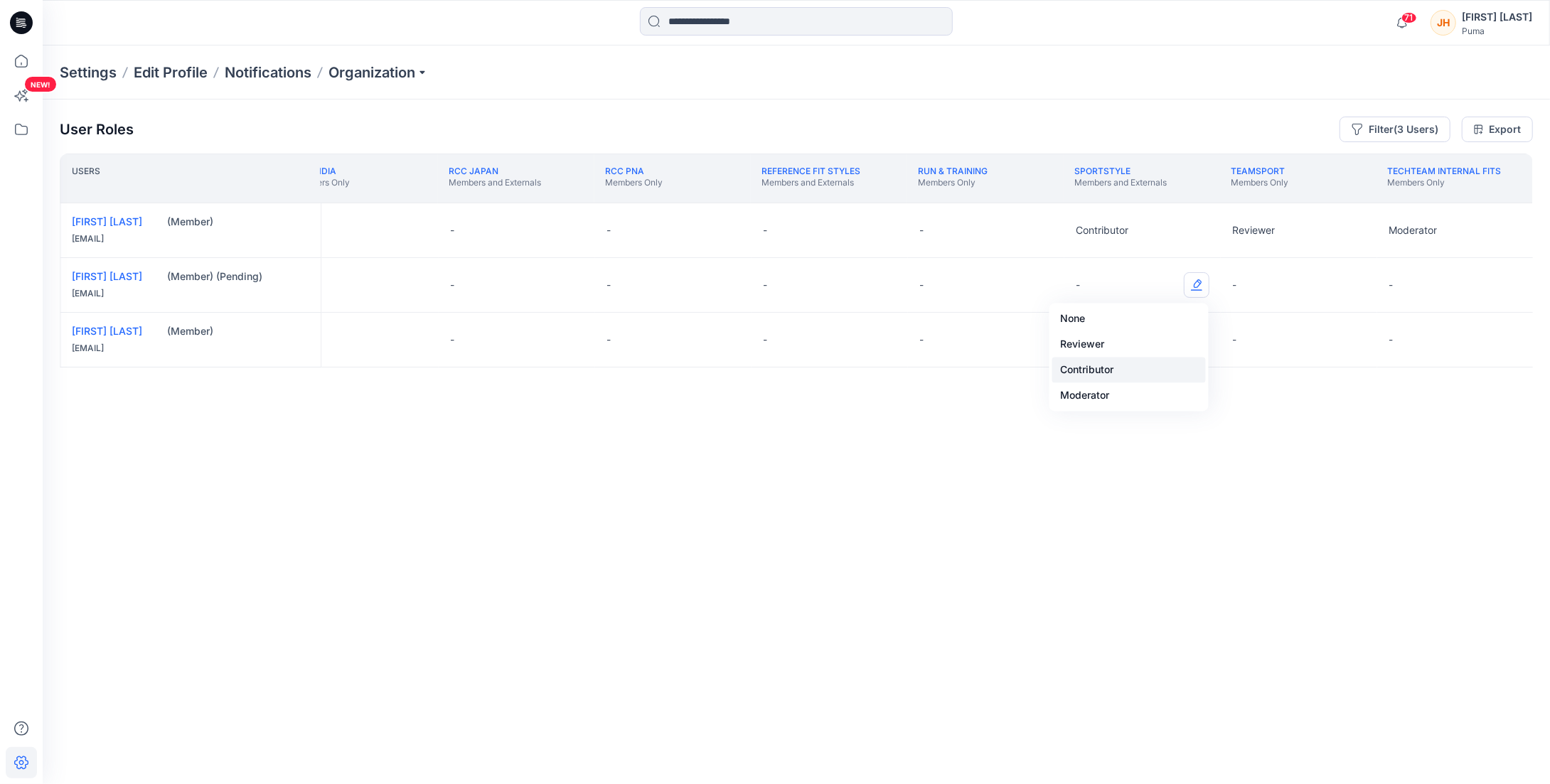click on "Contributor" at bounding box center (1129, 370) 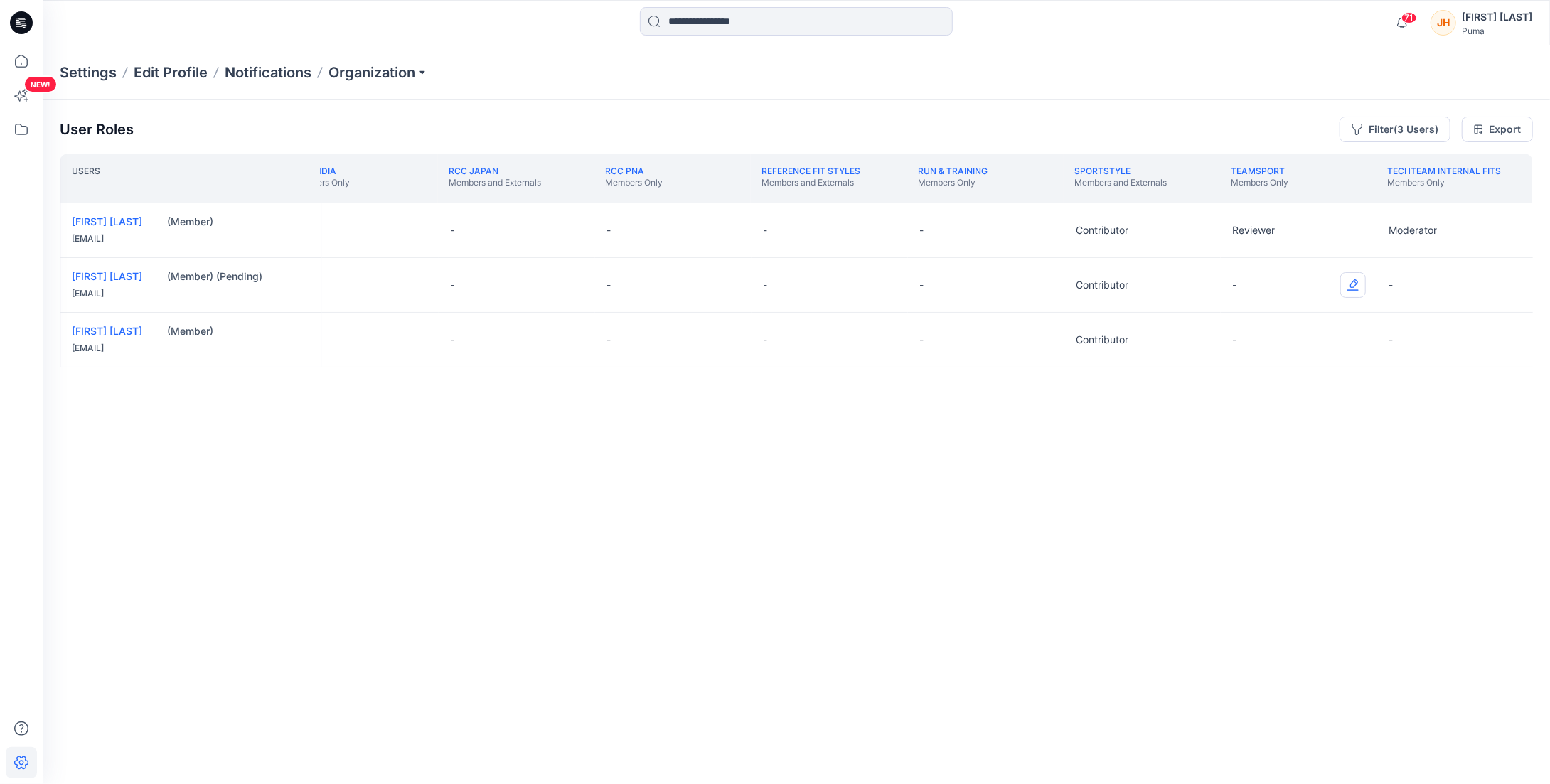 click at bounding box center [1353, 285] 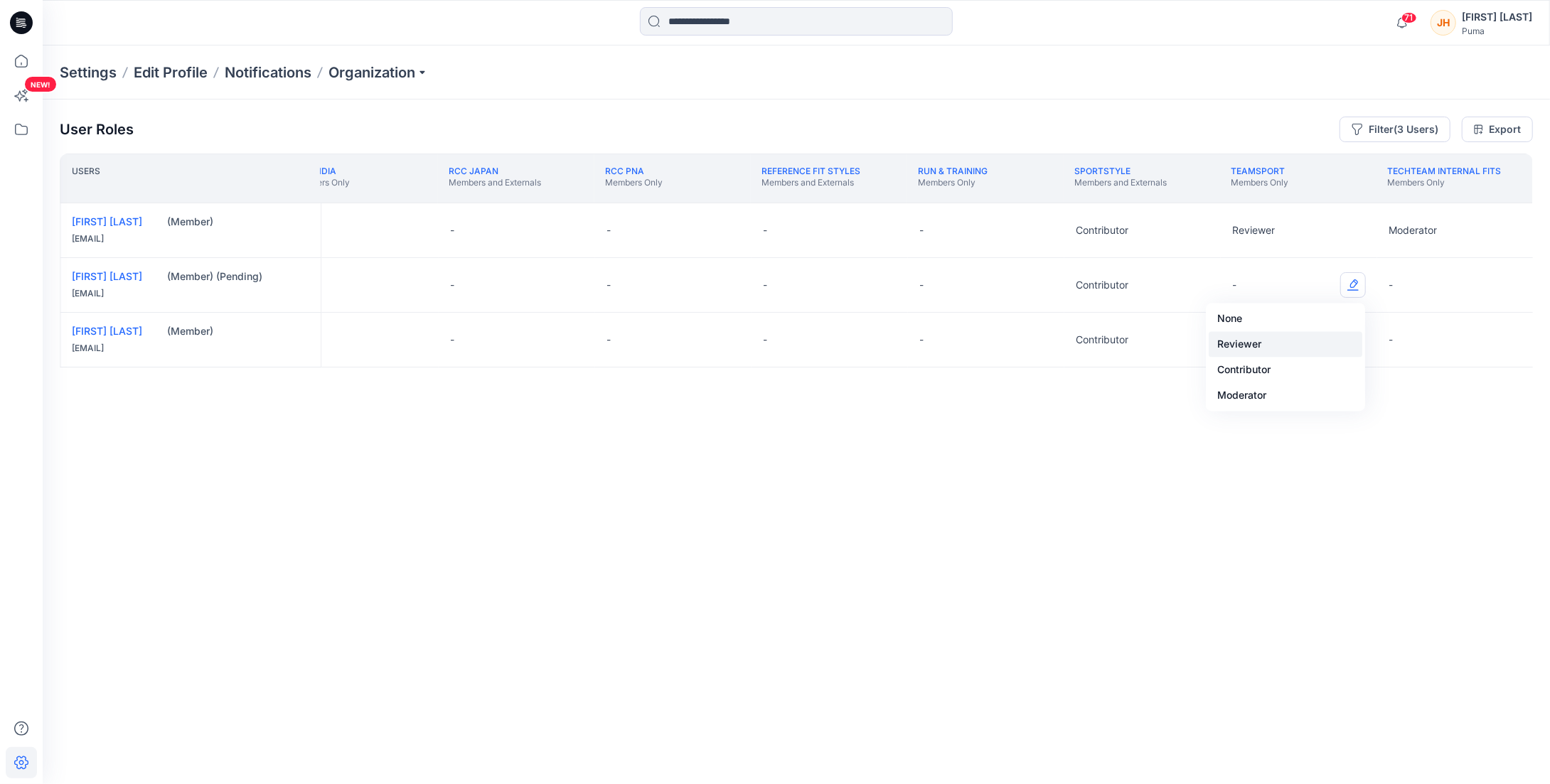 click on "Reviewer" at bounding box center [1286, 344] 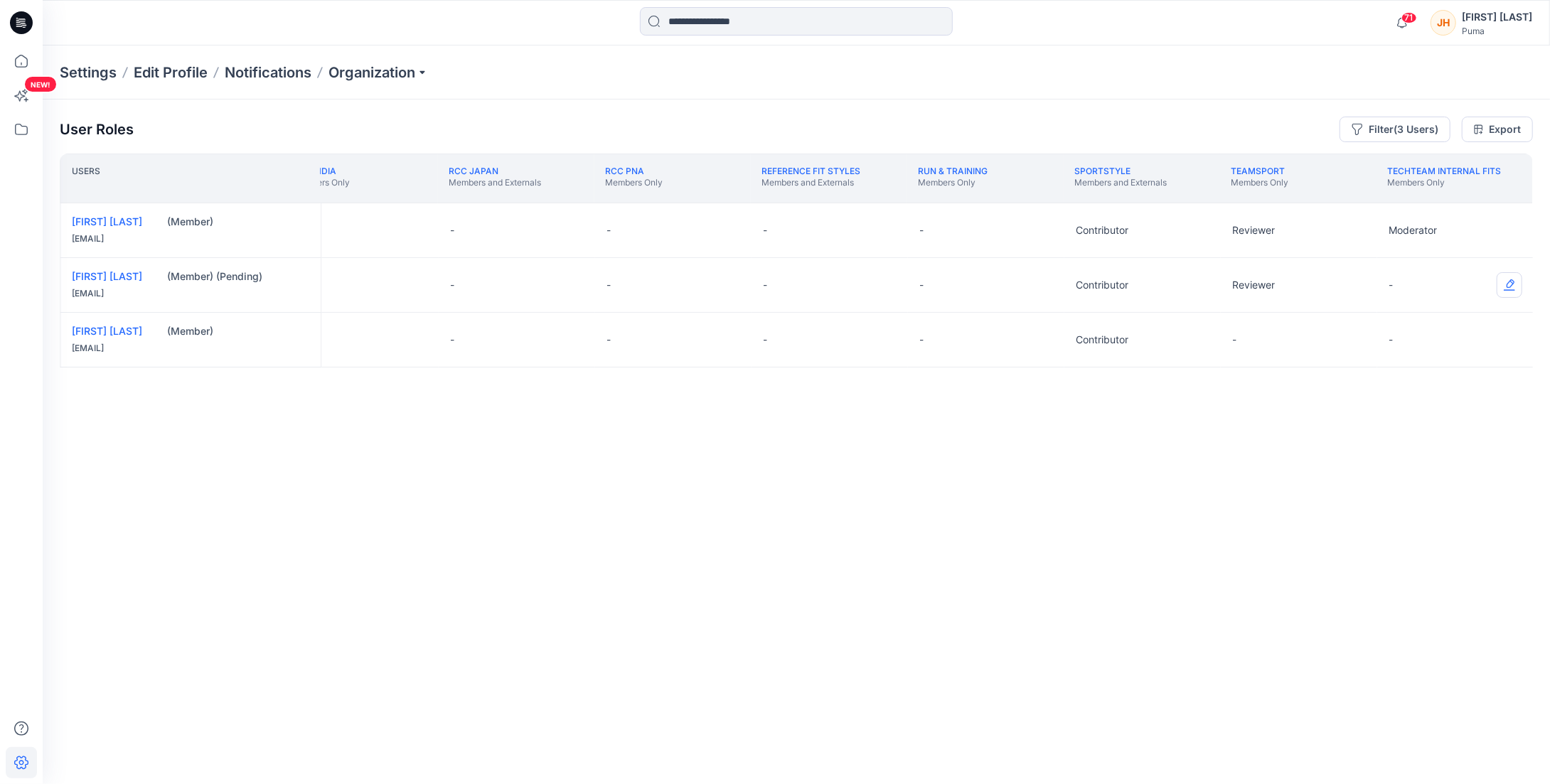 click at bounding box center (1509, 285) 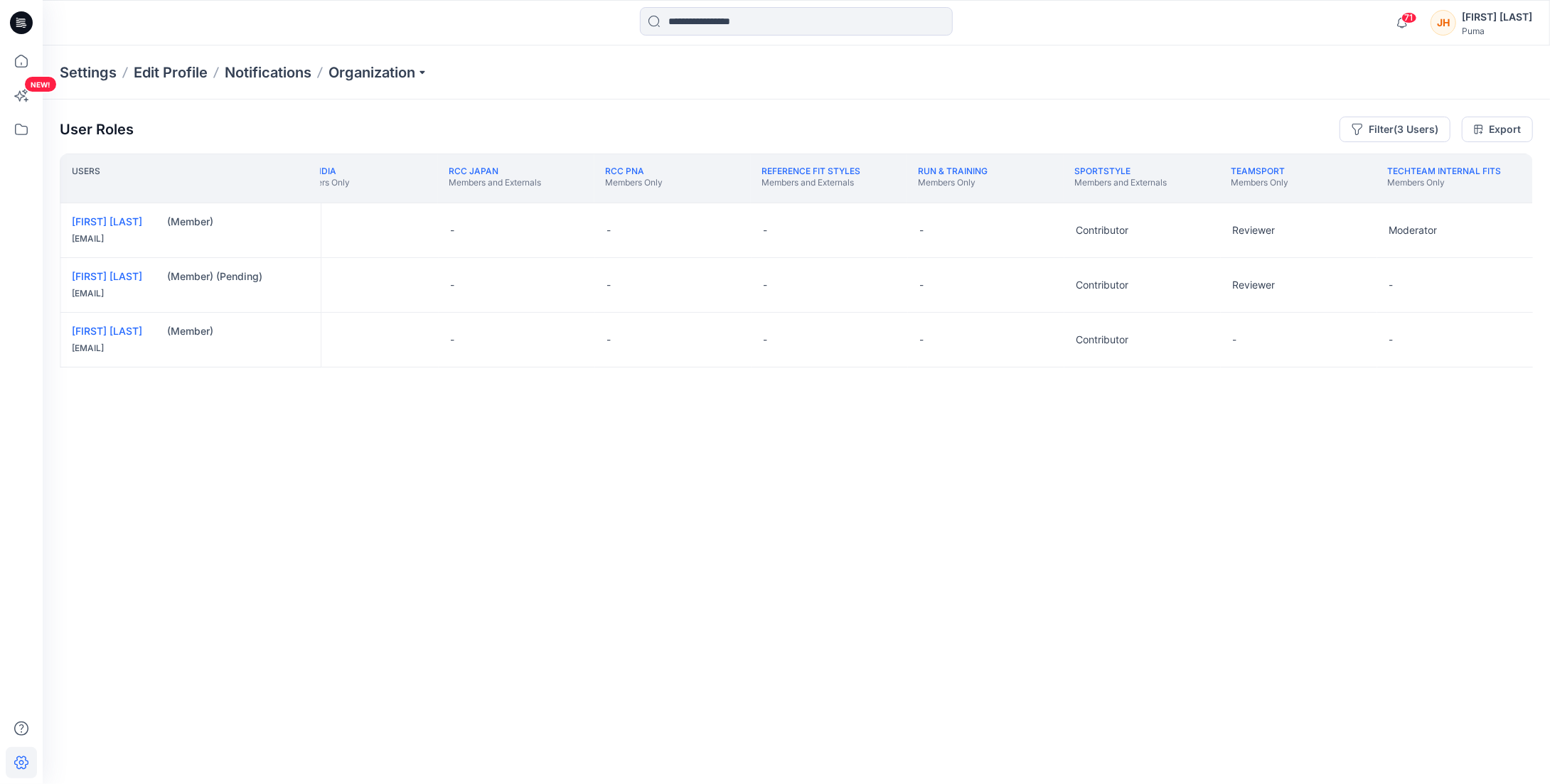 click on "Users RCC EMEA Members and Externals RCC India Members Only RCC Japan Members and Externals RCC PNA Members Only Reference Fit Styles Members and Externals Run & Training Members Only Sportstyle Members and Externals Teamsport Members Only TechTeam internal fits Members Only [FIRST] [LAST] (Member) [EMAIL] Contributor - - - - - Contributor Reviewer Moderator [FIRST] [LAST] (Member) (Pending) [EMAIL] Contributor - - - - - Contributor Reviewer - [FIRST] [LAST] (Member) [EMAIL] Contributor - - - - - Contributor - -" at bounding box center (796, 441) 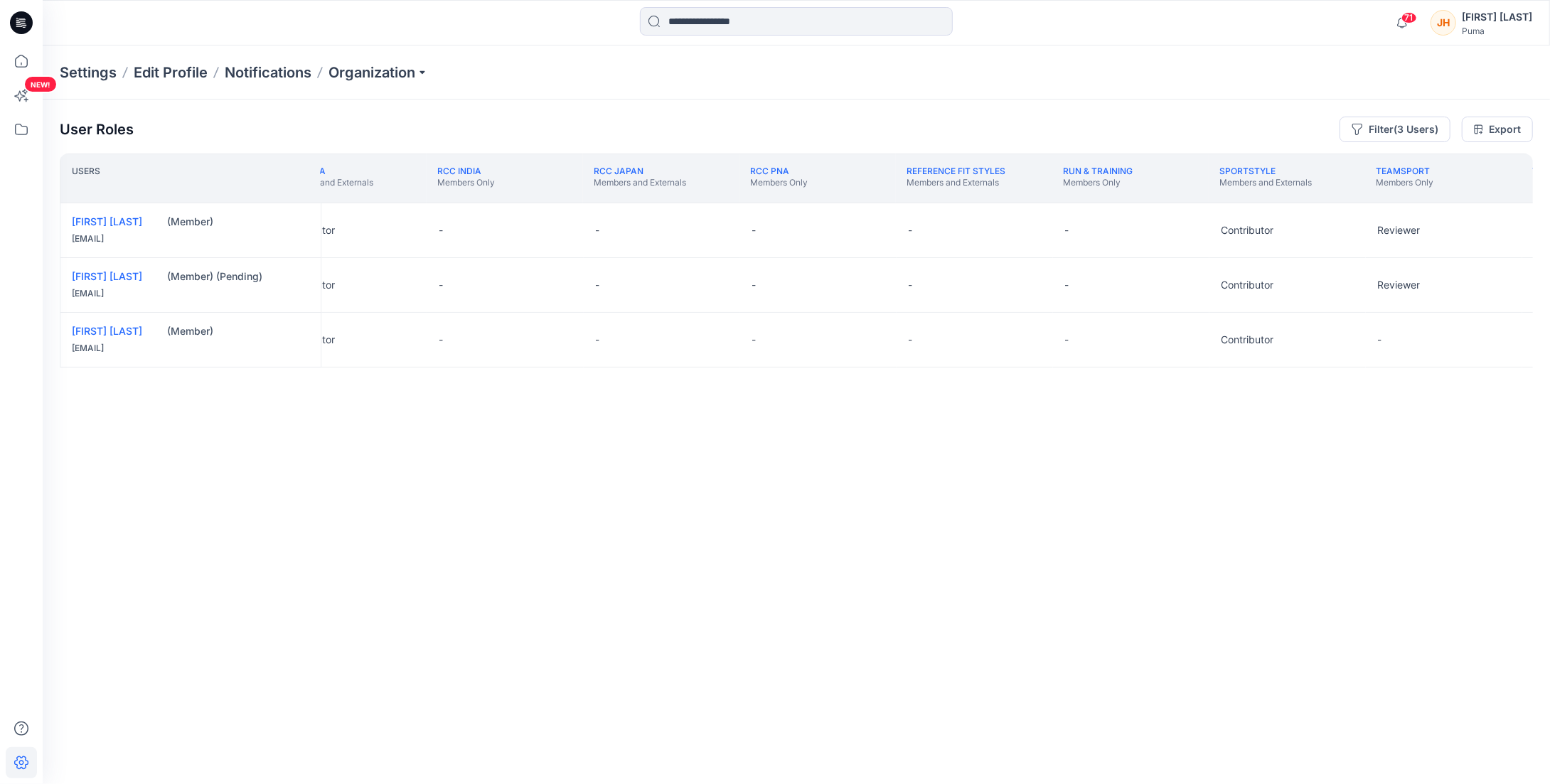 scroll, scrollTop: 0, scrollLeft: 3168, axis: horizontal 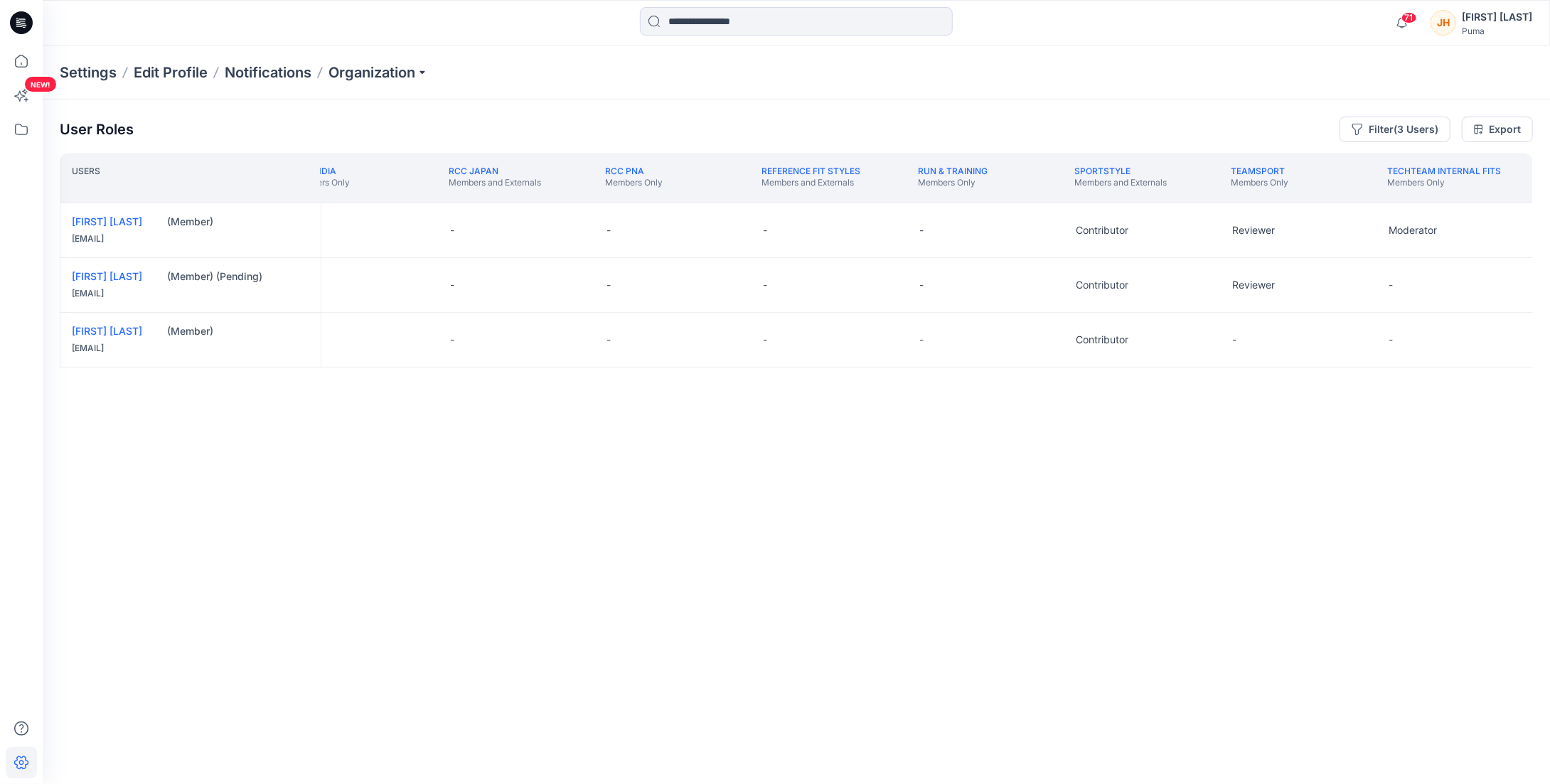click on "User Roles Filter  (3 Users) Export Users RCC EMEA Members and Externals RCC India Members Only RCC Japan Members and Externals RCC PNA Members Only Reference Fit Styles Members and Externals Run & Training Members Only Sportstyle Members and Externals Teamsport Members Only TechTeam internal fits Members Only [FIRST] [LAST] (Member) [EMAIL] Contributor - - - - - Contributor Reviewer Moderator [FIRST] [LAST] (Member) (Pending) [EMAIL] Contributor - - - - - Contributor Reviewer - [FIRST] [LAST] (Member) [EMAIL] Contributor - - - - - Contributor - -" at bounding box center (796, 422) 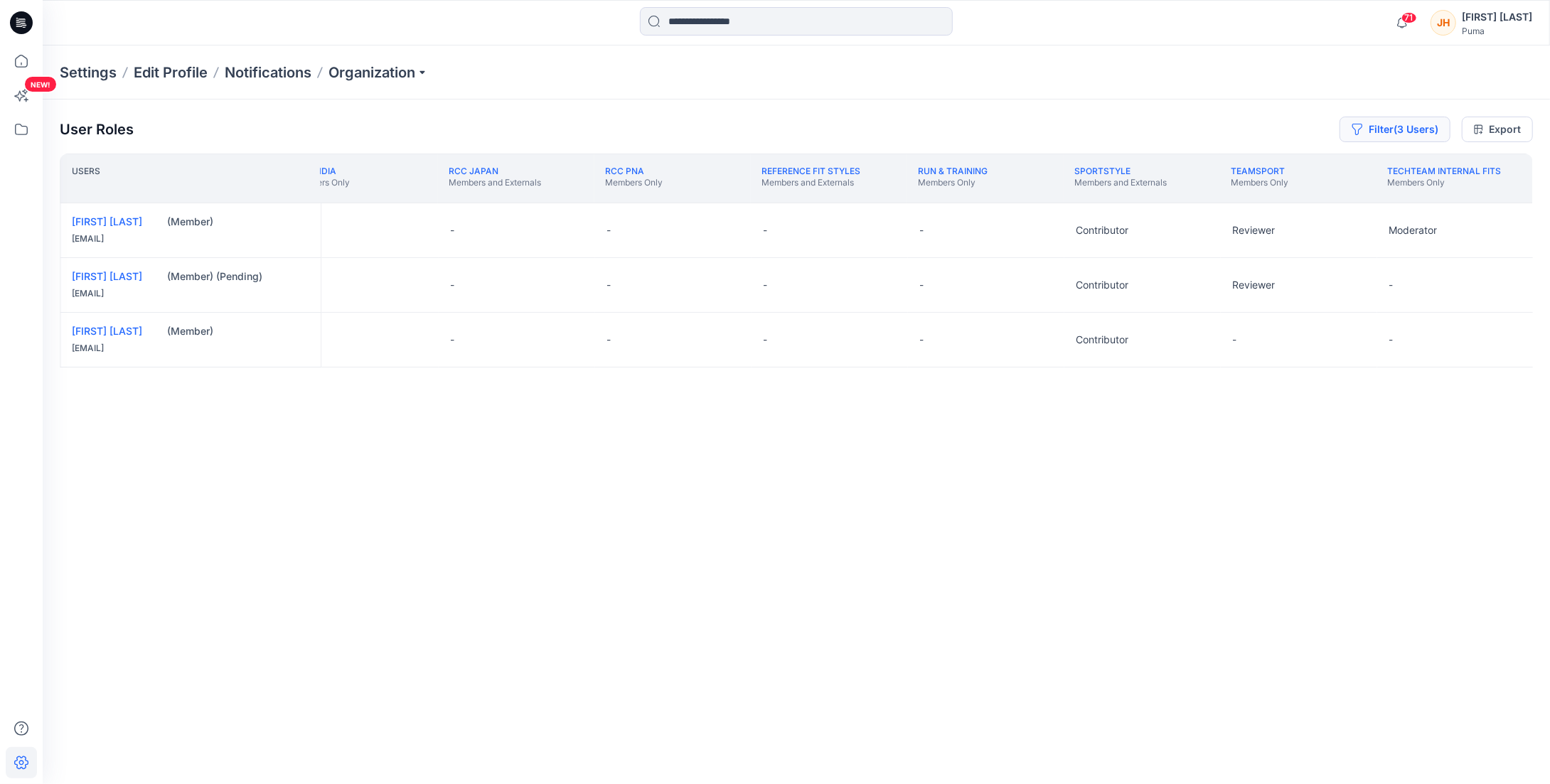click on "Filter  (3 Users)" at bounding box center (1395, 129) 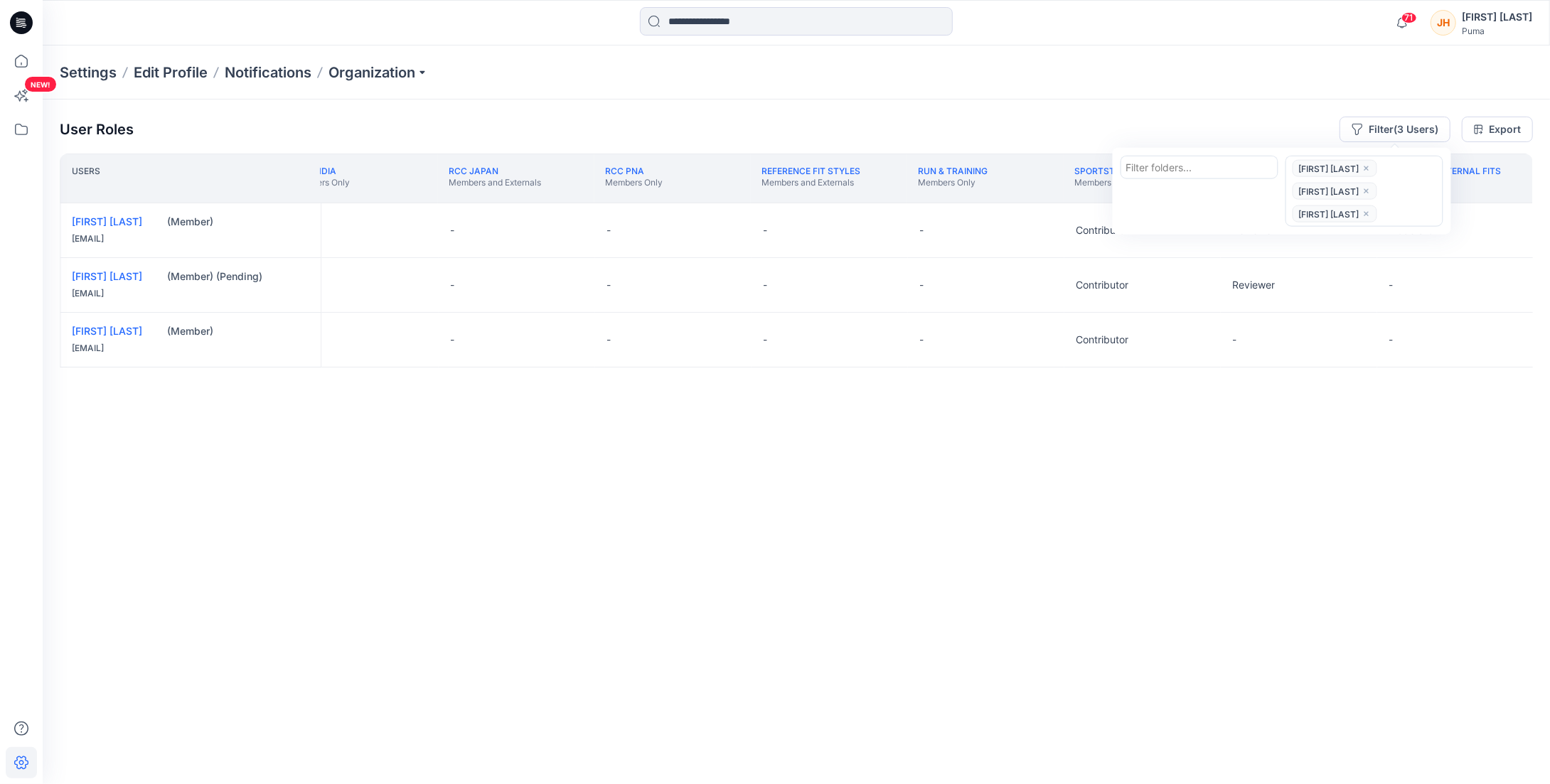 click at bounding box center (1199, 167) 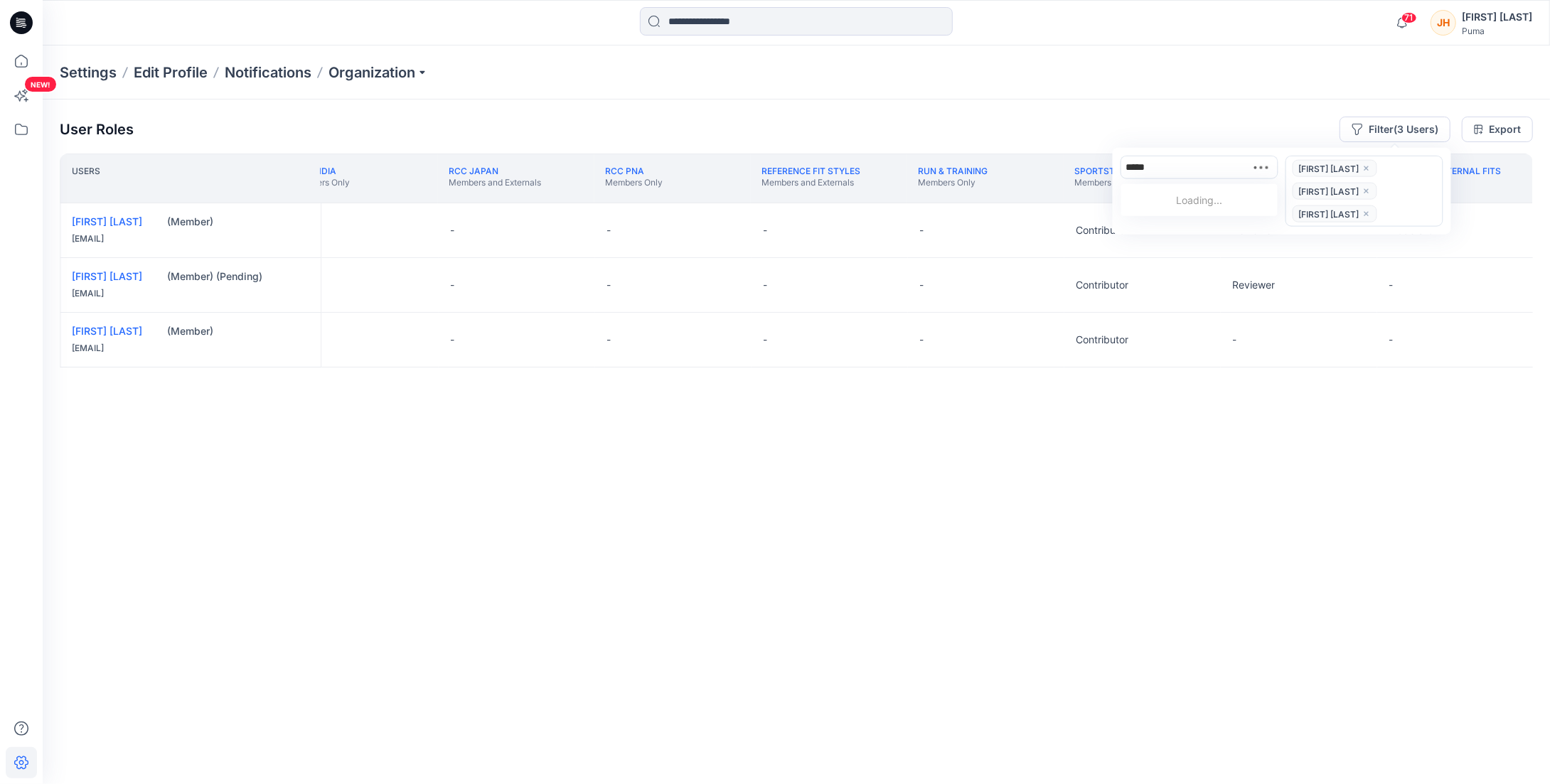type on "******" 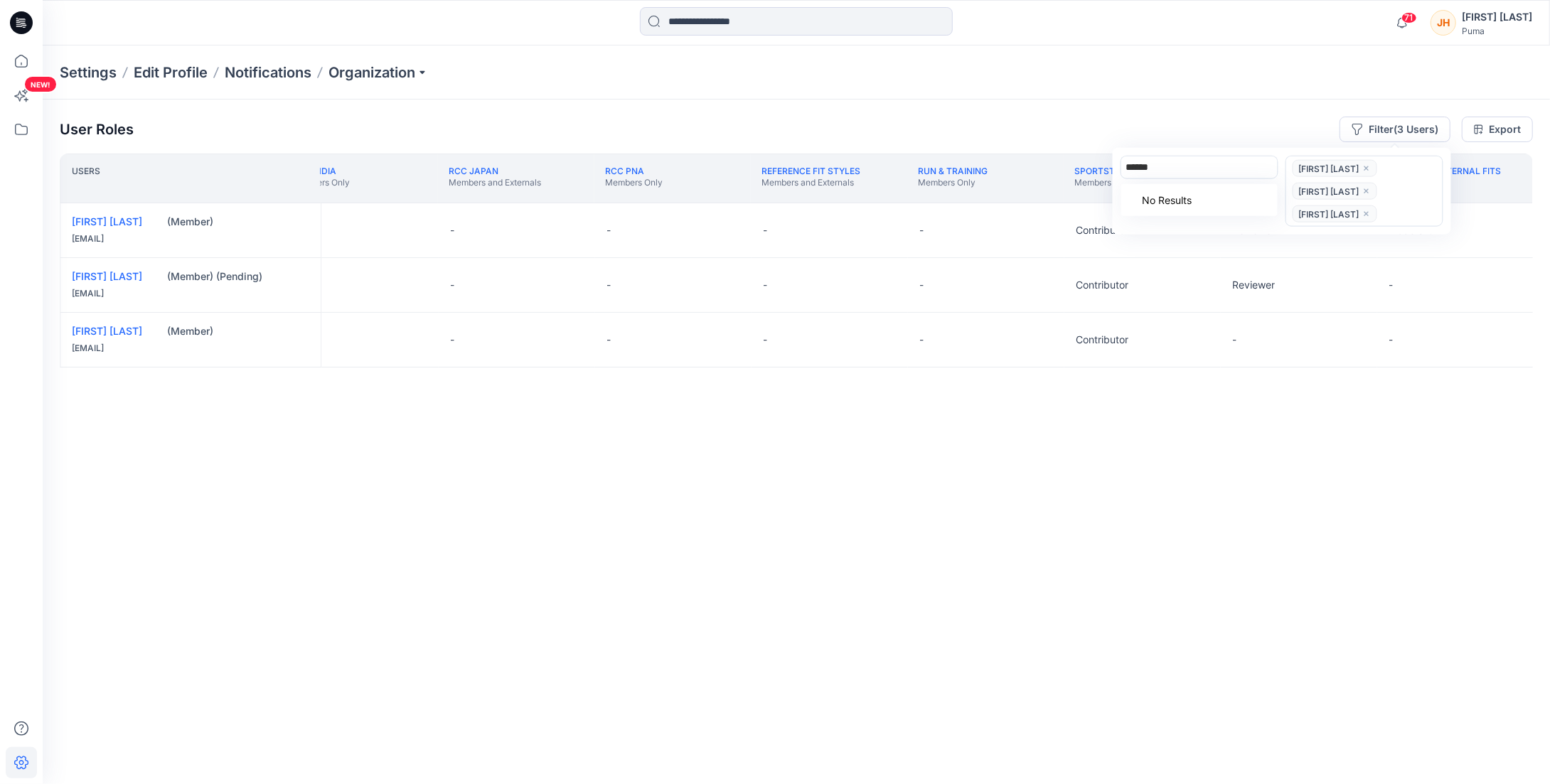 type 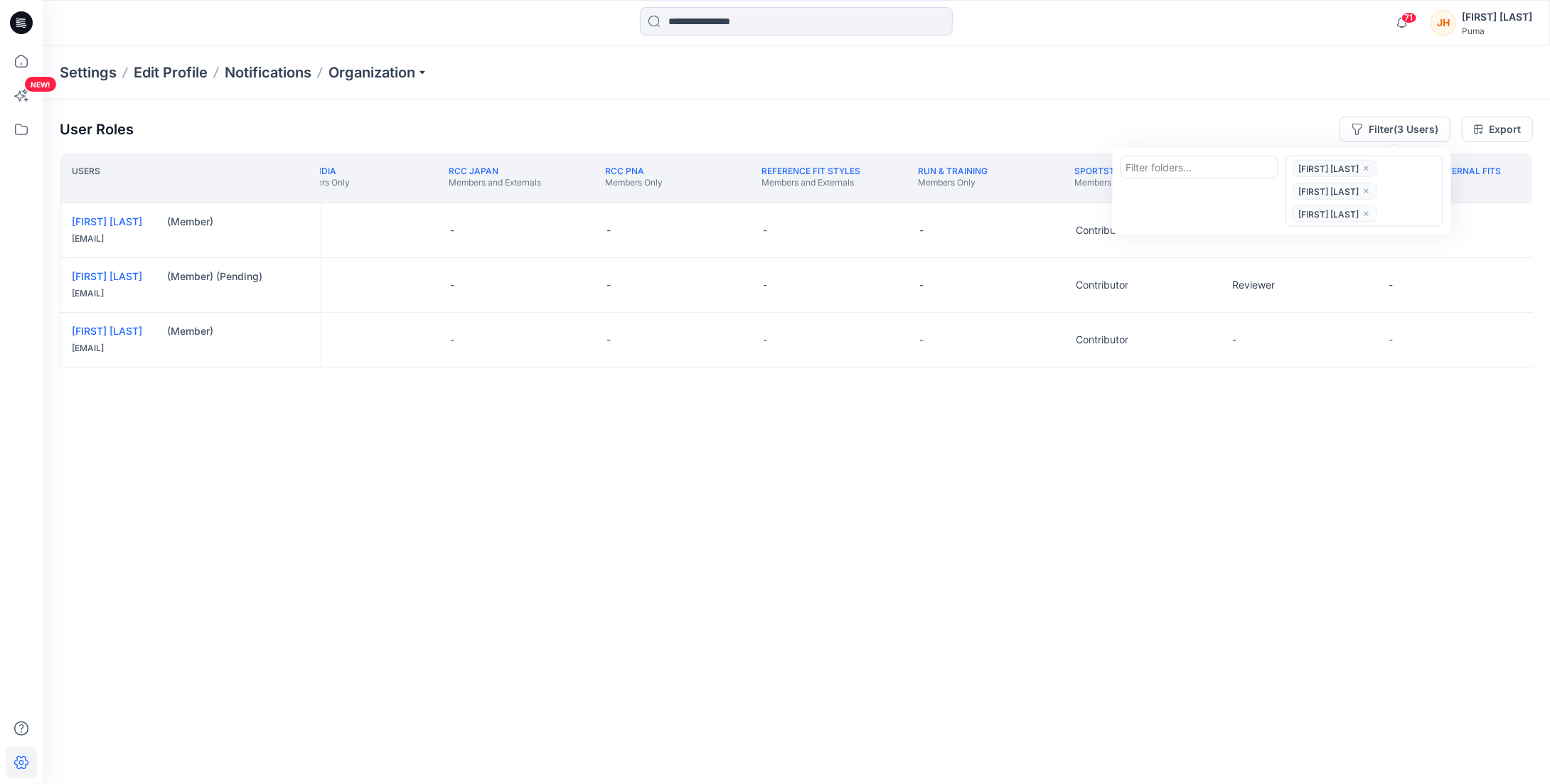drag, startPoint x: 1168, startPoint y: 166, endPoint x: 1149, endPoint y: 156, distance: 21.47091 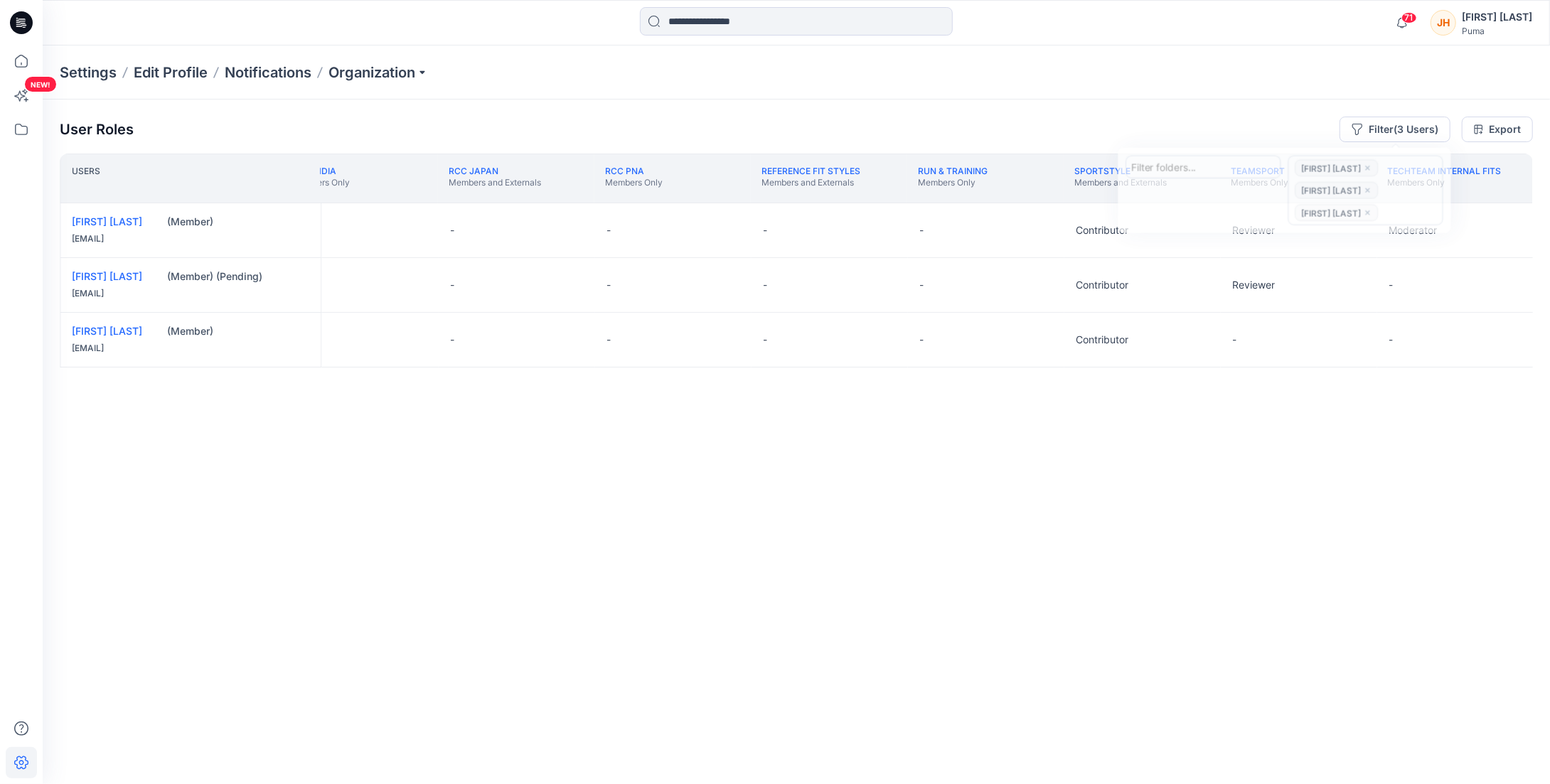 click on "User Roles Filter  (3 Users) Filter folders... [FIRST] [LAST] [FIRST] [LAST] [FIRST] [LAST] Export Users RCC EMEA Members and Externals RCC India Members Only RCC Japan Members and Externals RCC PNA Members Only Reference Fit Styles Members and Externals Run & Training Members Only Sportstyle Members and Externals Teamsport Members Only TechTeam internal fits Members Only [FIRST] [LAST] (Member) [EMAIL] Contributor - - - - - Contributor Reviewer Moderator [FIRST] [LAST] (Member) (Pending) [EMAIL] Contributor - - - - - Contributor Reviewer - [FIRST] [LAST] (Member) [EMAIL] Contributor - - - - - Contributor - -" at bounding box center [796, 422] 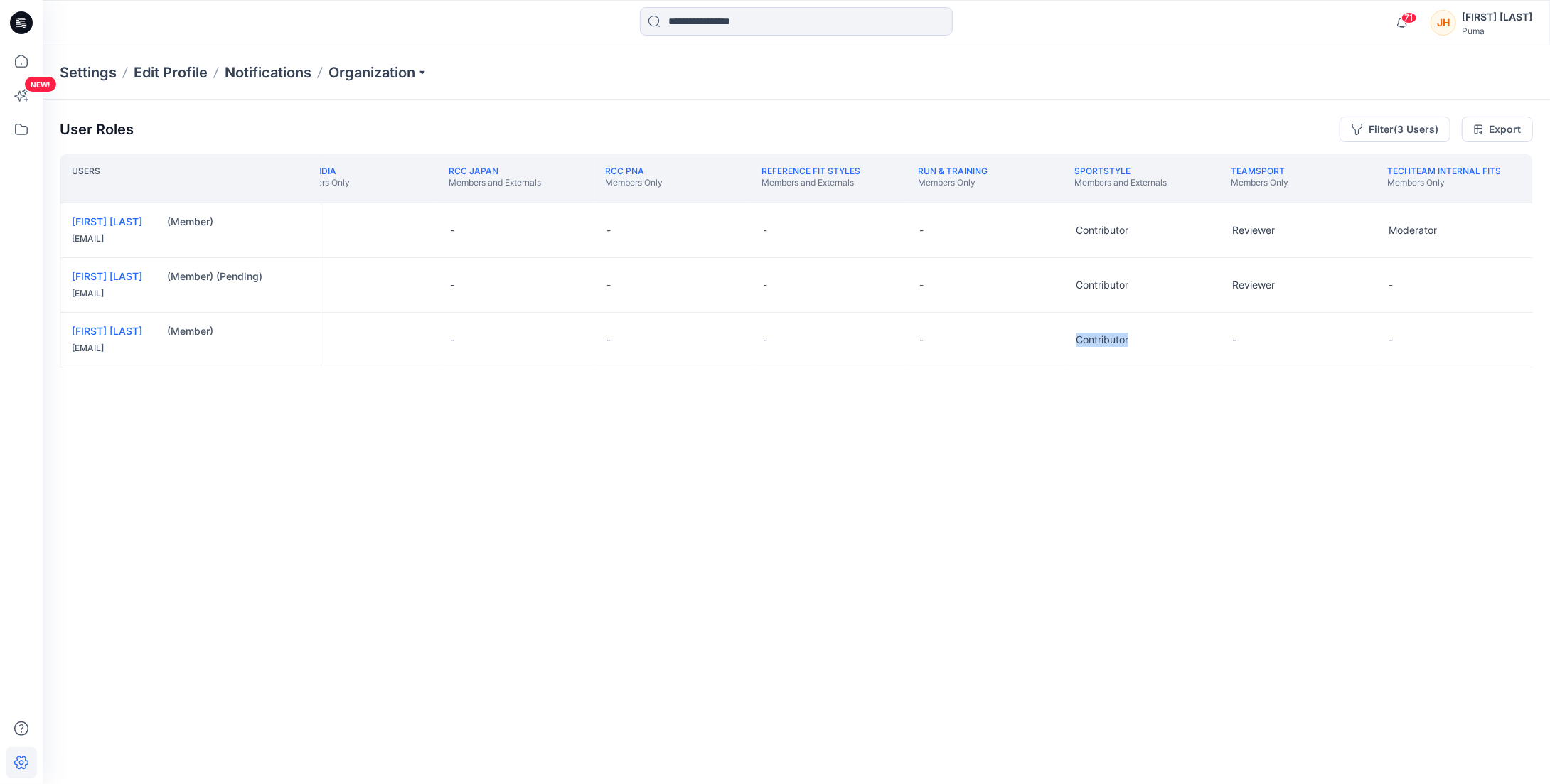 drag, startPoint x: 1154, startPoint y: 724, endPoint x: 936, endPoint y: 707, distance: 218.66184 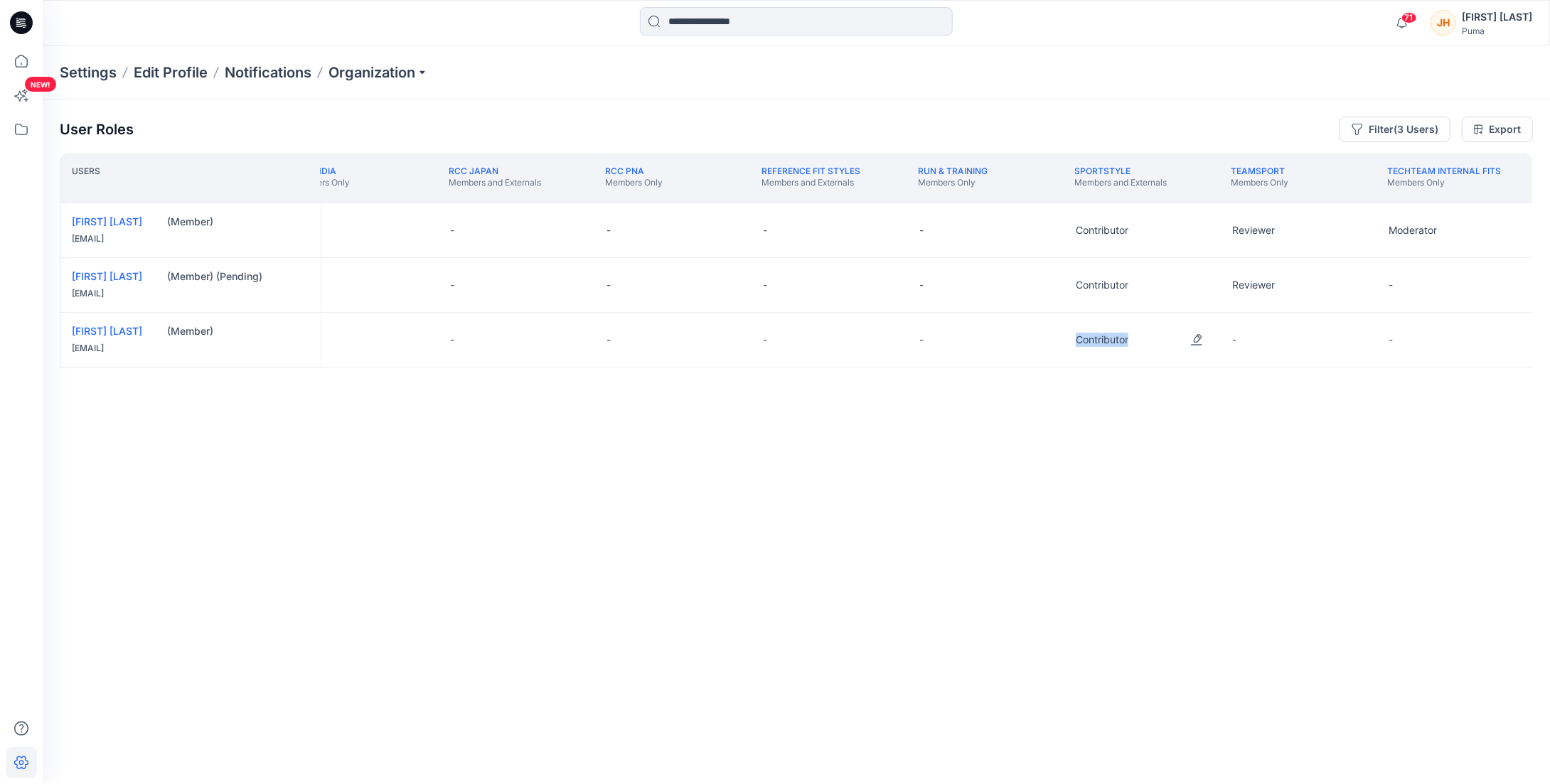 click at bounding box center [1197, 340] 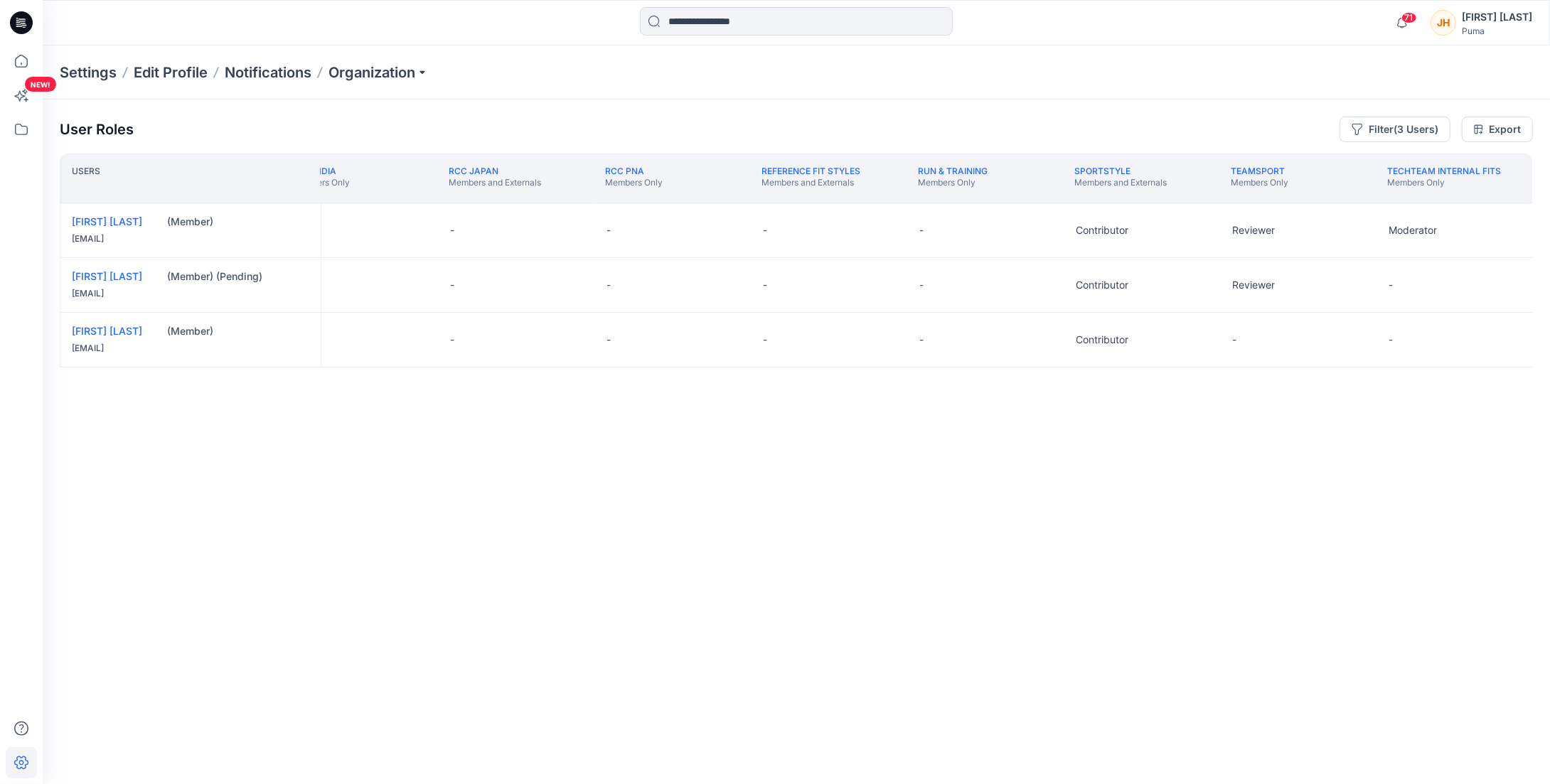 click on "Users RCC EMEA Members and Externals RCC India Members Only RCC Japan Members and Externals RCC PNA Members Only Reference Fit Styles Members and Externals Run & Training Members Only Sportstyle Members and Externals Teamsport Members Only TechTeam internal fits Members Only [FIRST] [LAST] (Member) [EMAIL] Contributor - - - - - Contributor Reviewer Moderator [FIRST] [LAST] (Member) (Pending) [EMAIL] Contributor - - - - - Contributor Reviewer - [FIRST] [LAST] (Member) [EMAIL] Contributor - - - - - Contributor - -" at bounding box center (796, 441) 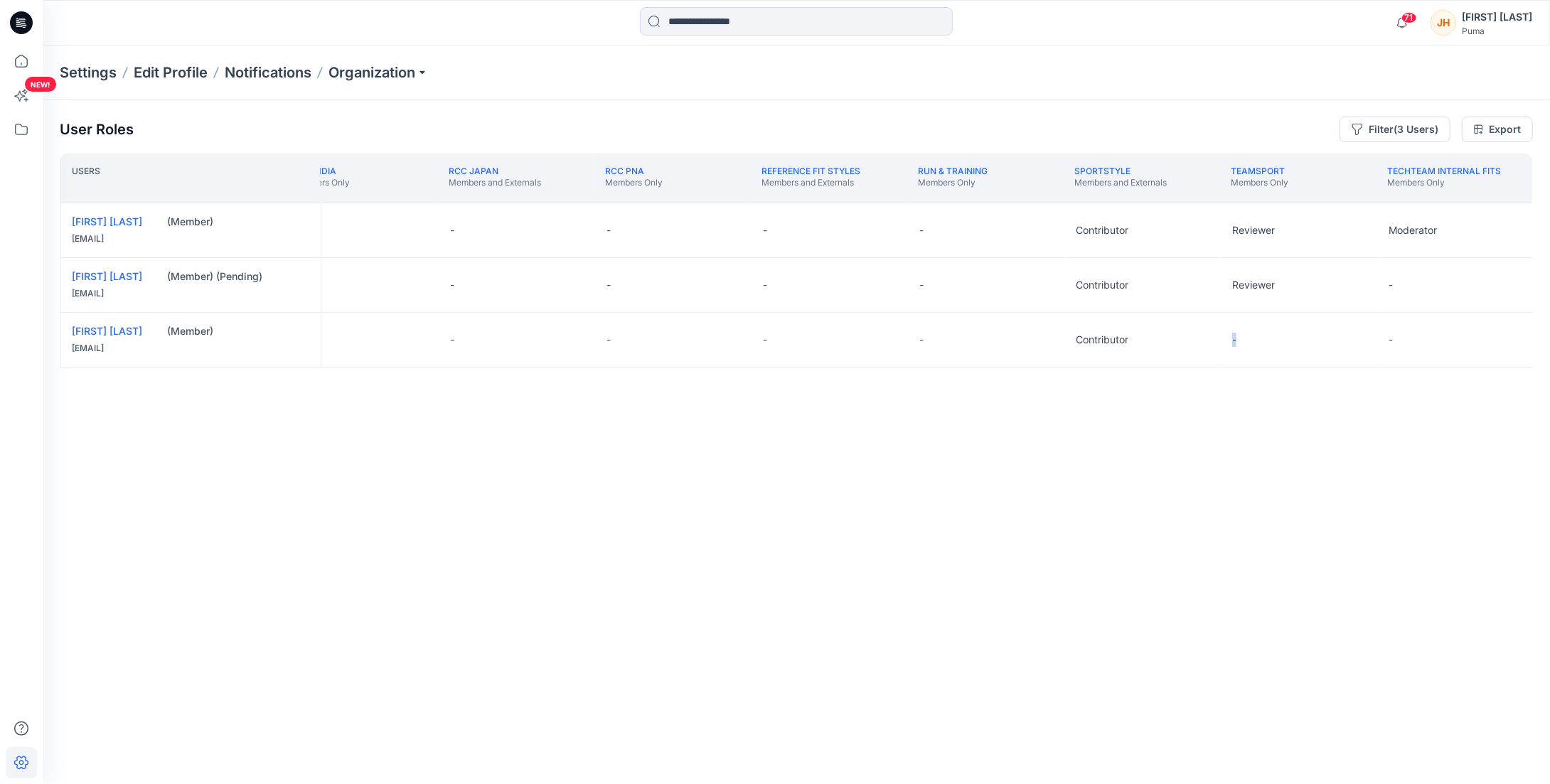 drag, startPoint x: 1256, startPoint y: 724, endPoint x: 1129, endPoint y: 724, distance: 127 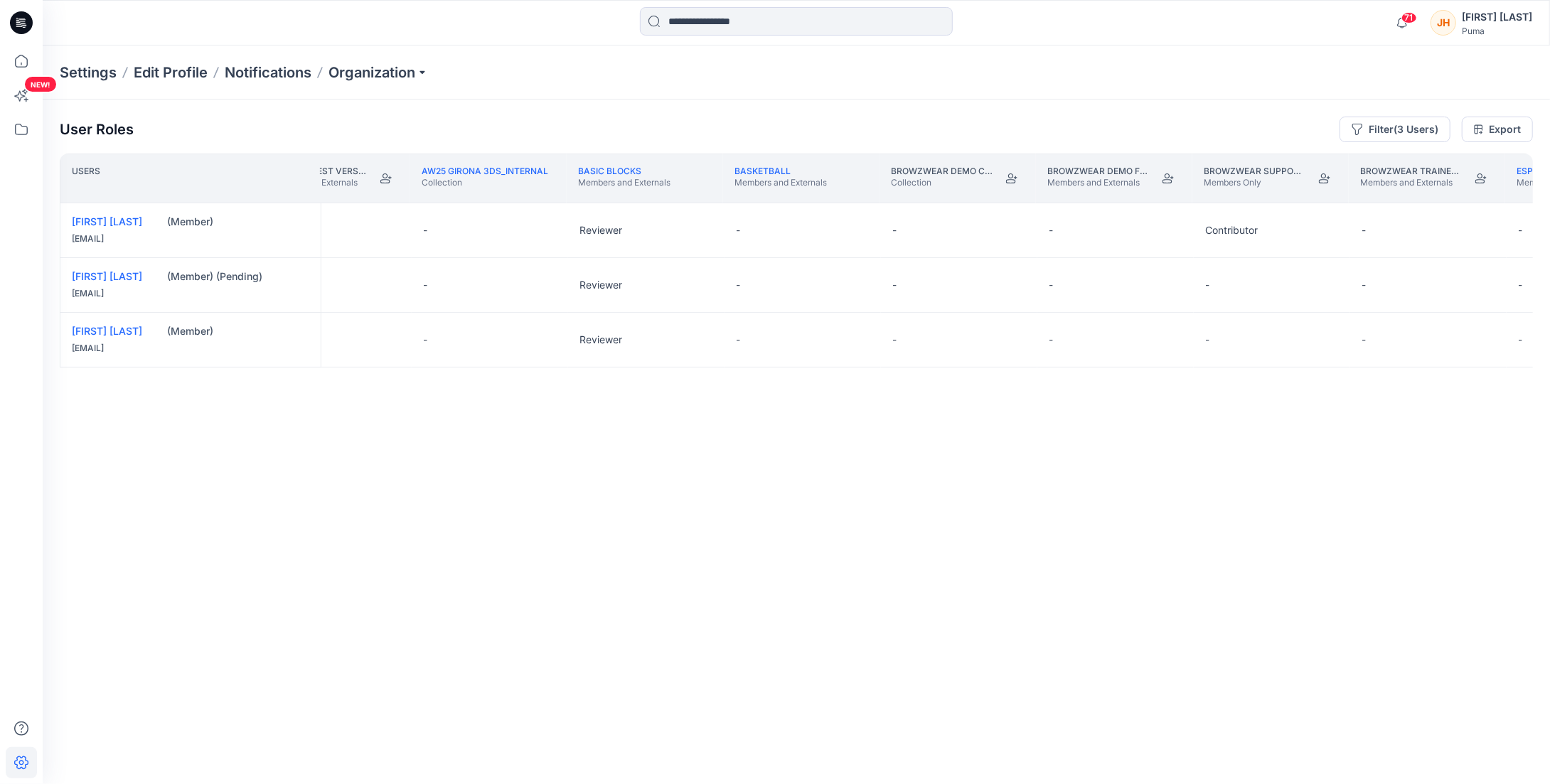 scroll, scrollTop: 0, scrollLeft: 605, axis: horizontal 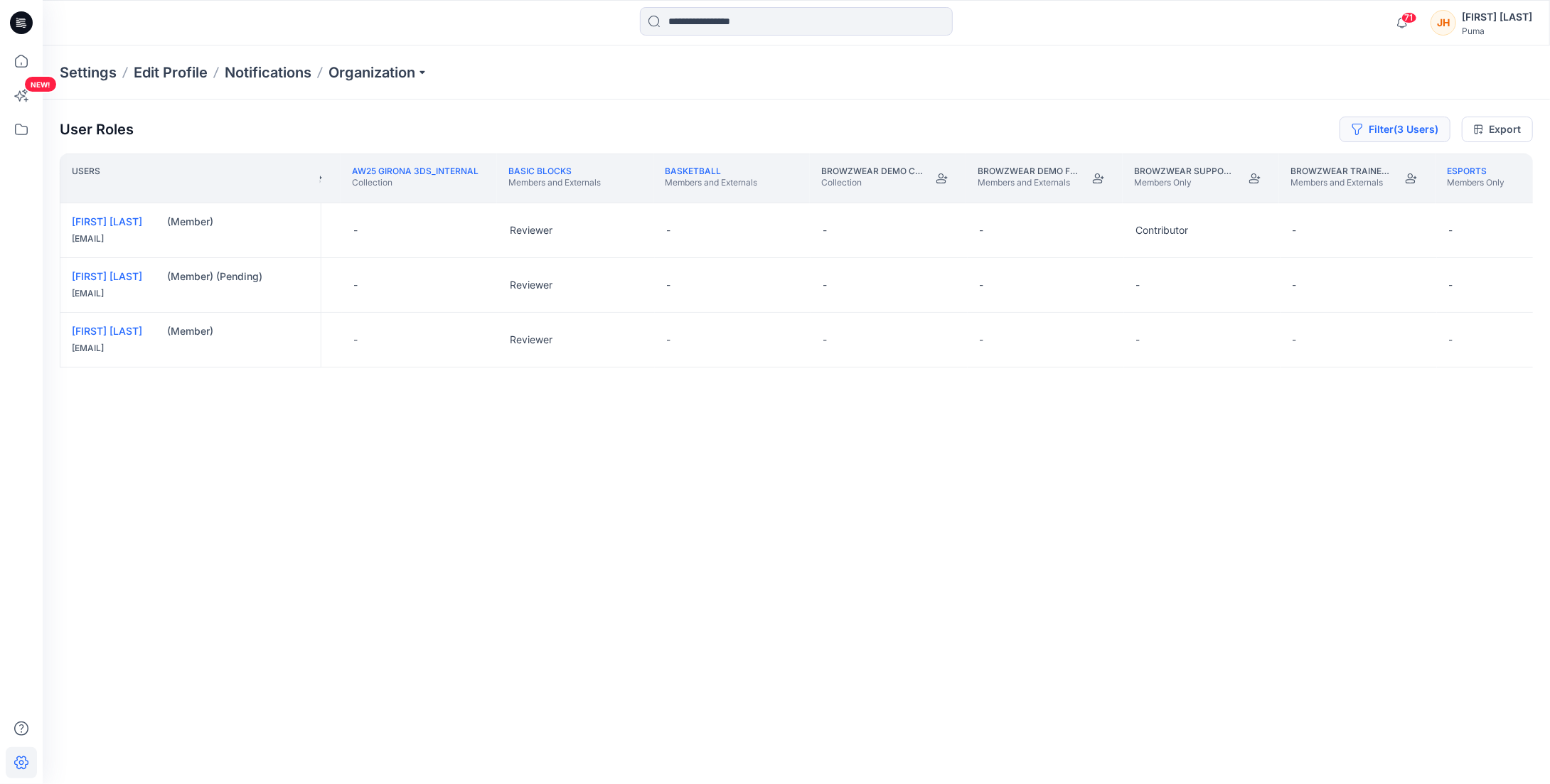 click on "Filter  (3 Users)" at bounding box center (1395, 129) 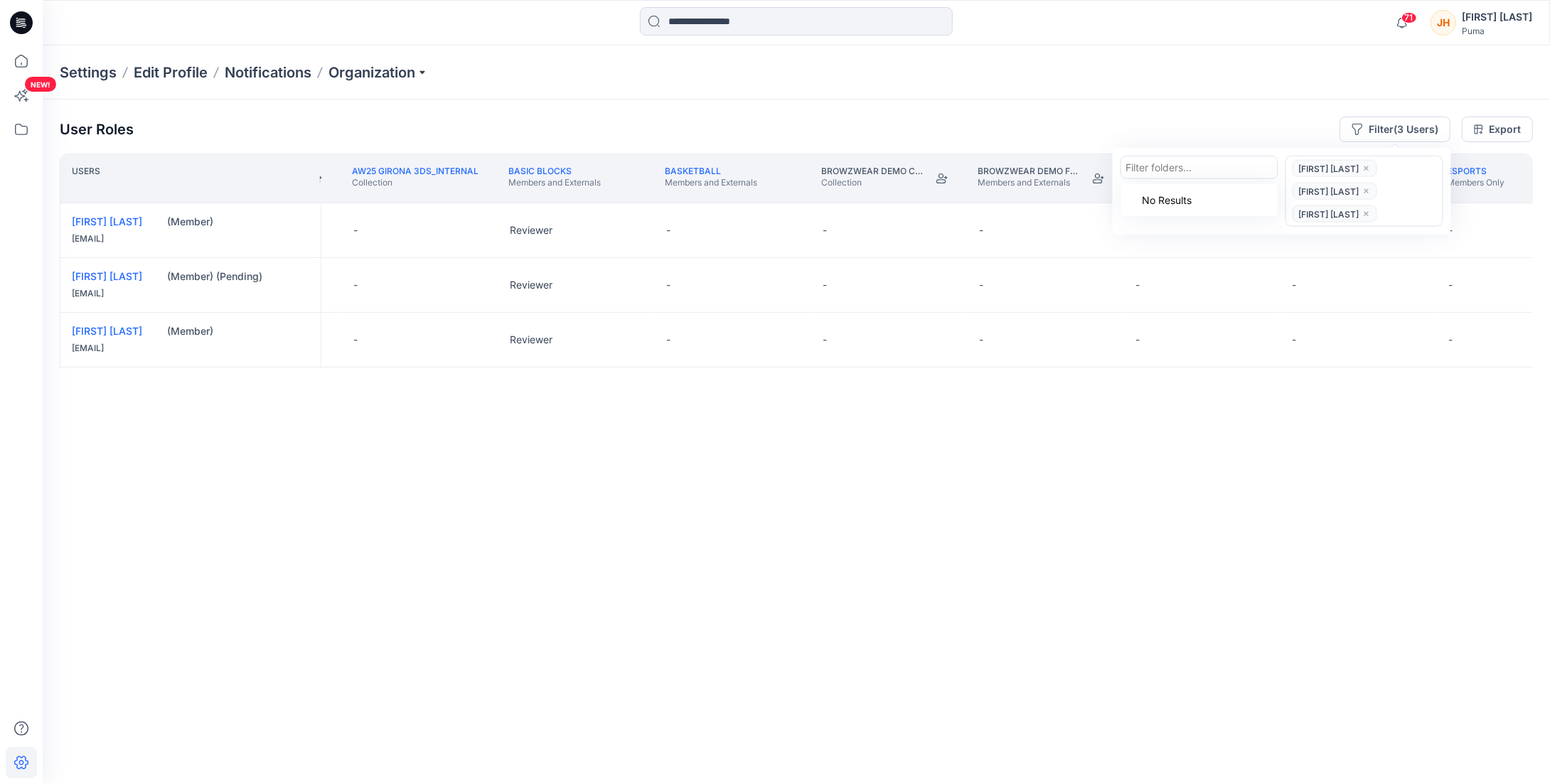 click at bounding box center (1199, 167) 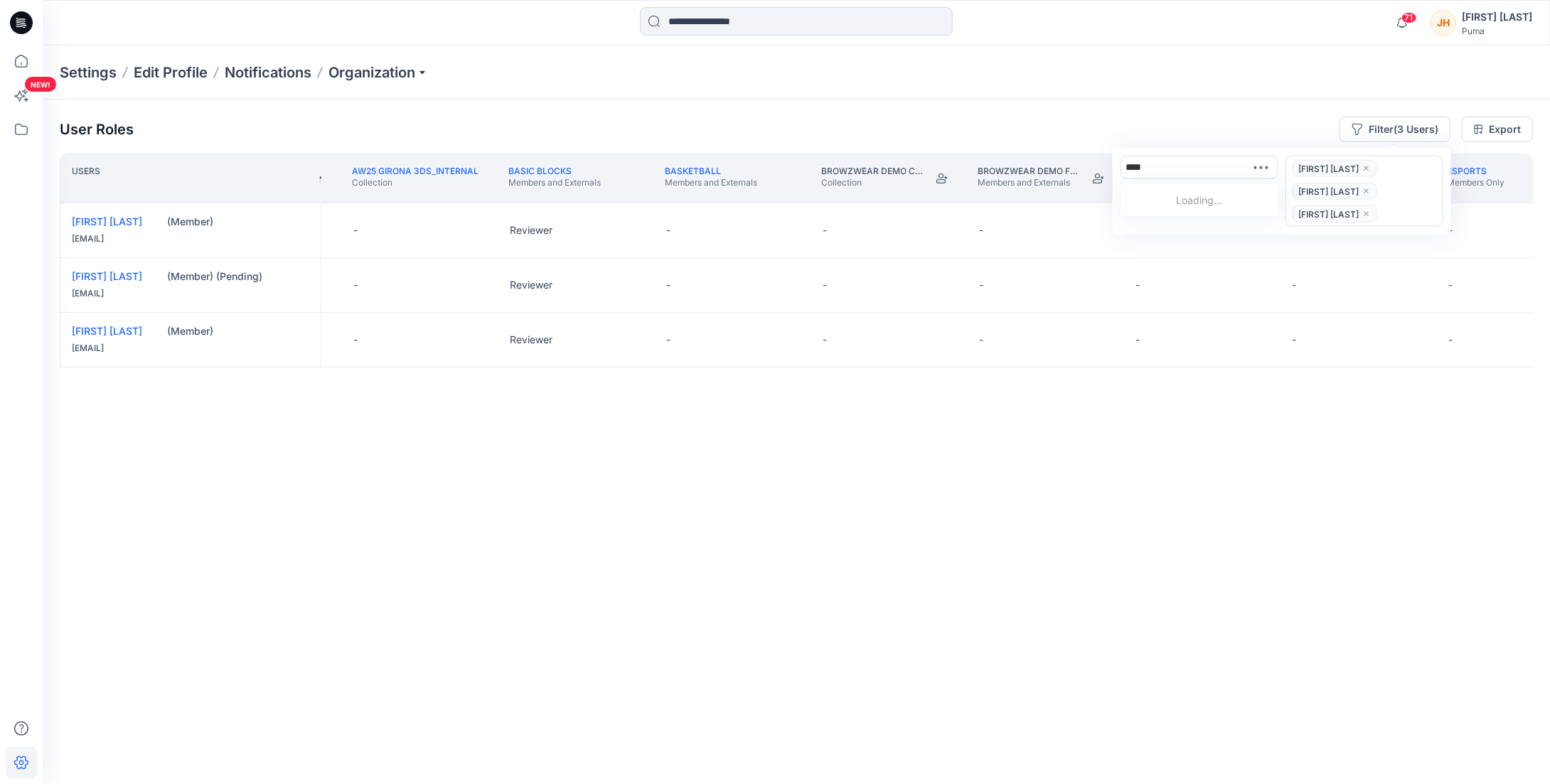 type on "*****" 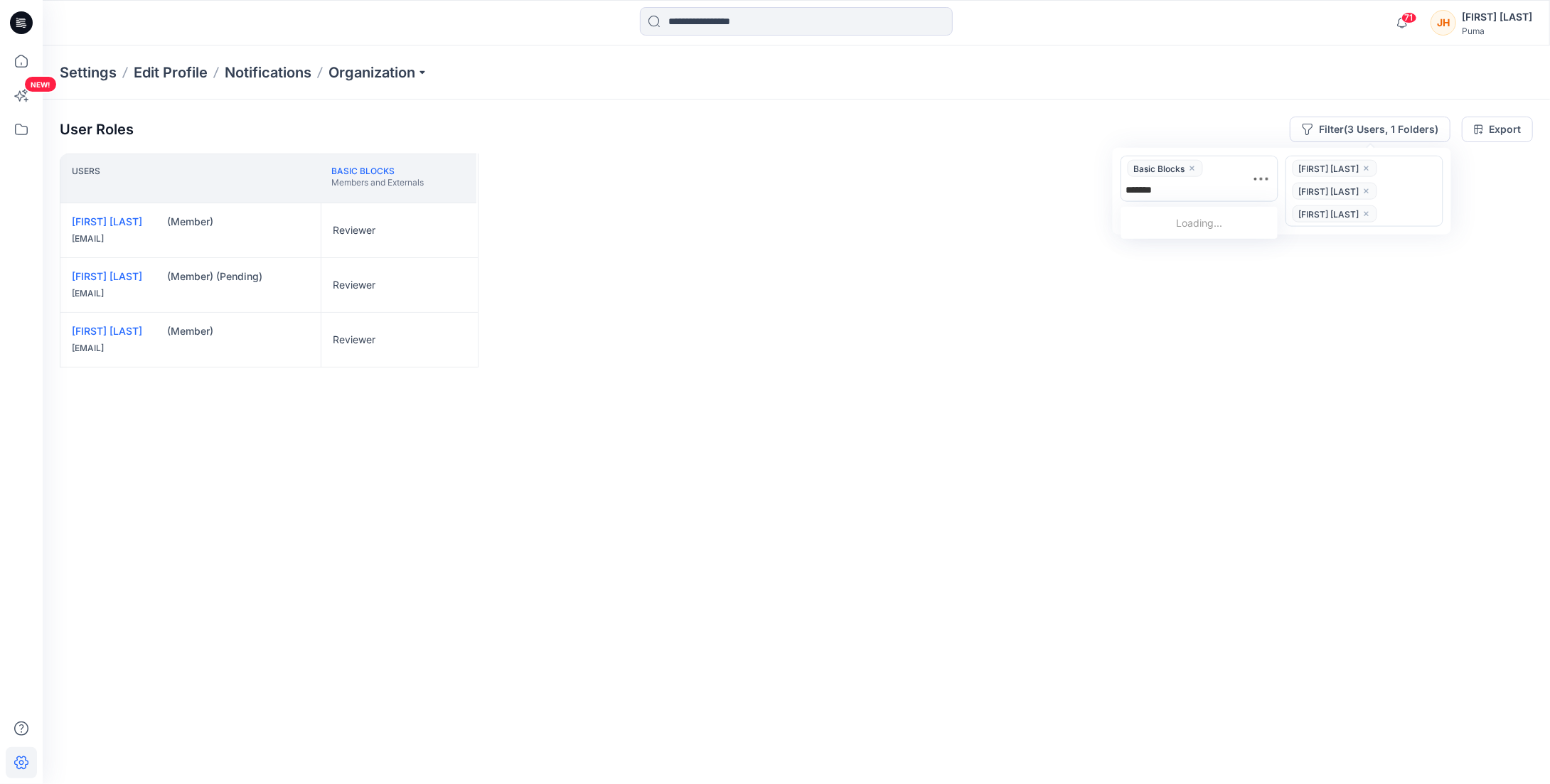 type on "******" 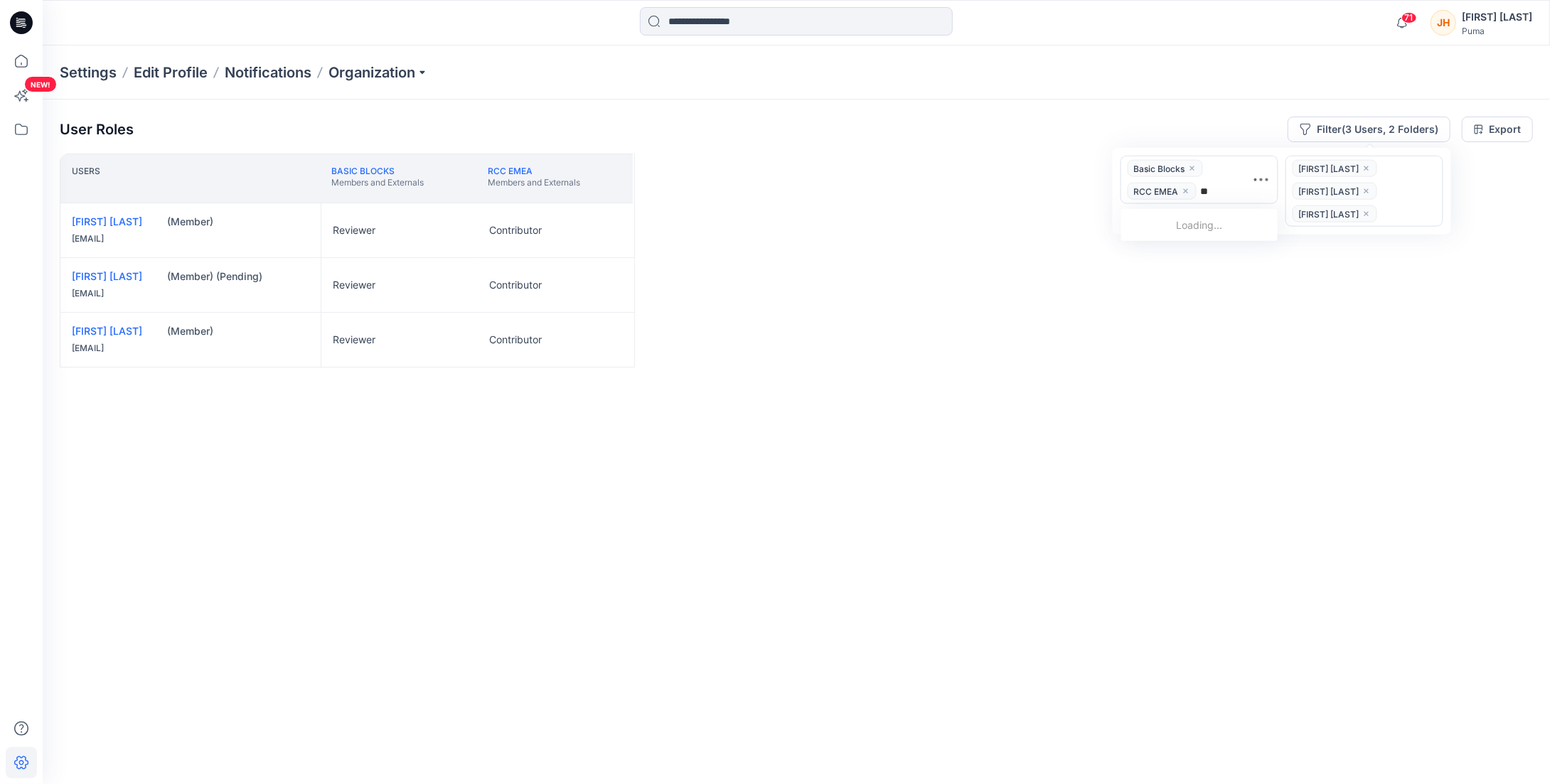 type on "***" 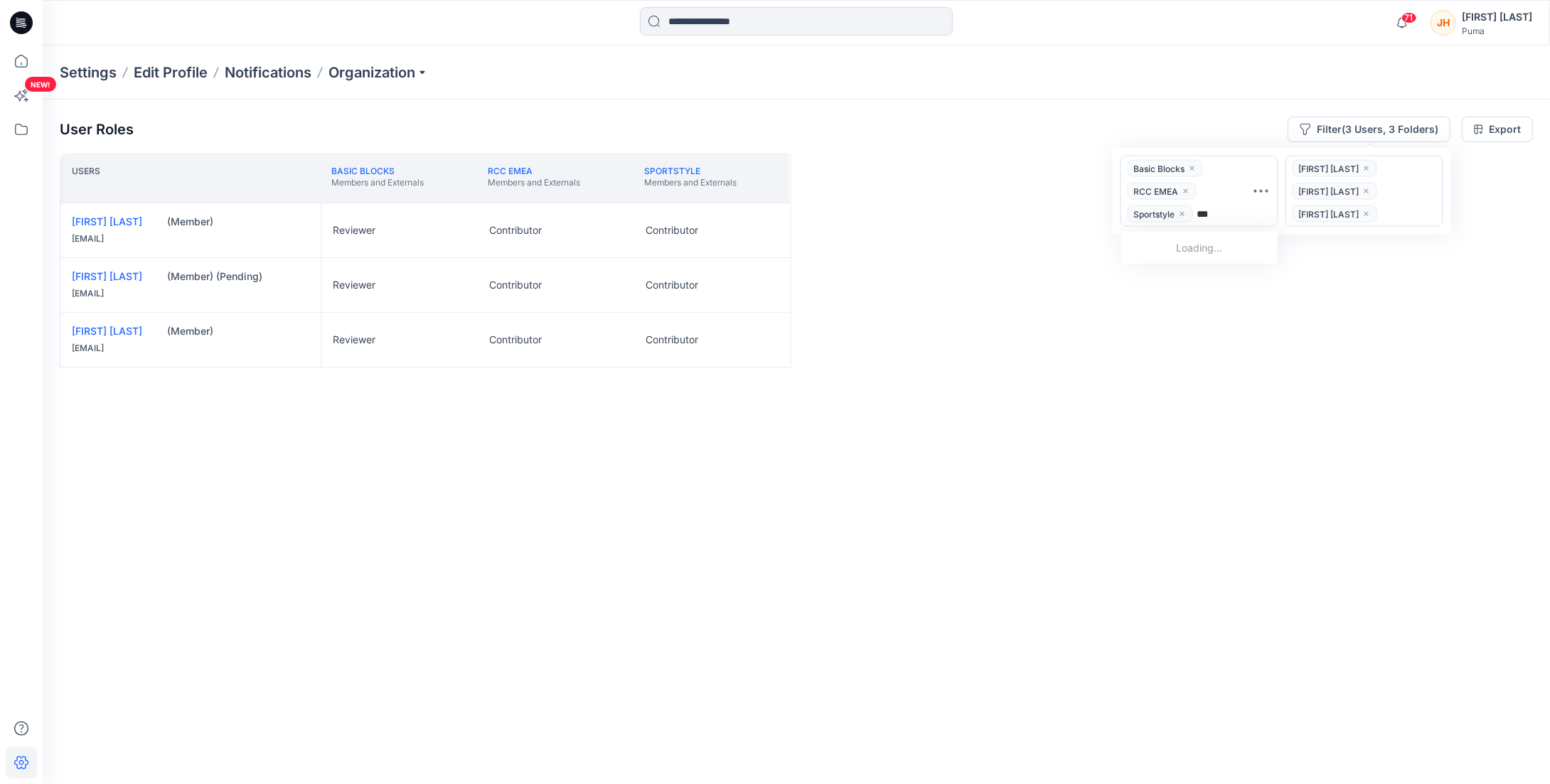 type on "****" 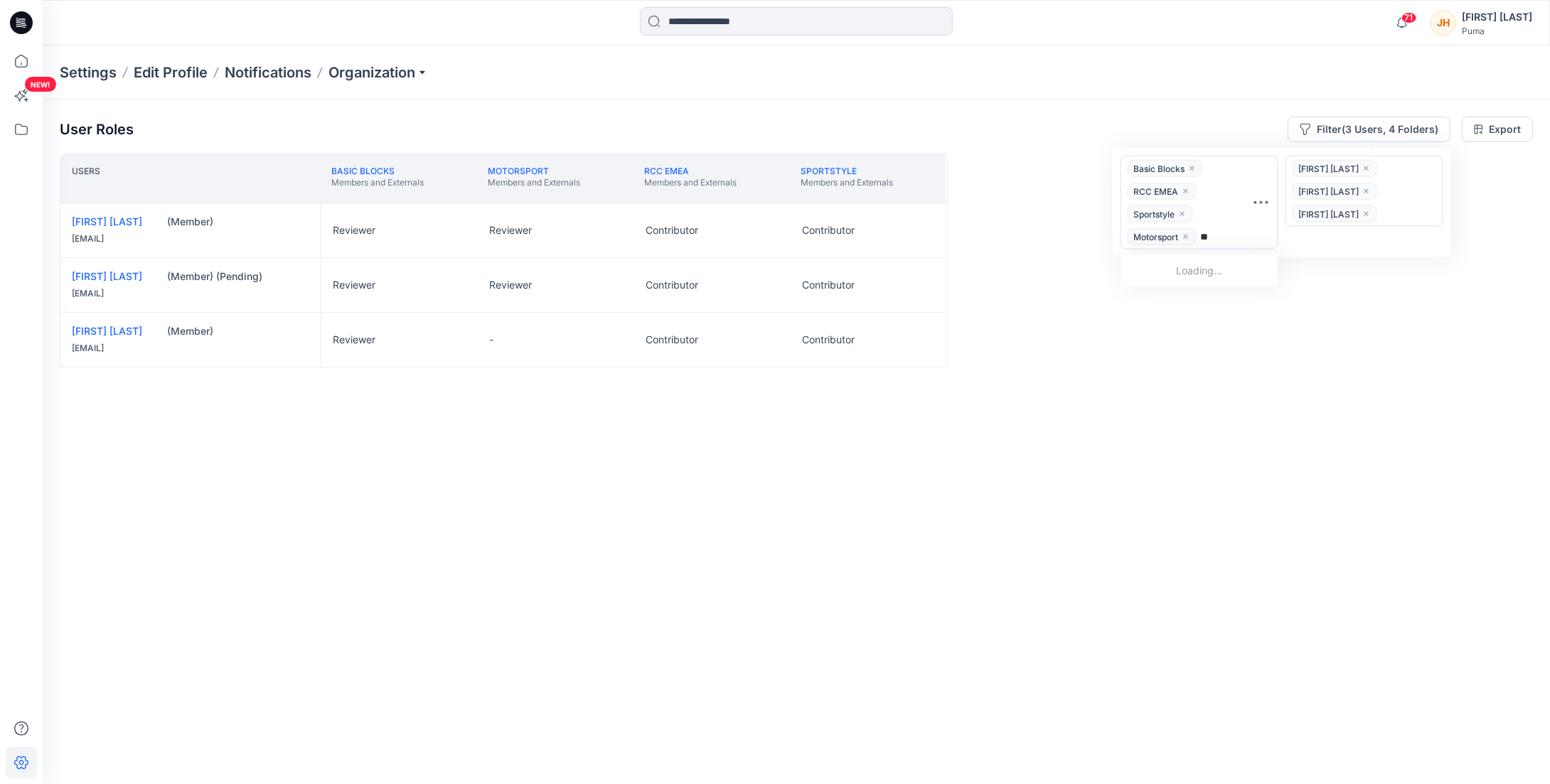 type on "***" 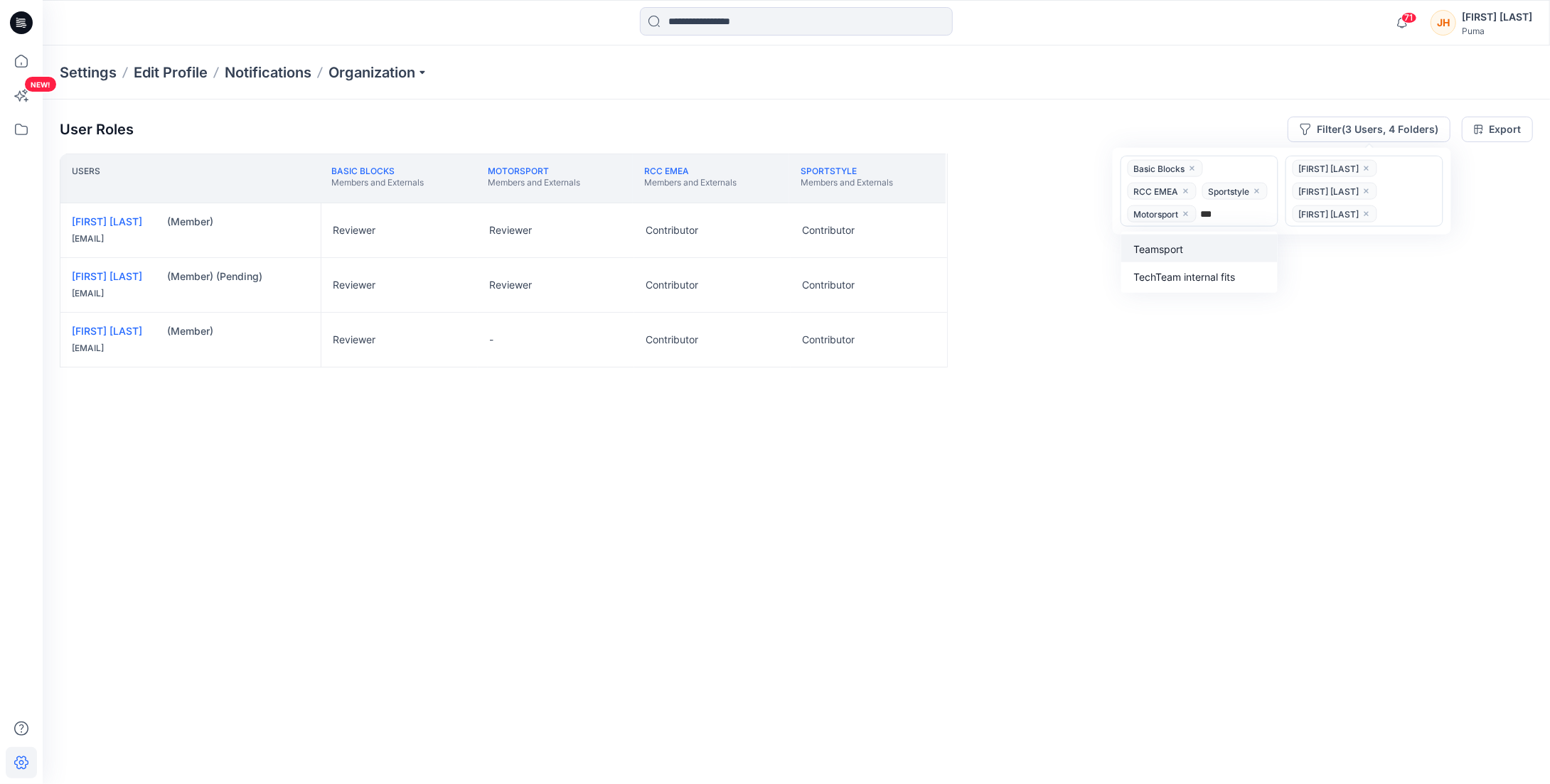 type 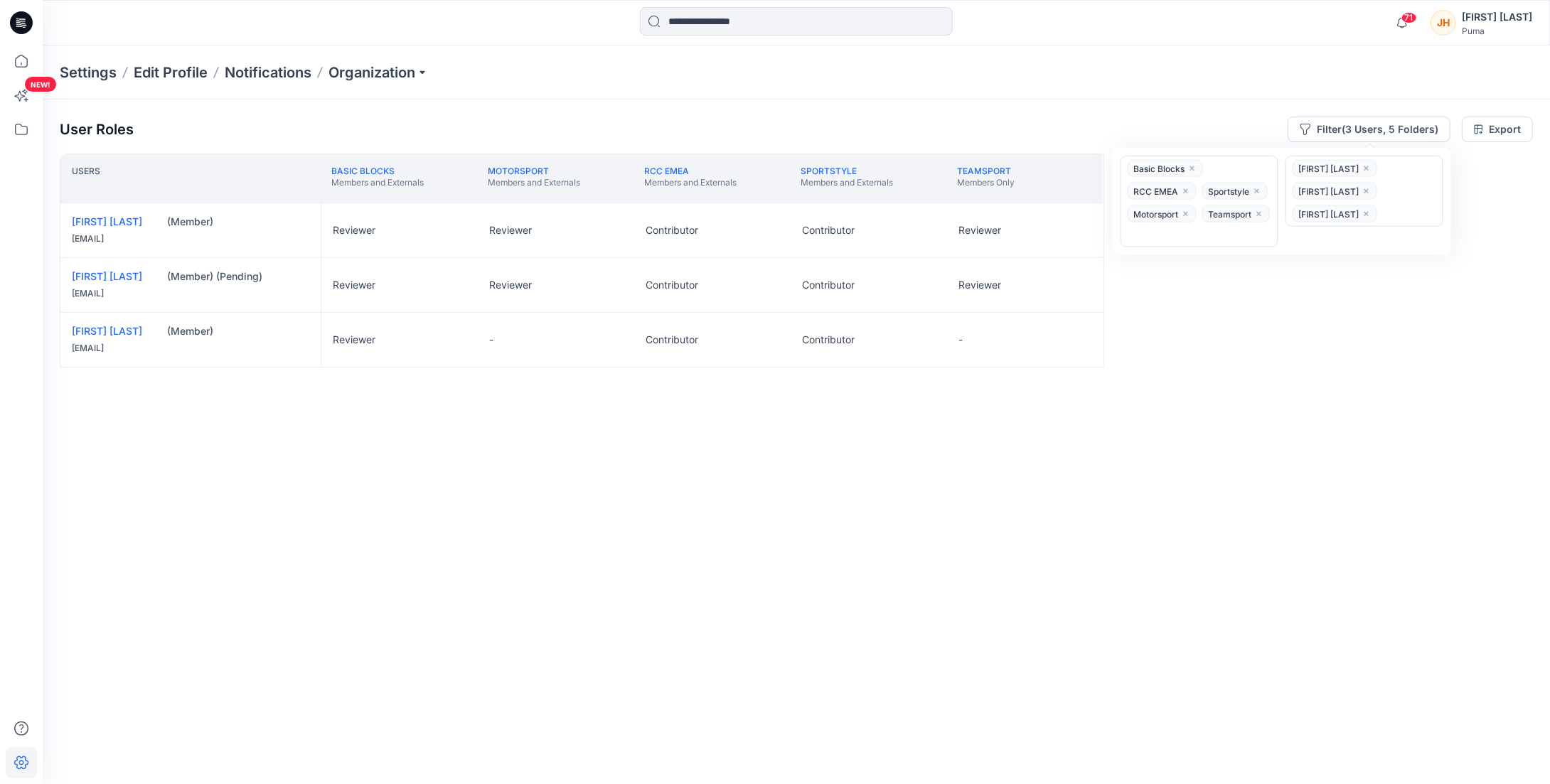 click on "Users Basic Blocks Members and Externals Motorsport Members and Externals RCC EMEA Members and Externals Sportstyle Members and Externals Teamsport Members Only [FIRST] [LAST] (Member) [EMAIL] Reviewer Reviewer Contributor Contributor Reviewer [FIRST] [LAST] (Member) (Pending) [EMAIL] Reviewer Reviewer Contributor Contributor Reviewer [FIRST] [LAST] (Member) [EMAIL] Reviewer - Contributor Contributor -" at bounding box center (796, 441) 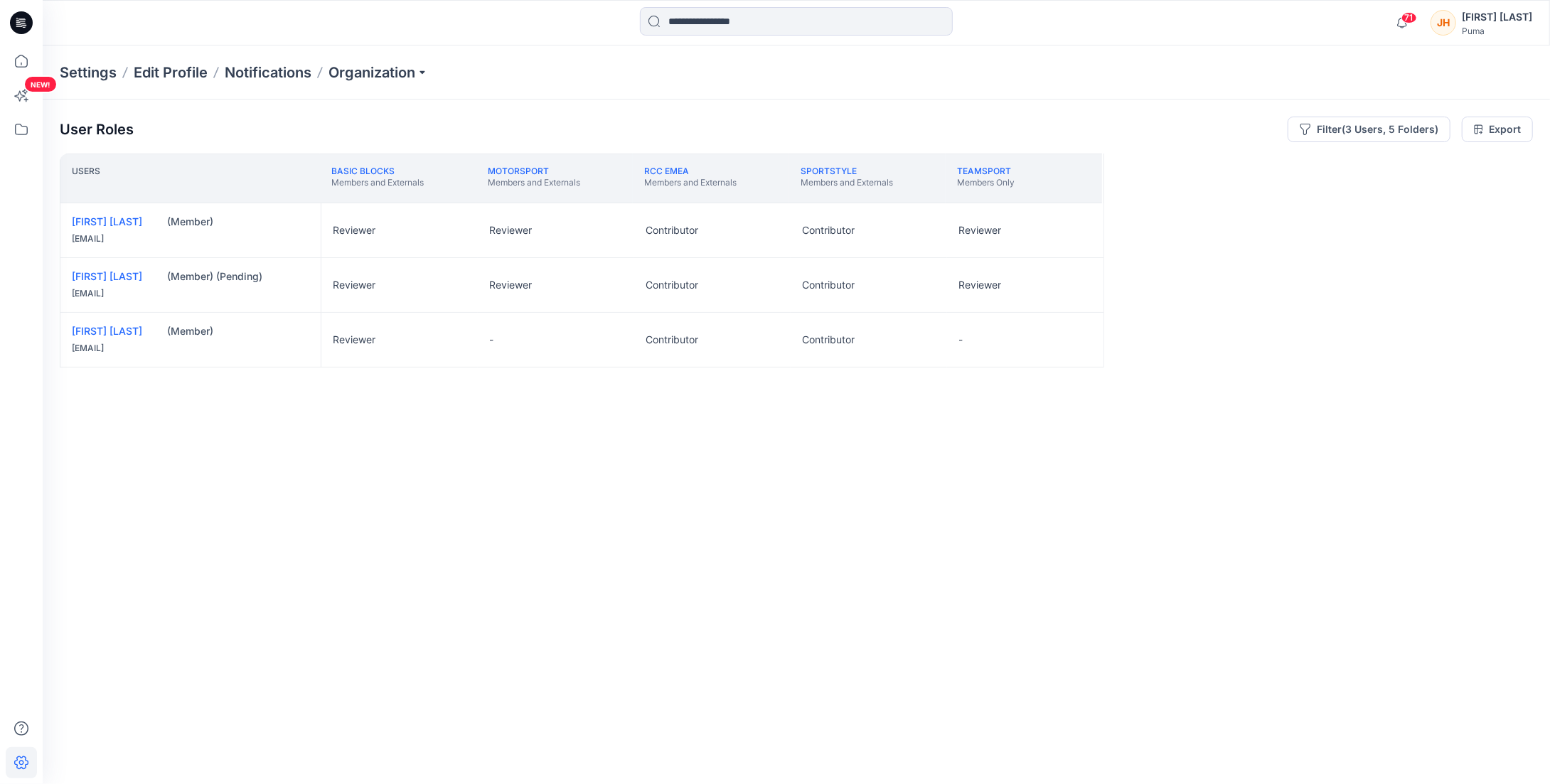 drag, startPoint x: 533, startPoint y: 527, endPoint x: 540, endPoint y: 526, distance: 7.071068 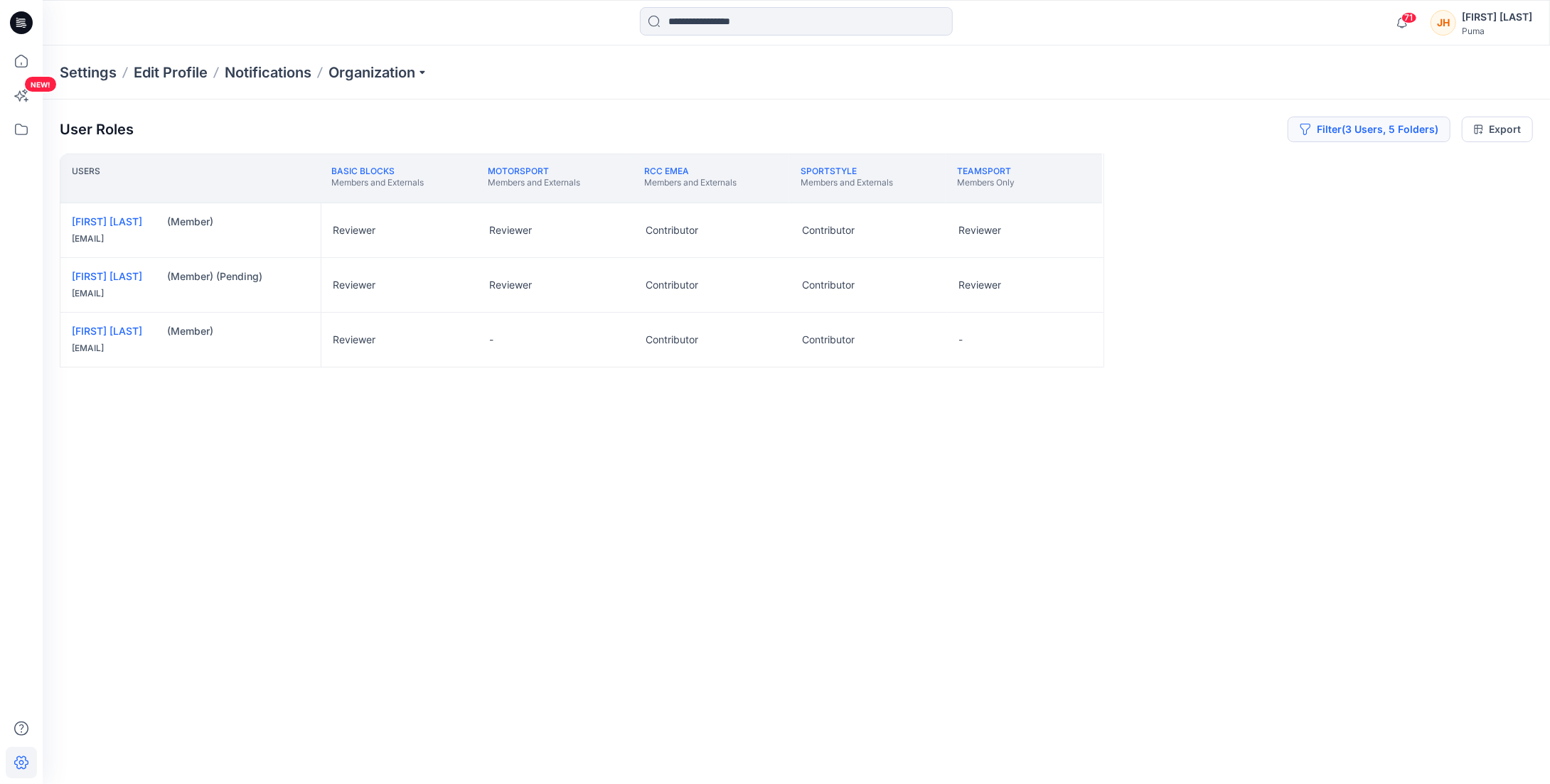 click on "Filter  (3 Users, 5 Folders)" at bounding box center (1369, 129) 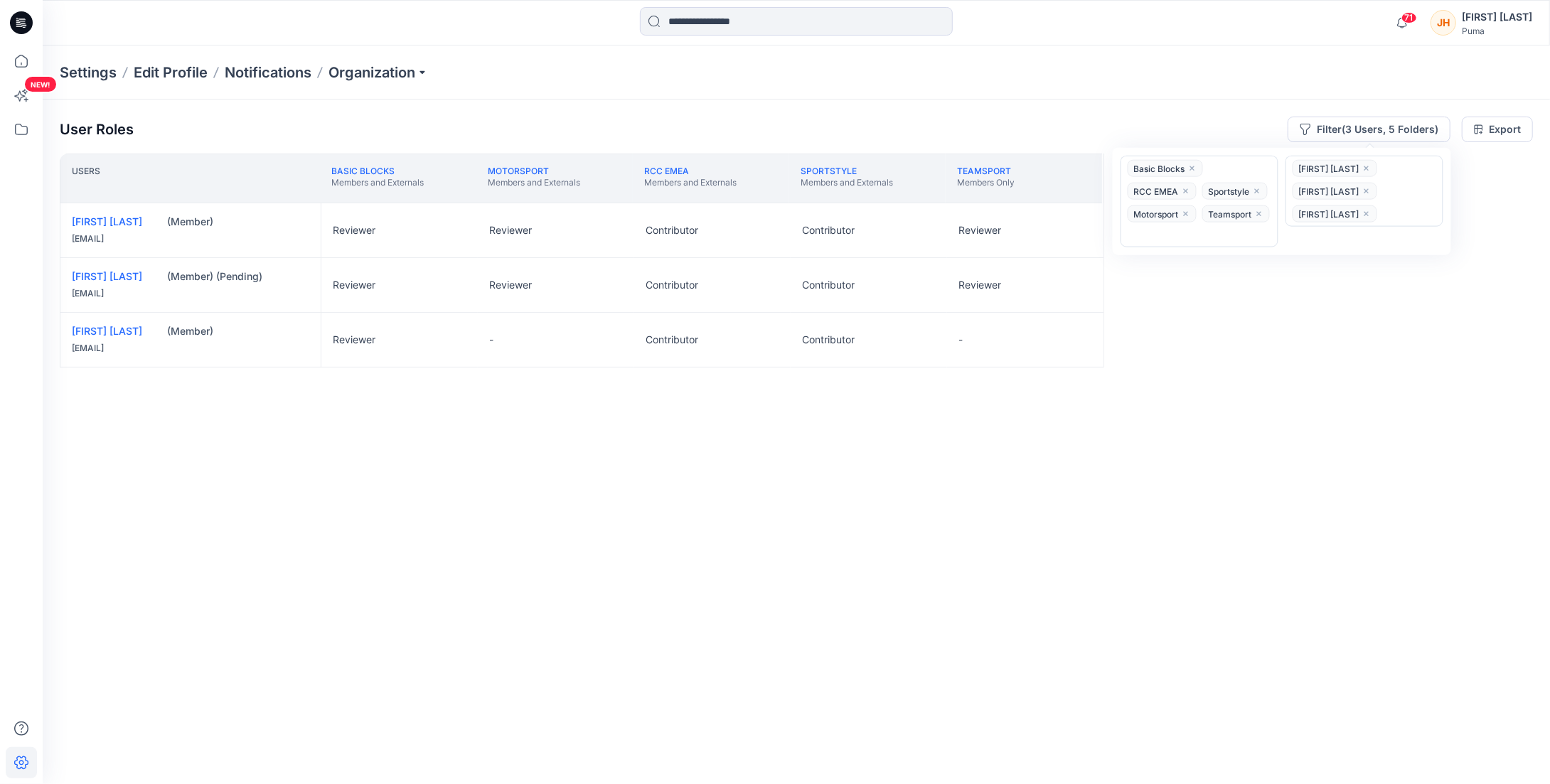 click 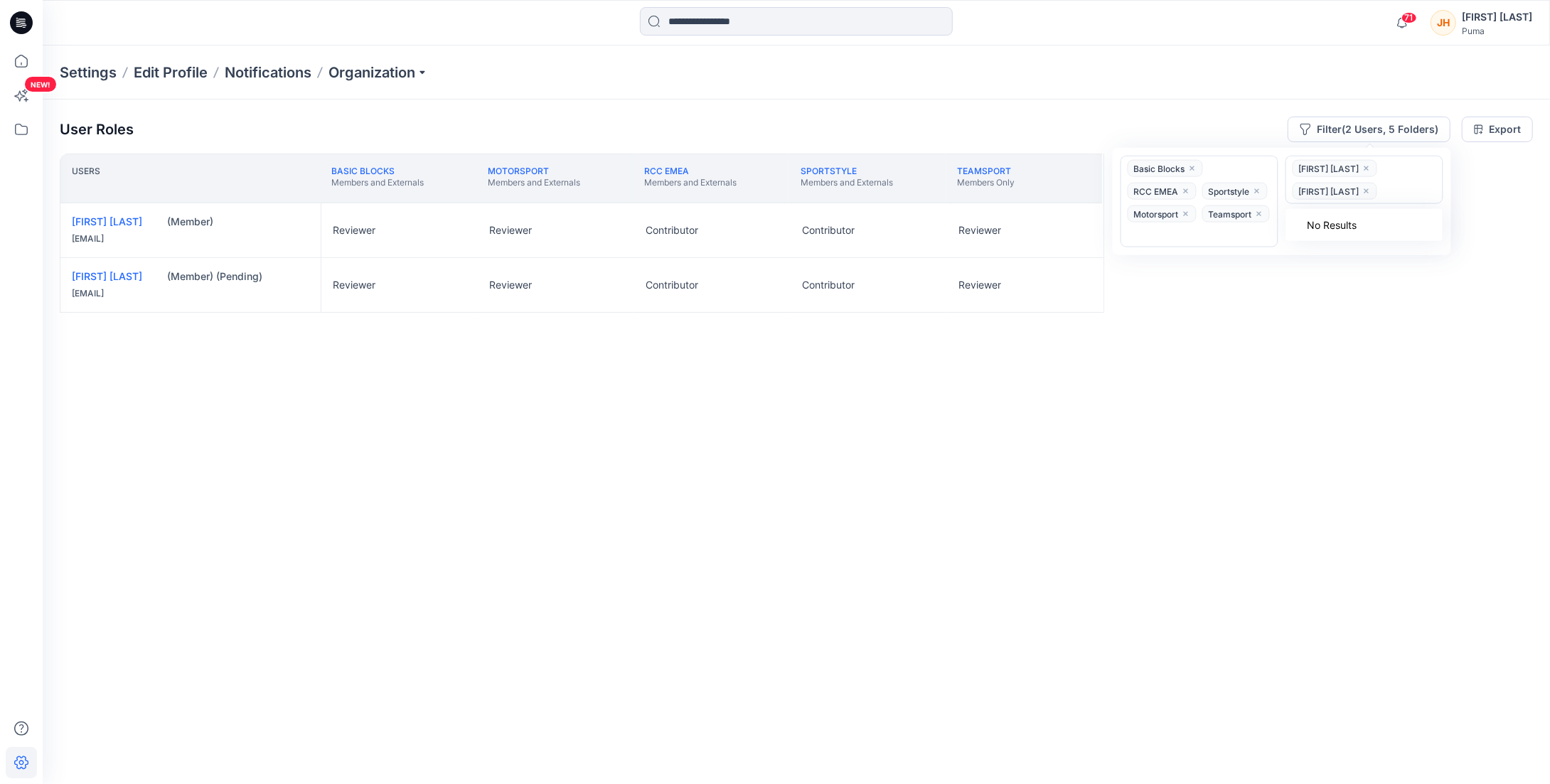 click at bounding box center (1199, 235) 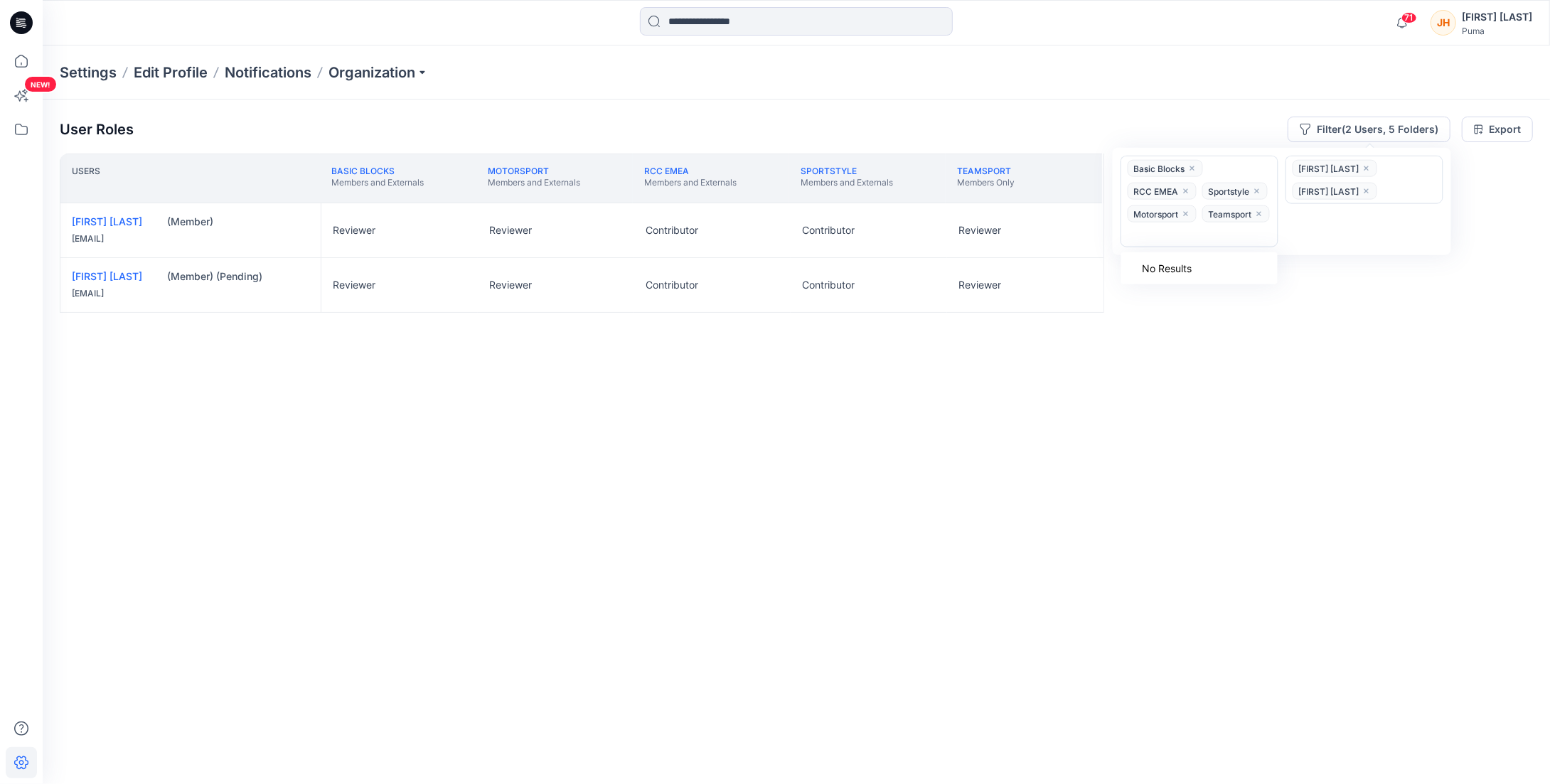 click on "User Roles Filter  (2 Users, 5 Folders) Use Up and Down to choose options, press Enter to select the currently focused option, press Escape to exit the menu, press Tab to select the option and exit the menu. Basic Blocks RCC EMEA Sportstyle Motorsport Teamsport No Results [FIRST] [LAST] [FIRST] [LAST] Export" at bounding box center (796, 129) 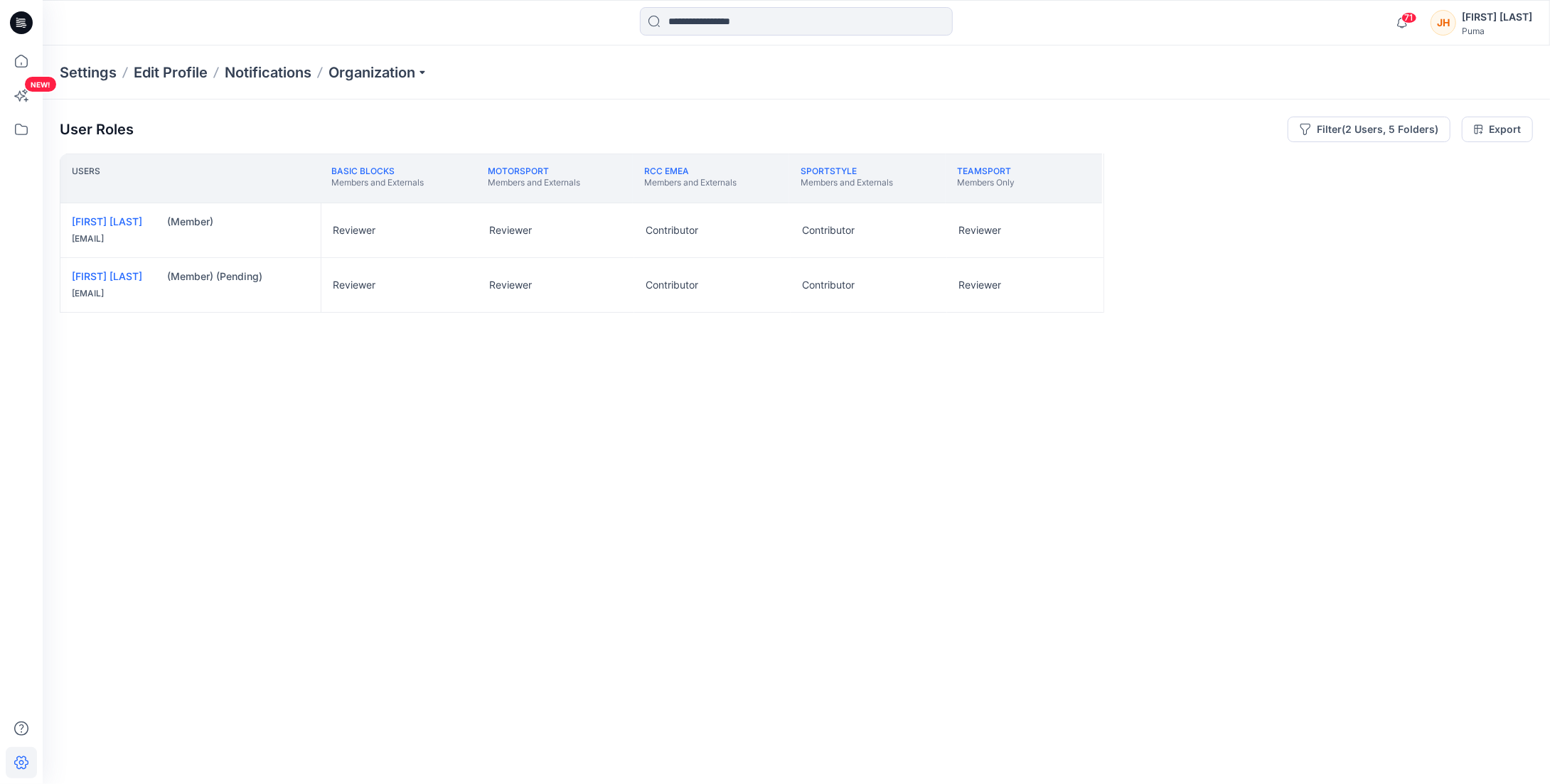 type 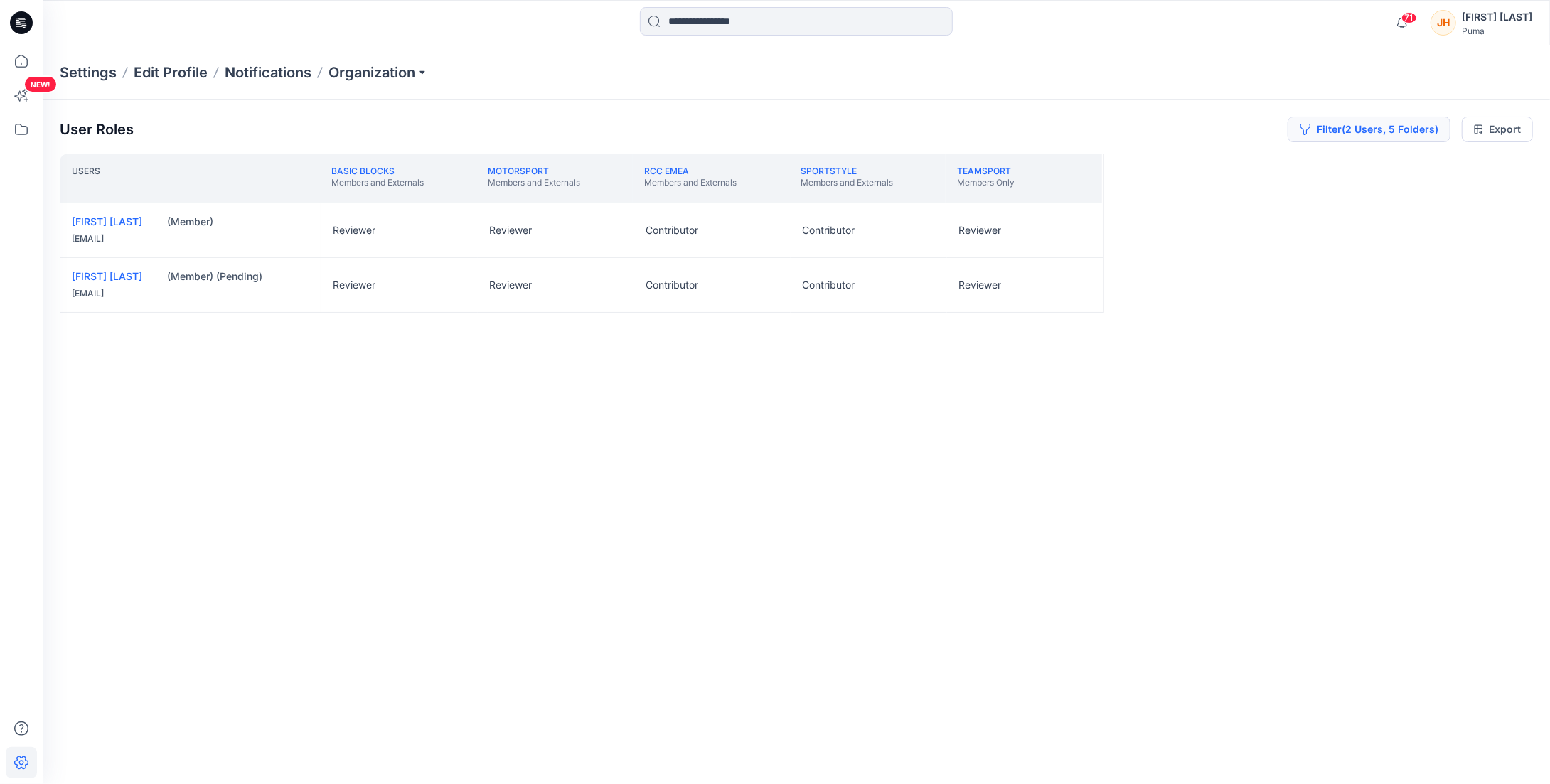 click on "Filter  (2 Users, 5 Folders)" at bounding box center [1369, 129] 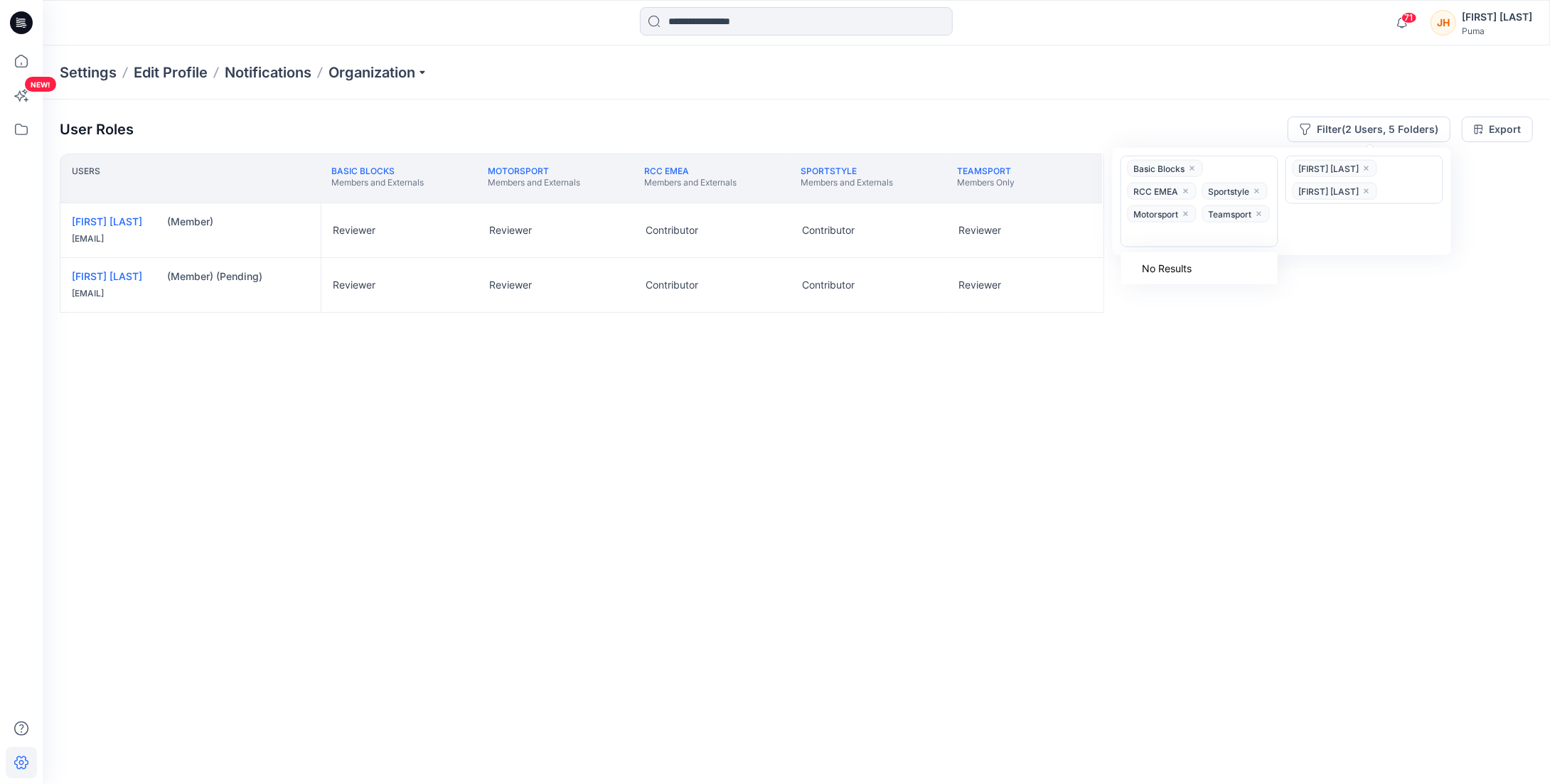click 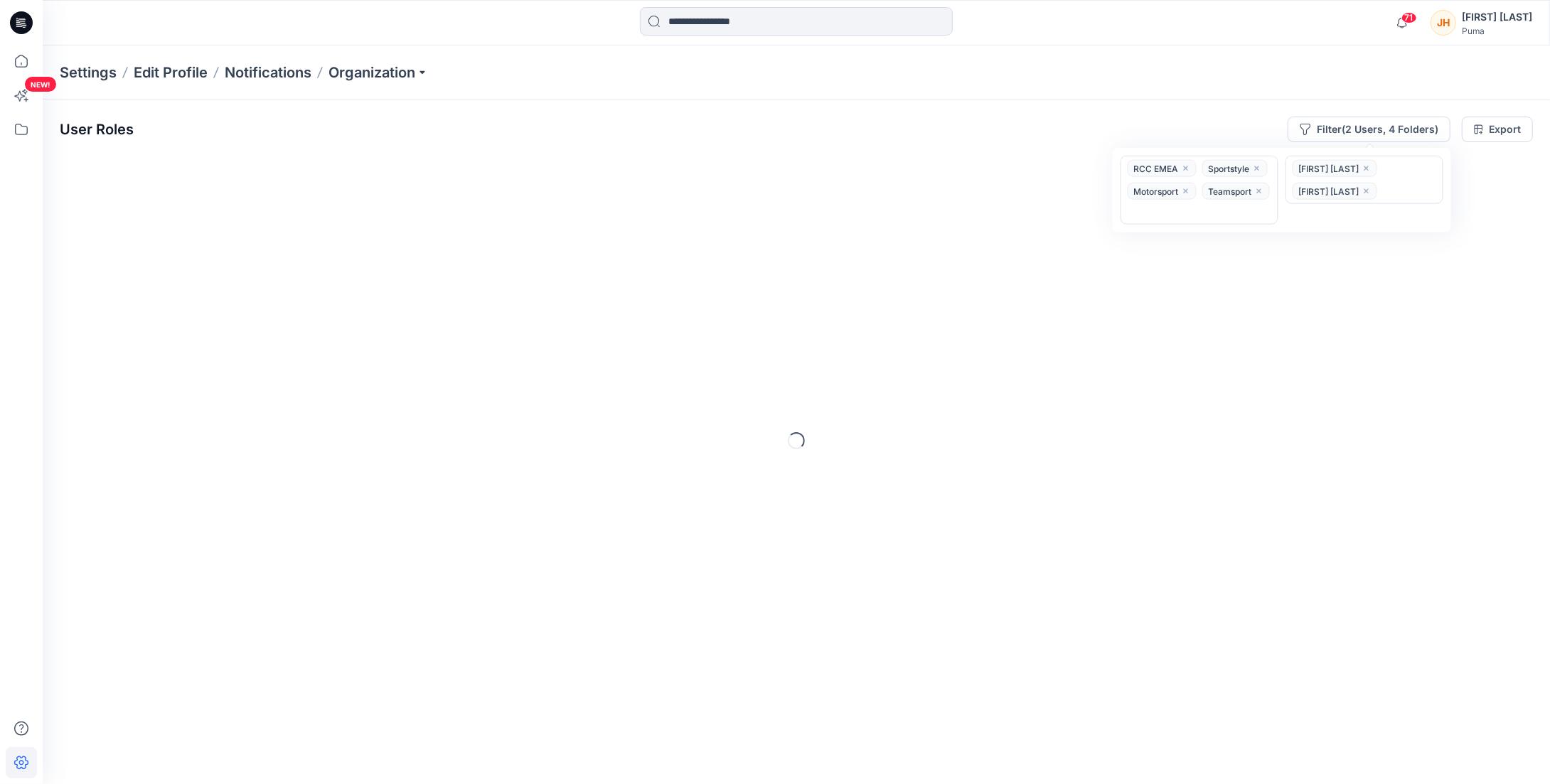 click 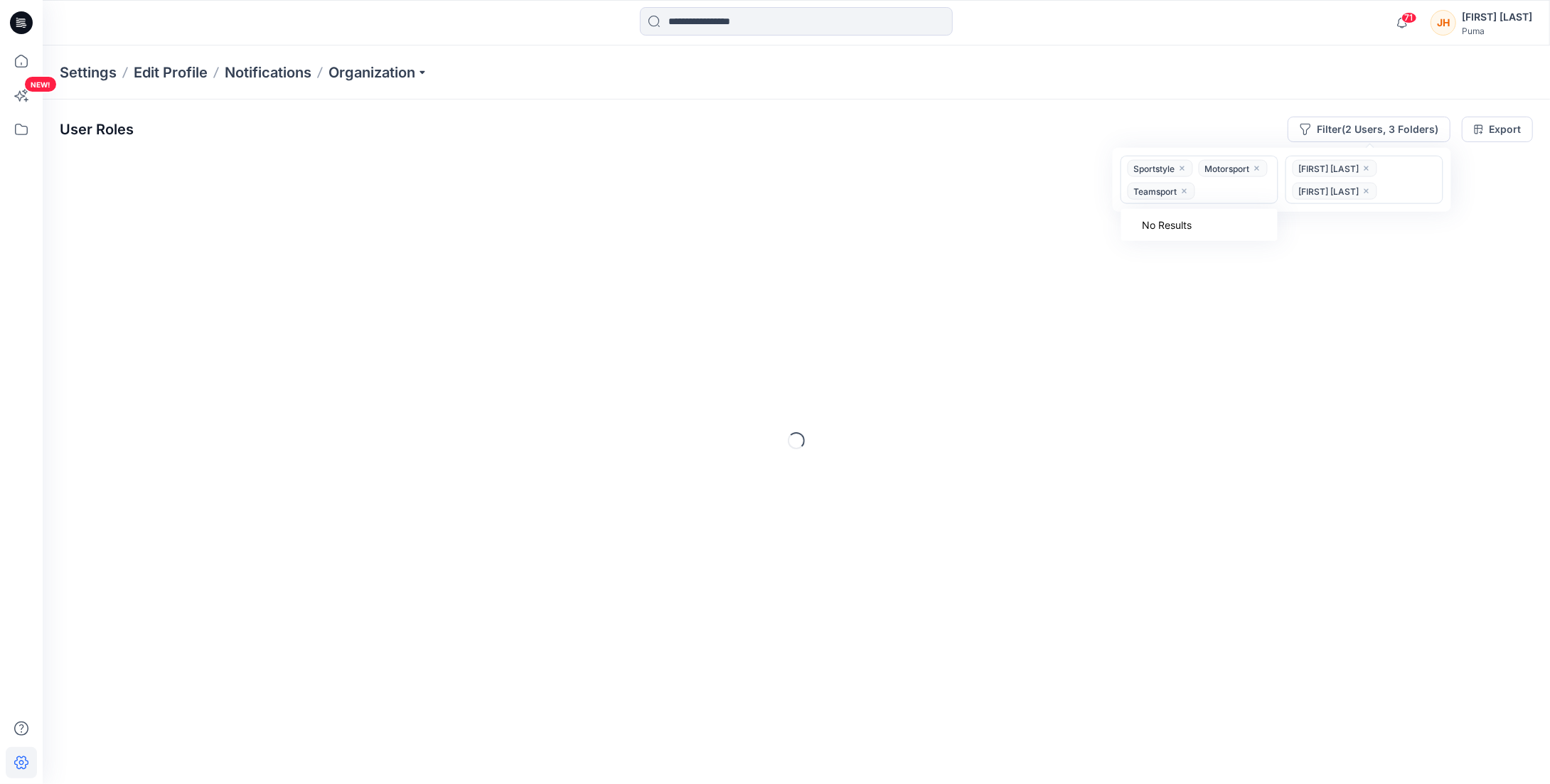 click 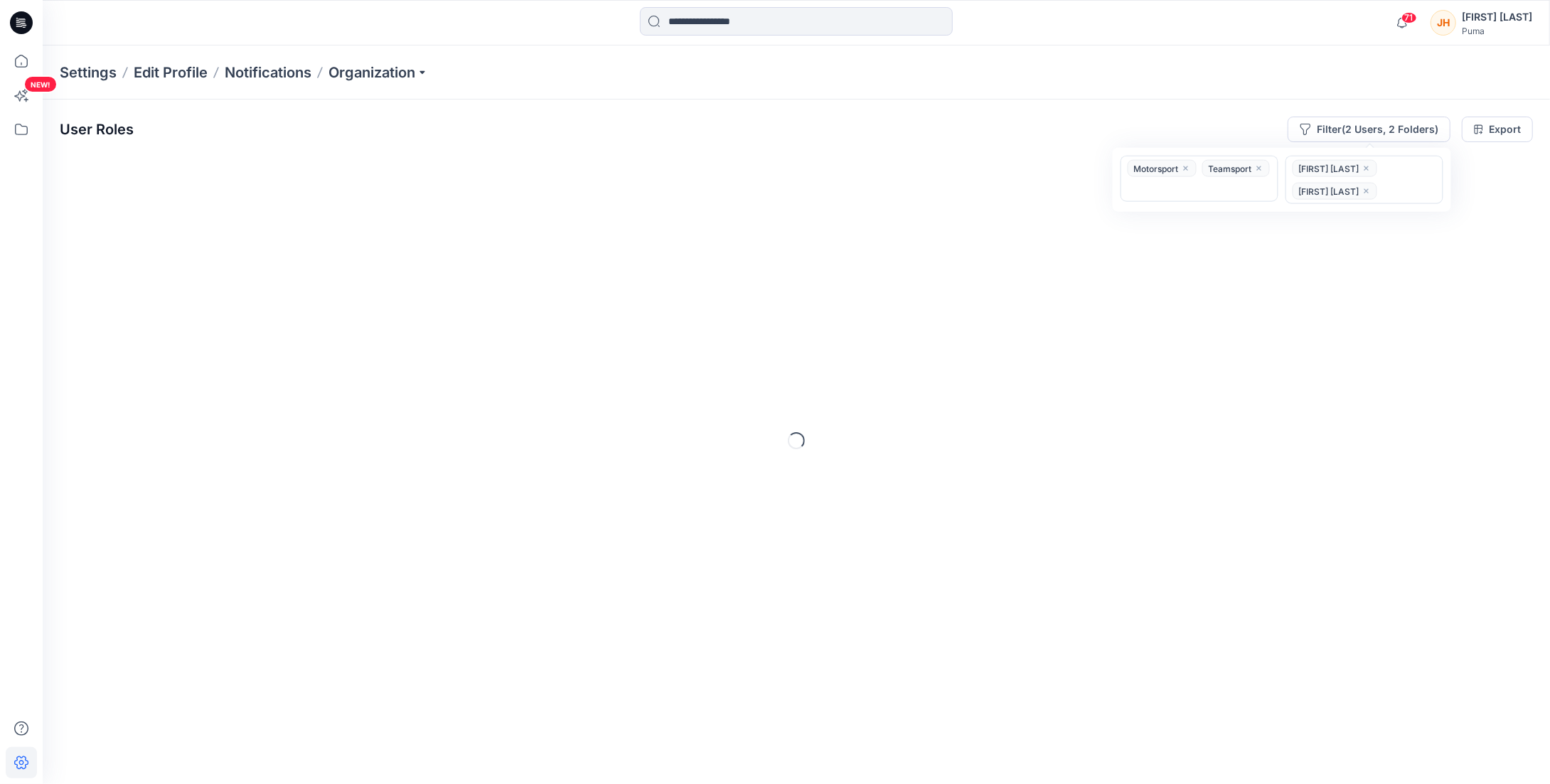 click 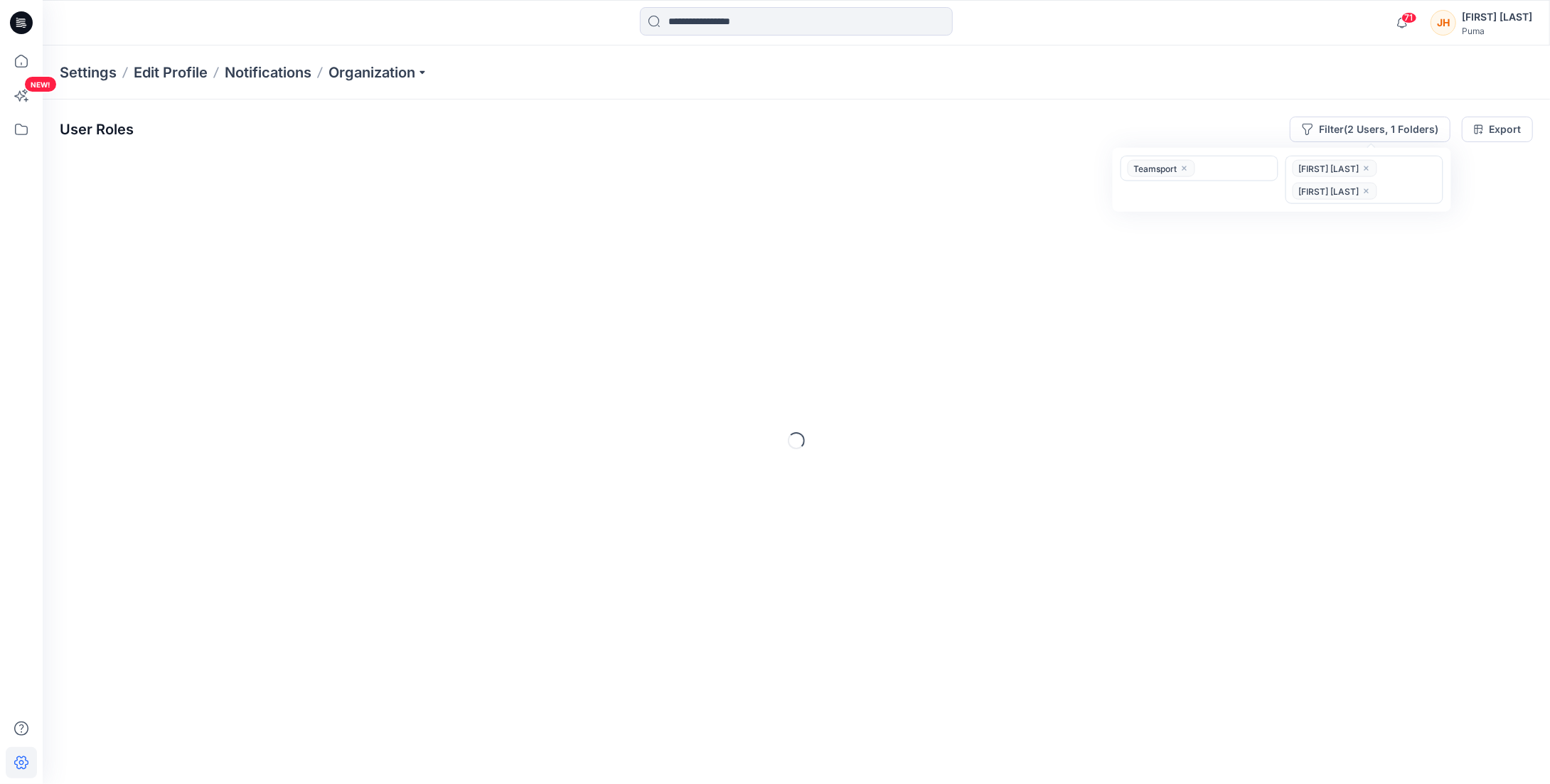 click 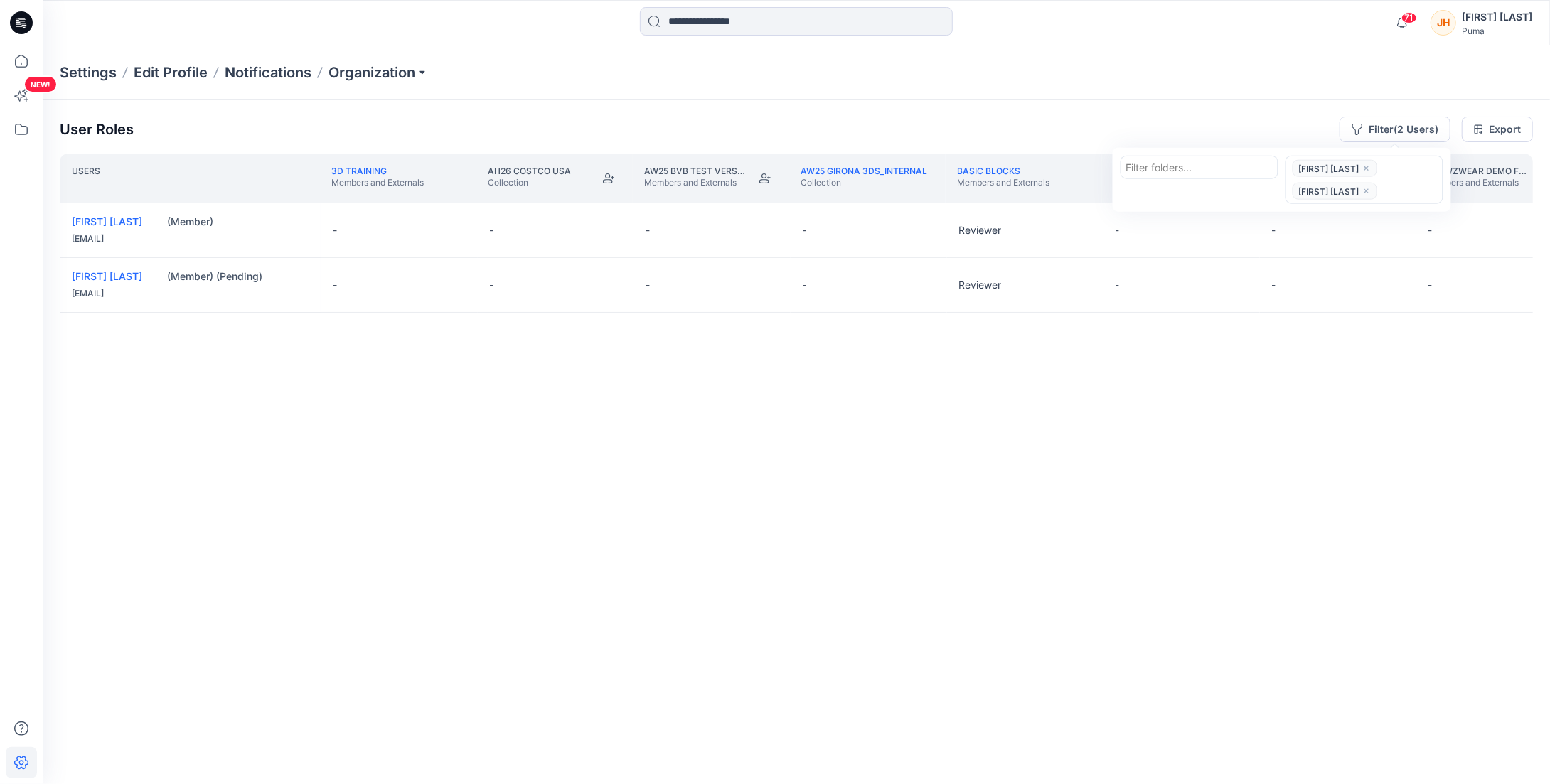 click on "Users 3D Training Members and Externals AH26 Costco USA Collection AW25 BVB test version Members and Externals AW25 Girona 3Ds_internal Collection Basic Blocks Members and Externals Basketball Members and Externals Browzwear Demo Collection Collection Browzwear Demo Folder Members and Externals Browzwear Support Demo Members Only Browzwear Trainer's Personal Zone Members and Externals [FIRST] [LAST] (Member) [EMAIL] - - - - Reviewer - - - Contributor - [FIRST] [LAST] (Member) (Pending) [EMAIL] - - - - Reviewer - - - - -" at bounding box center [796, 441] 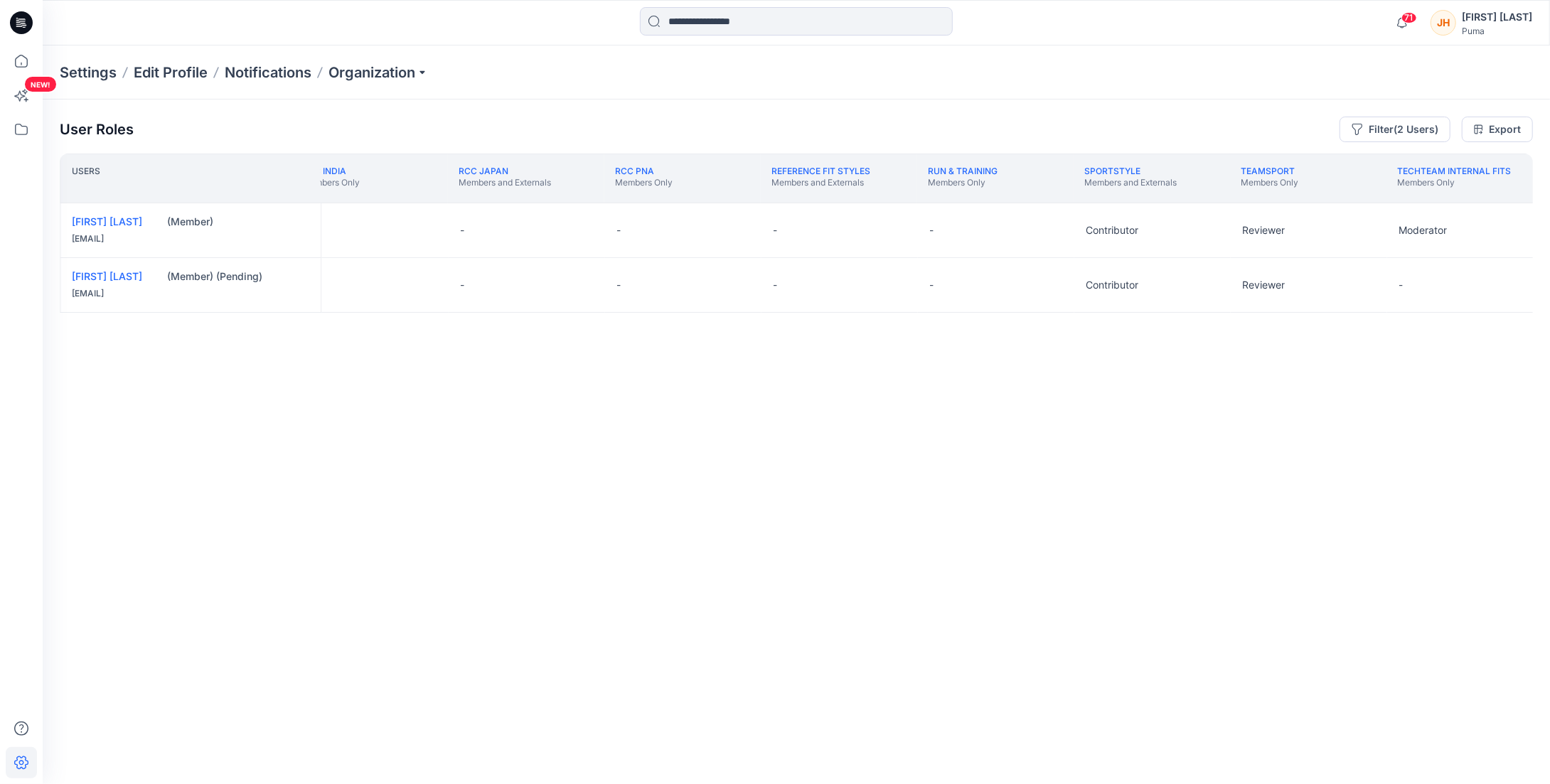 scroll, scrollTop: 0, scrollLeft: 3168, axis: horizontal 